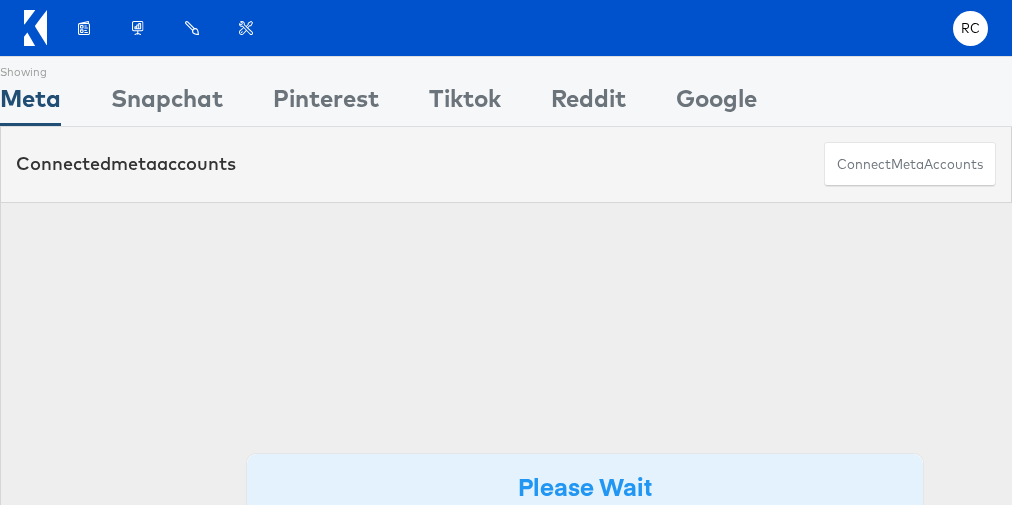 scroll, scrollTop: 0, scrollLeft: 0, axis: both 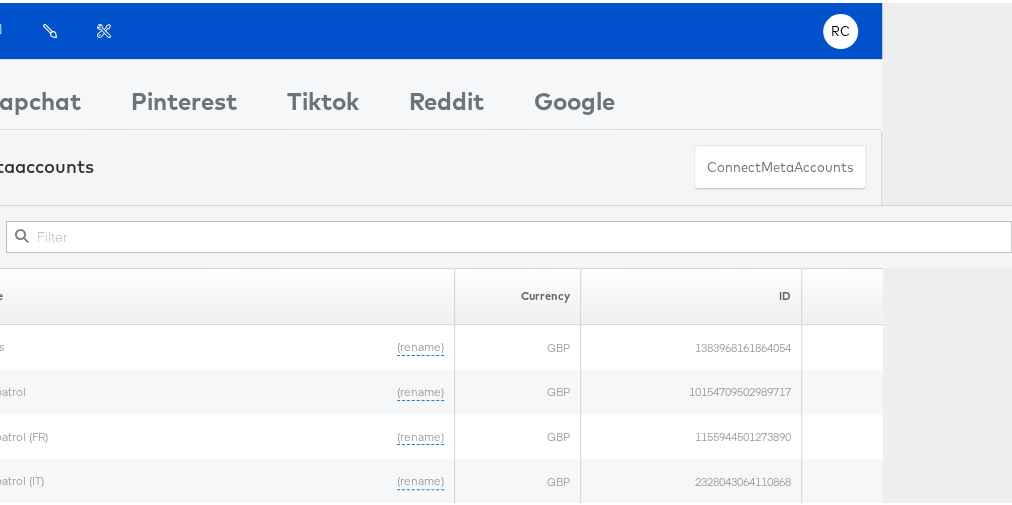 click at bounding box center [509, 234] 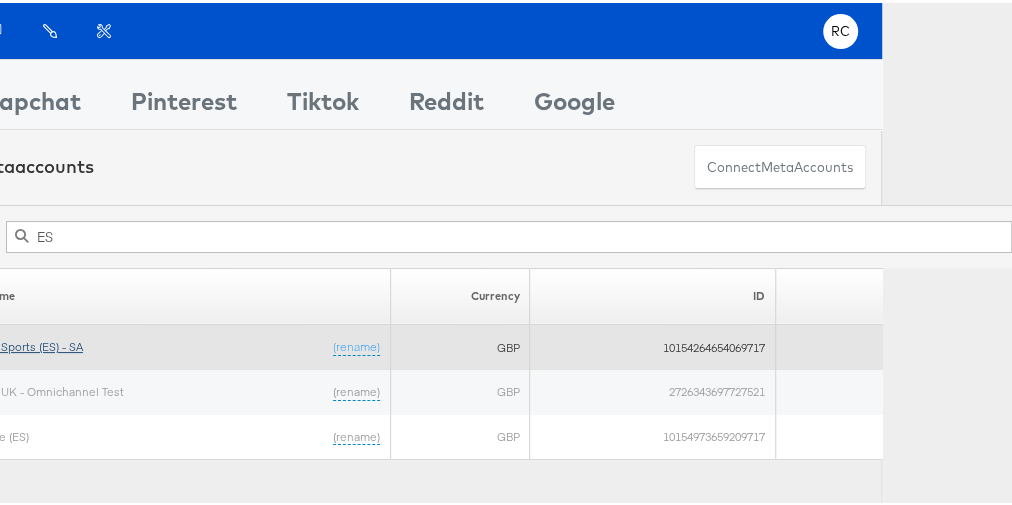 type on "ES" 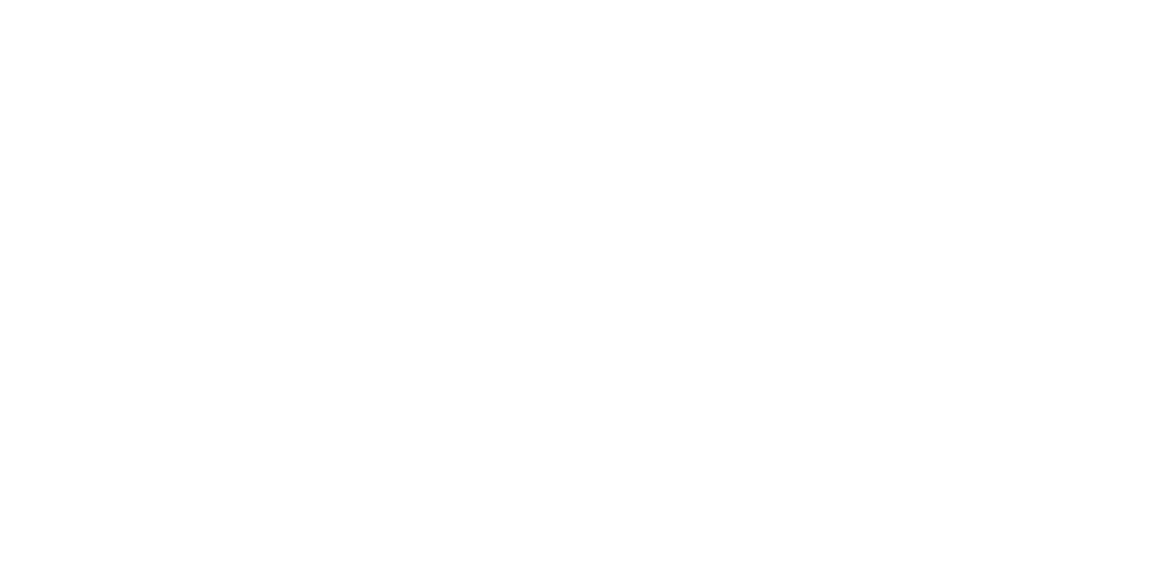 scroll, scrollTop: 0, scrollLeft: 0, axis: both 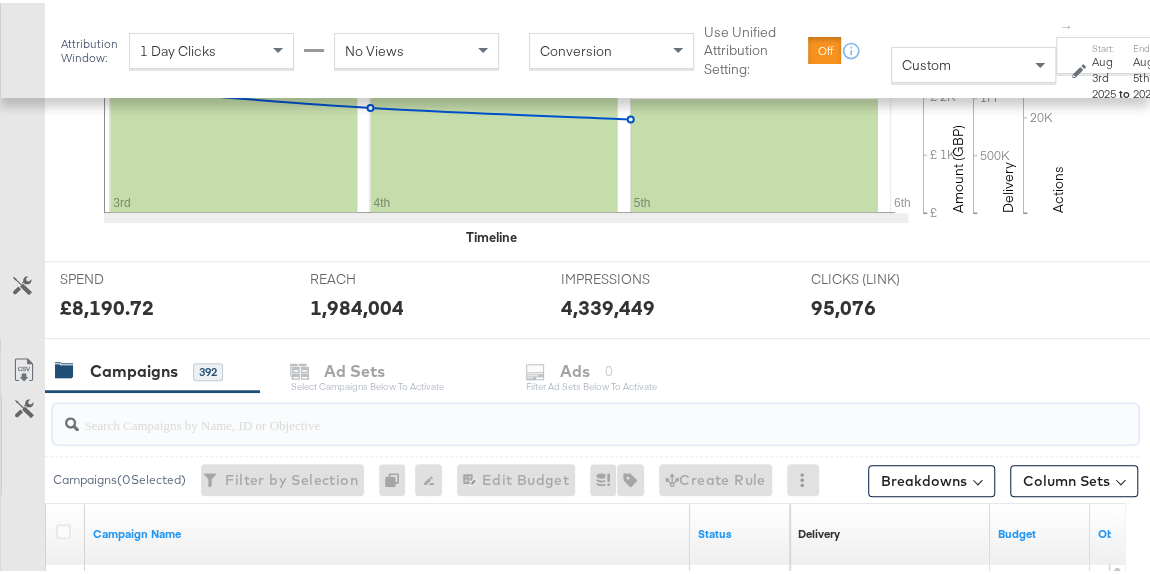 click at bounding box center (562, 413) 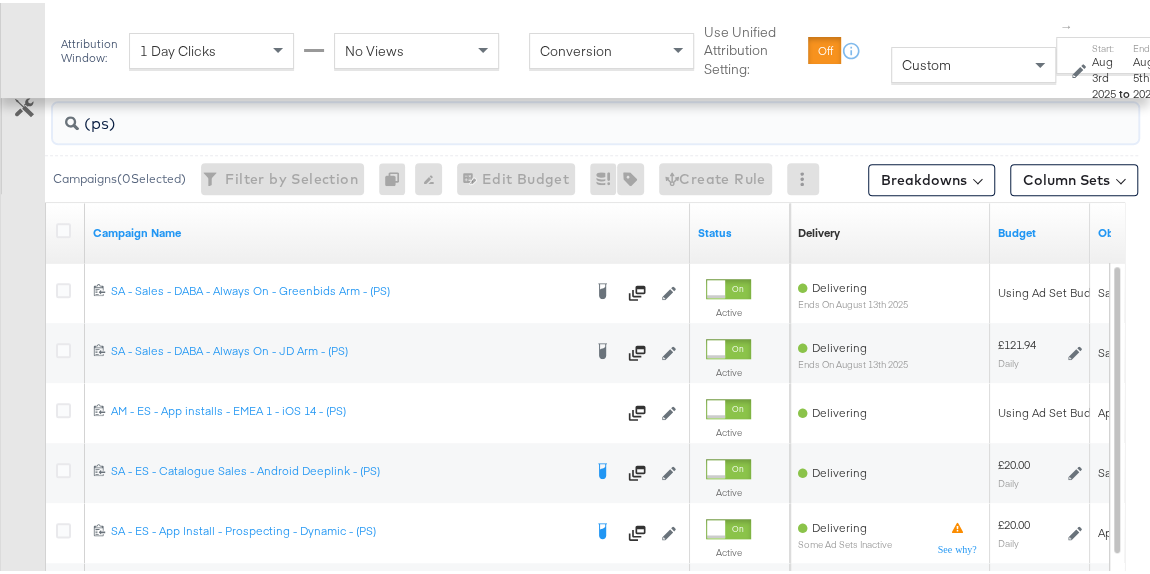 scroll, scrollTop: 899, scrollLeft: 0, axis: vertical 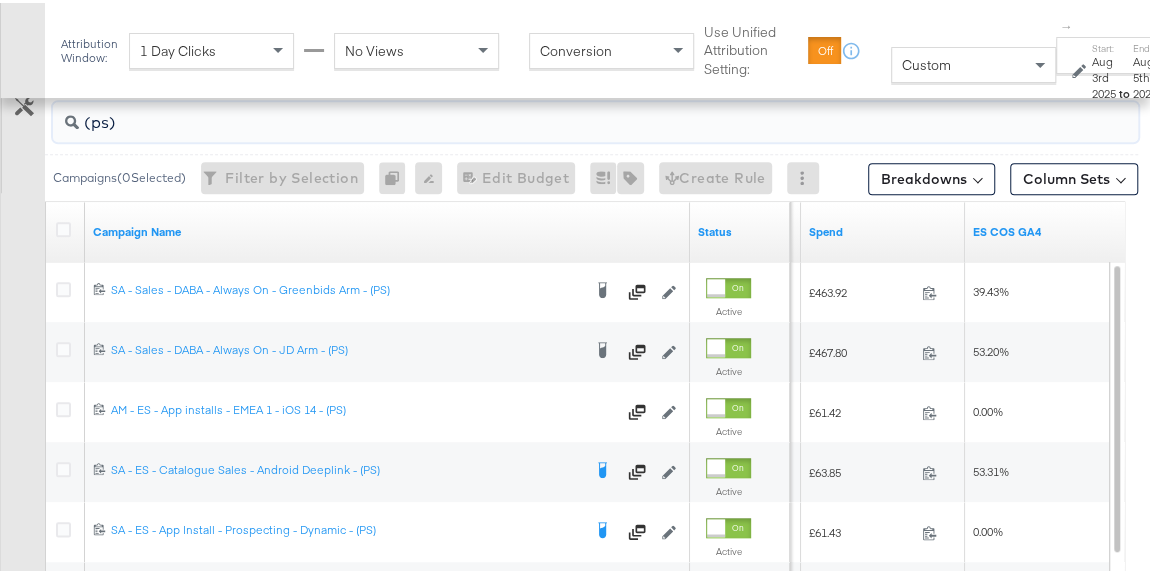 type on "(ps)" 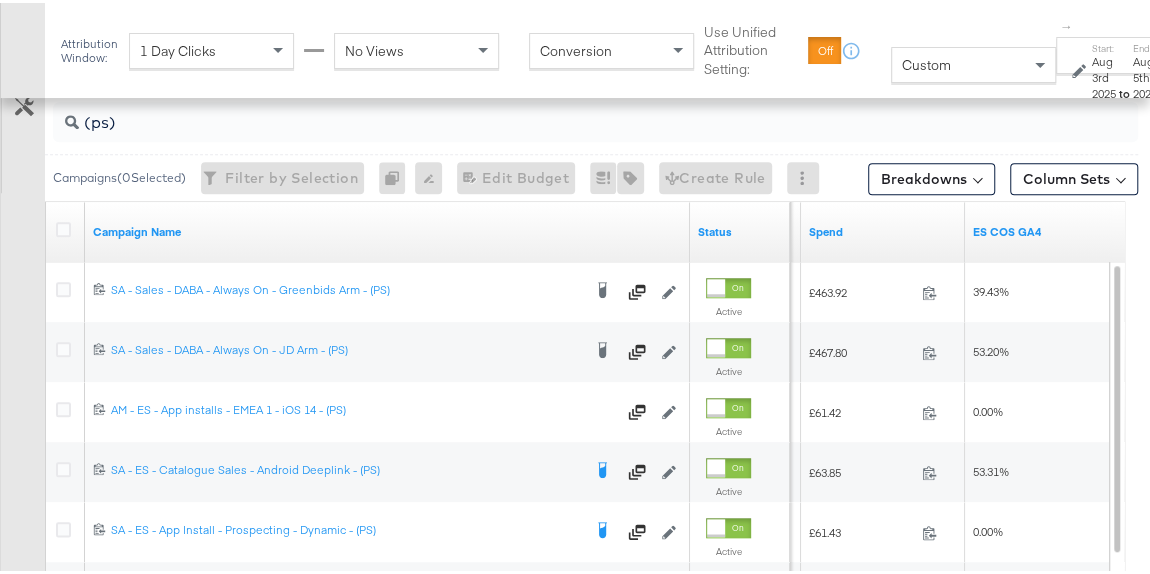 click at bounding box center [1081, 68] 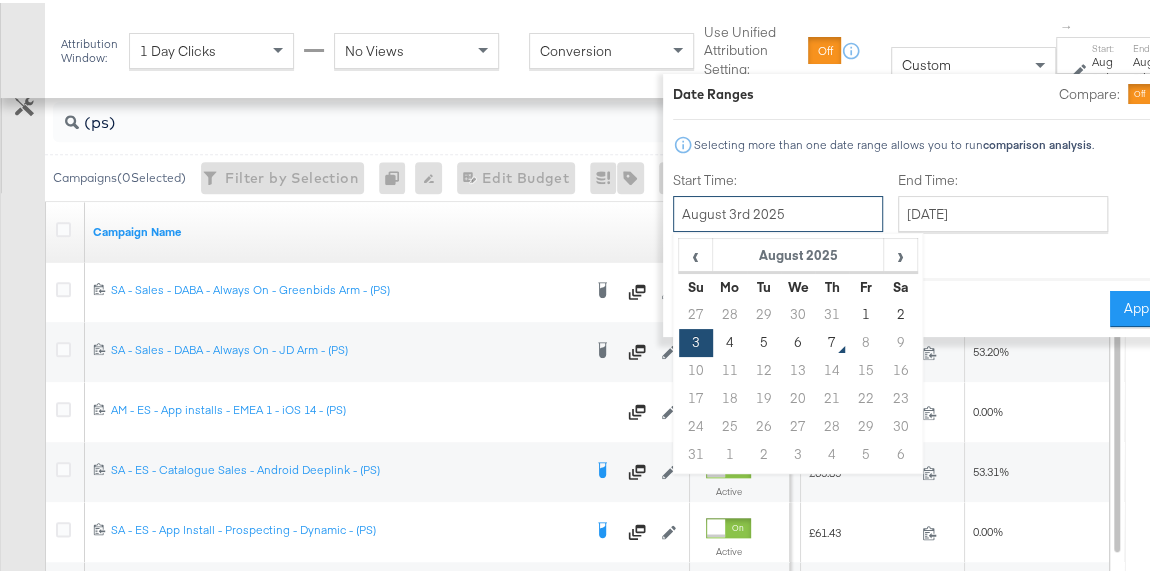 click on "August 3rd 2025" at bounding box center (778, 211) 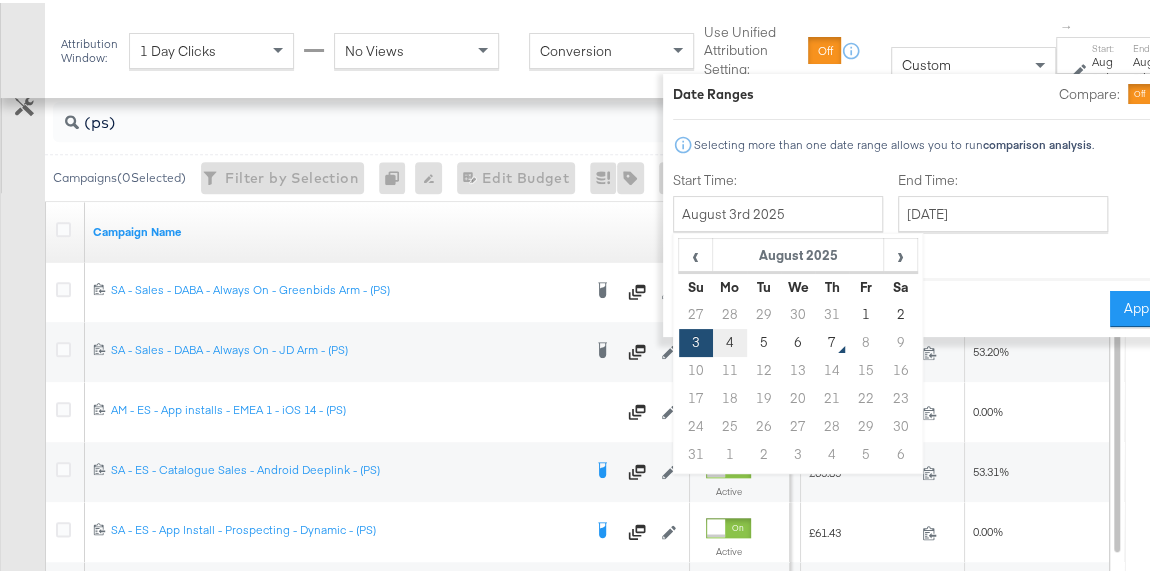 click on "4" at bounding box center [730, 340] 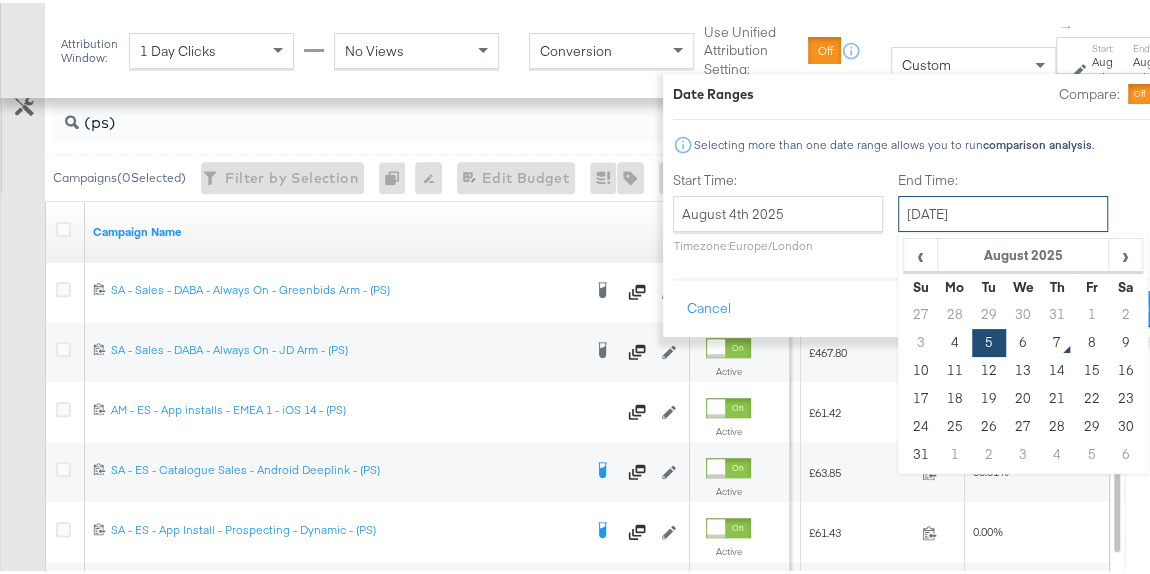 click on "[DATE]" at bounding box center (1003, 211) 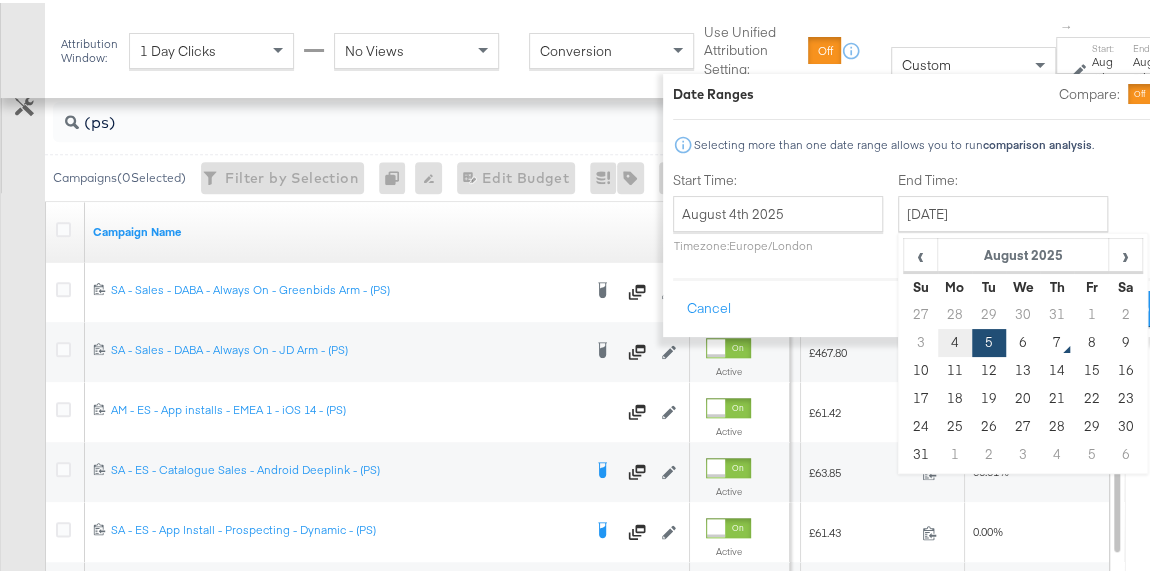 click on "4" at bounding box center (955, 340) 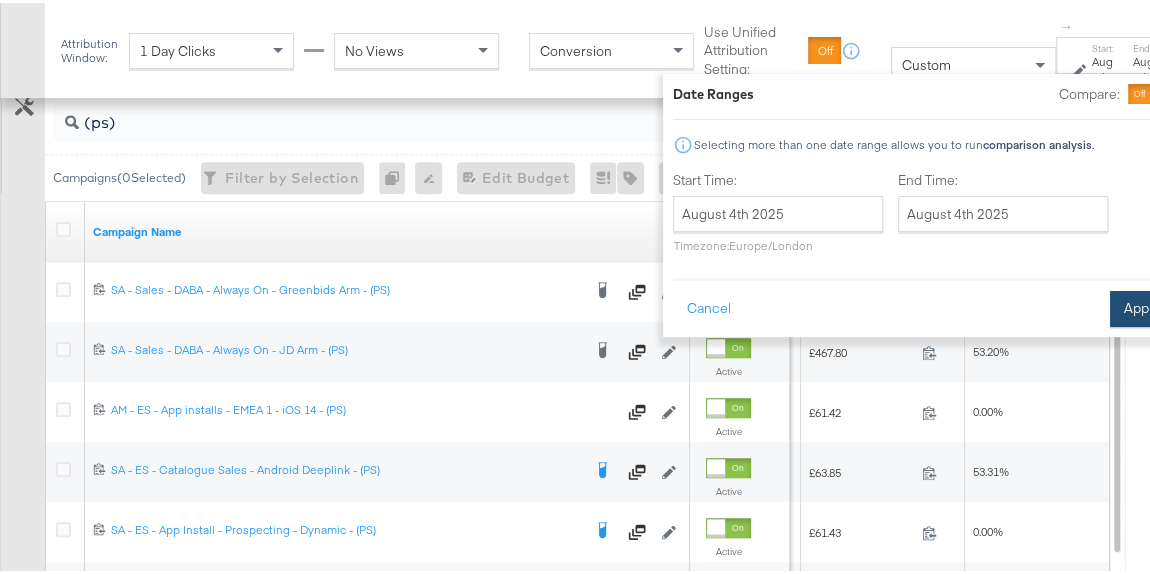 click on "Apply" at bounding box center (1141, 306) 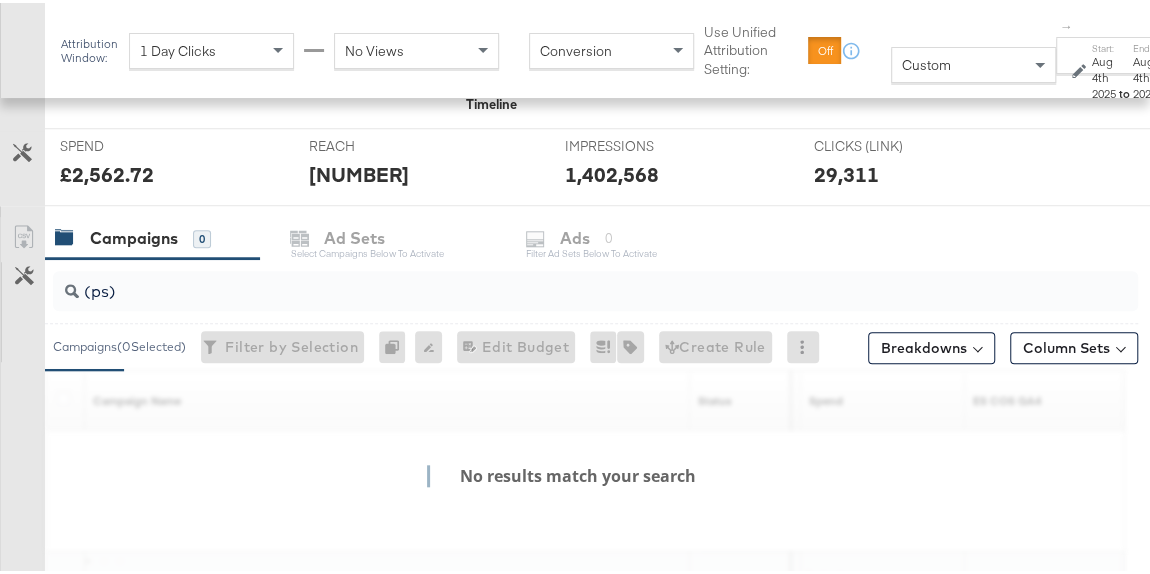 scroll, scrollTop: 899, scrollLeft: 0, axis: vertical 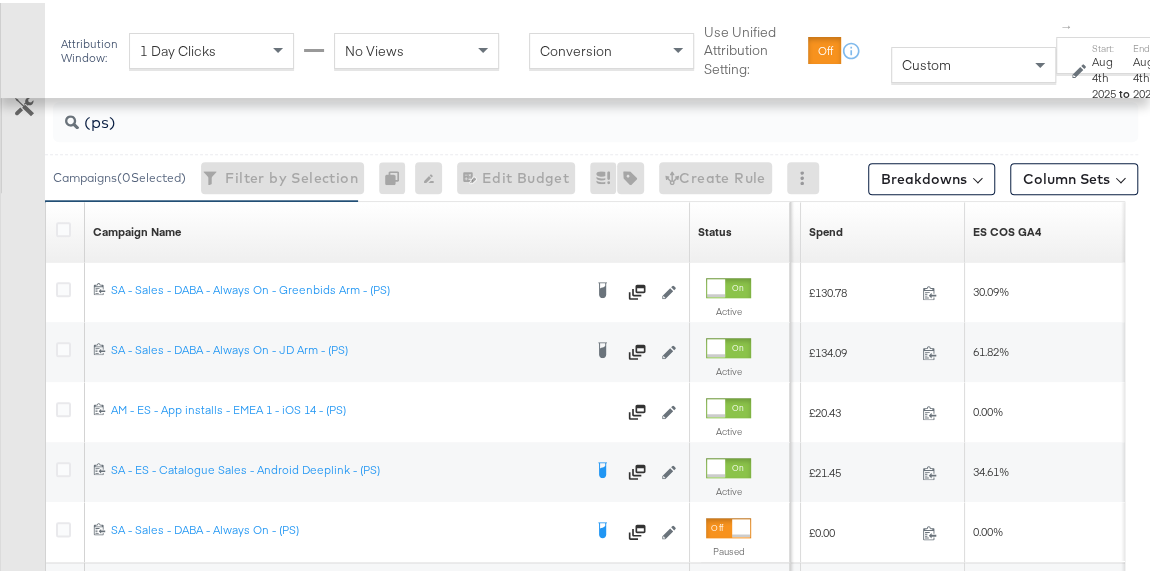 click on "Aug 4th 2025" at bounding box center [1103, 74] 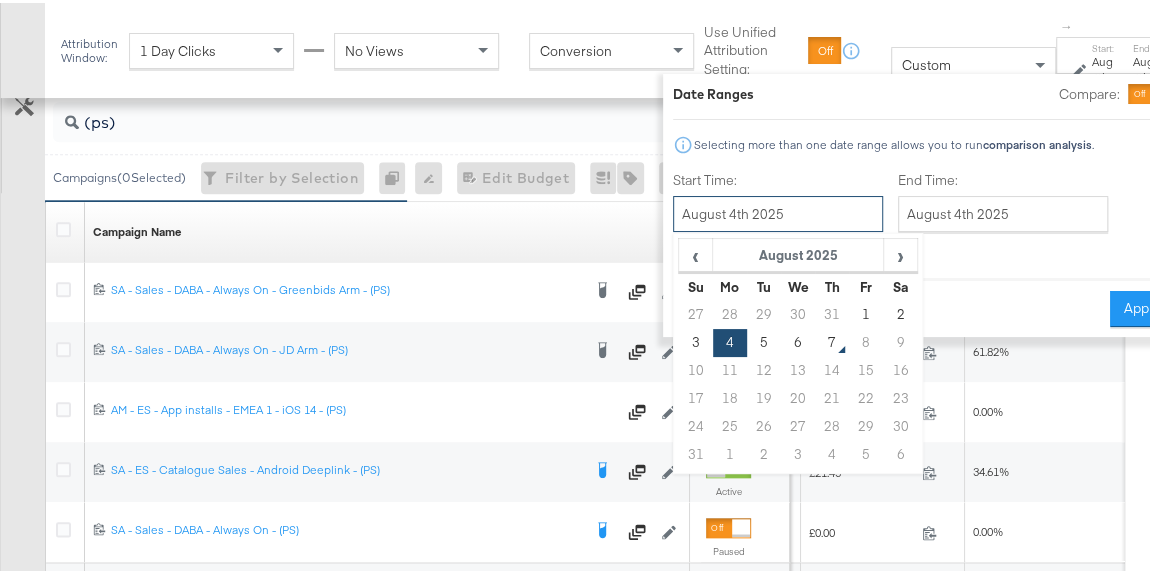 click on "August 4th 2025" at bounding box center (778, 211) 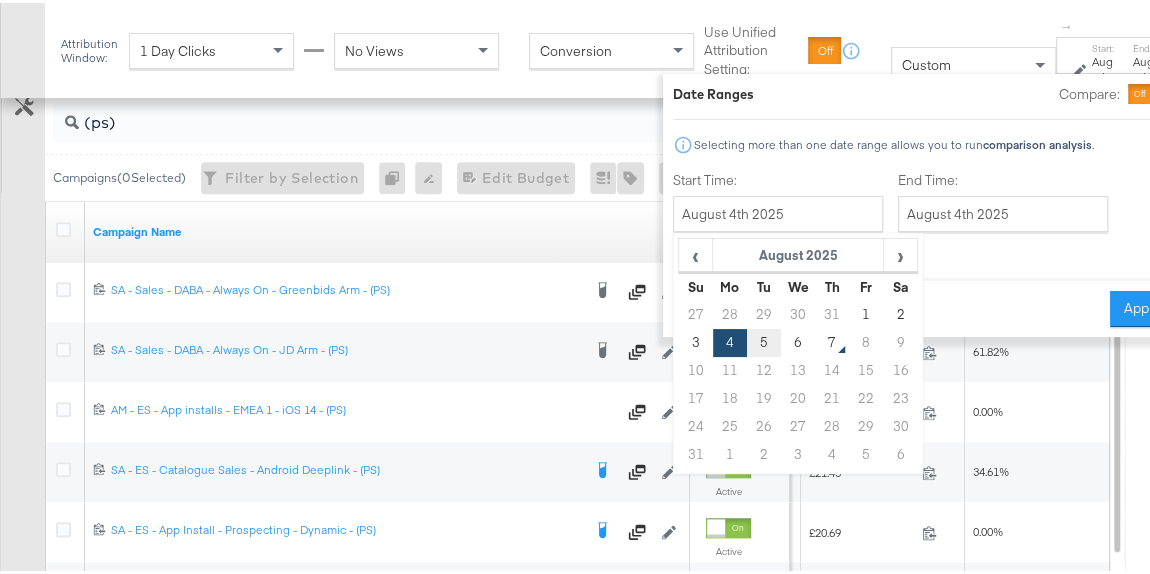 click on "5" at bounding box center [764, 340] 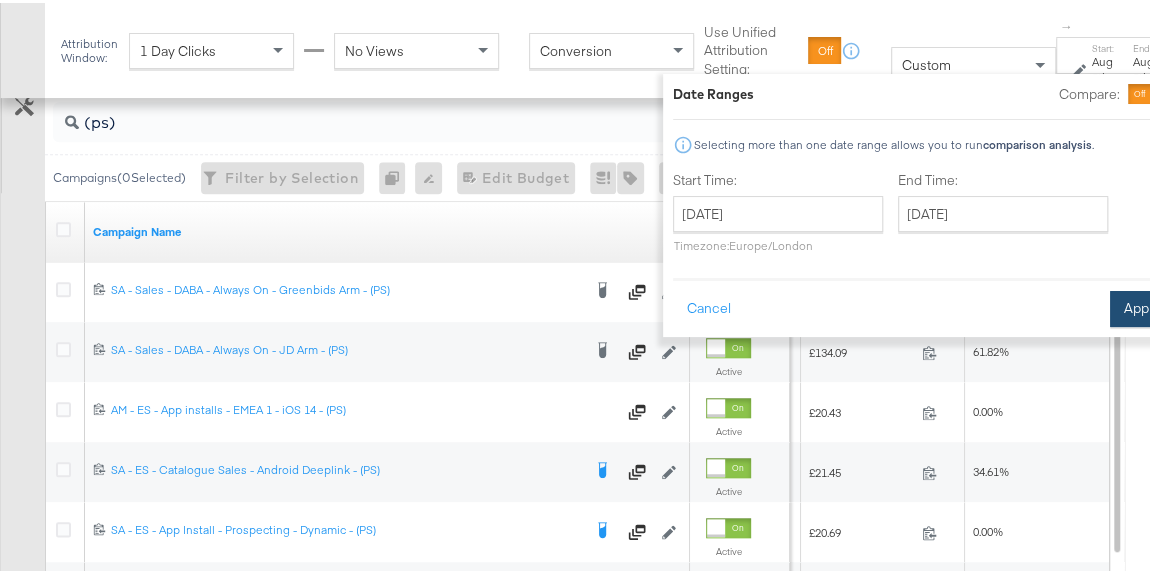click on "Apply" at bounding box center (1141, 306) 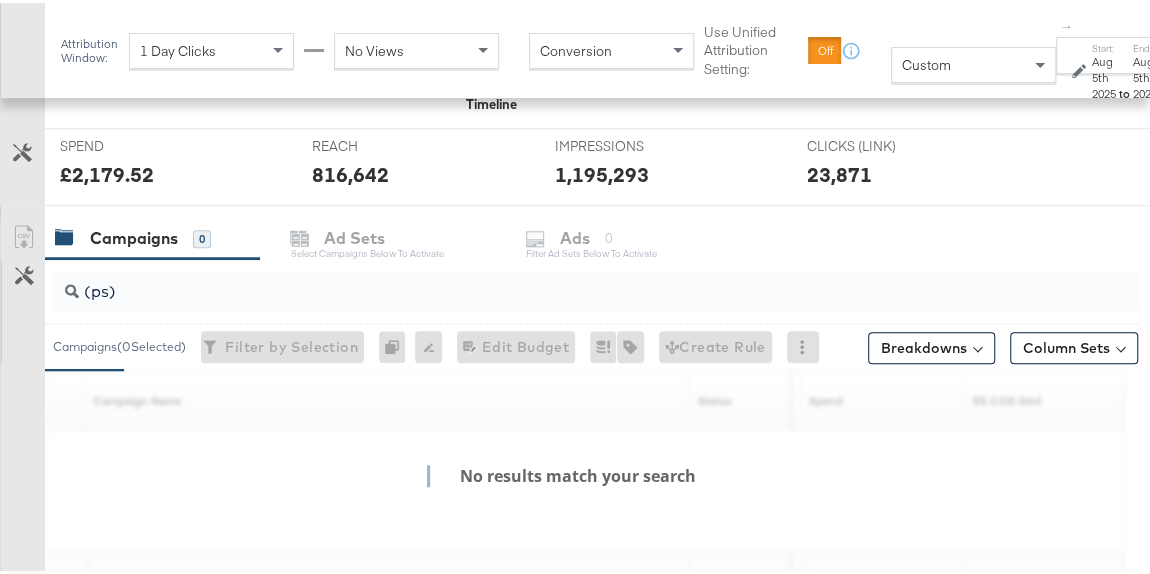 scroll, scrollTop: 899, scrollLeft: 0, axis: vertical 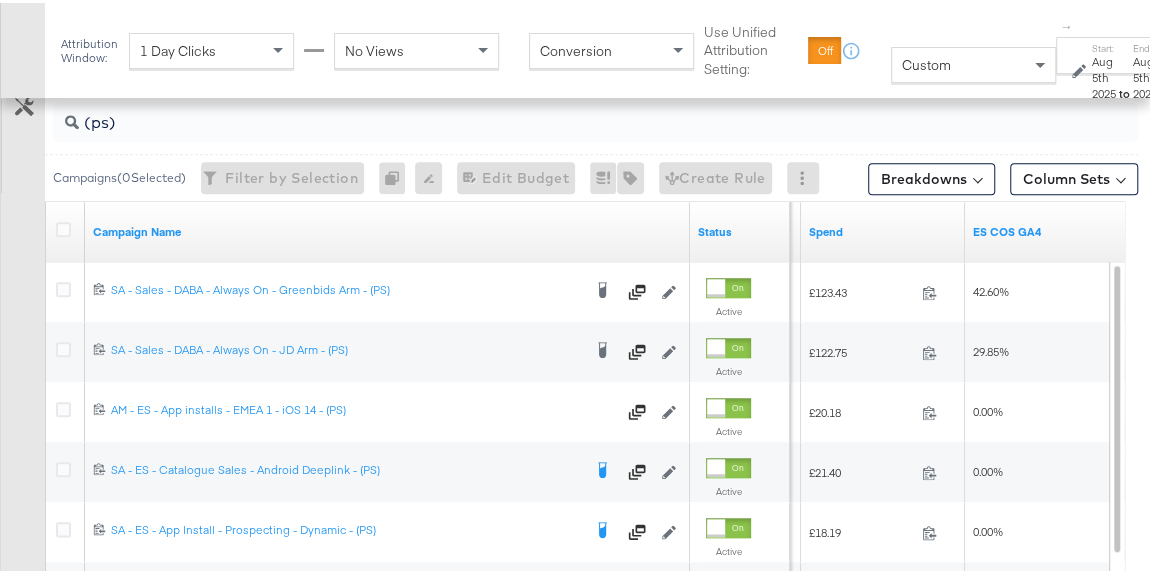 click on "Start:" at bounding box center [1103, 45] 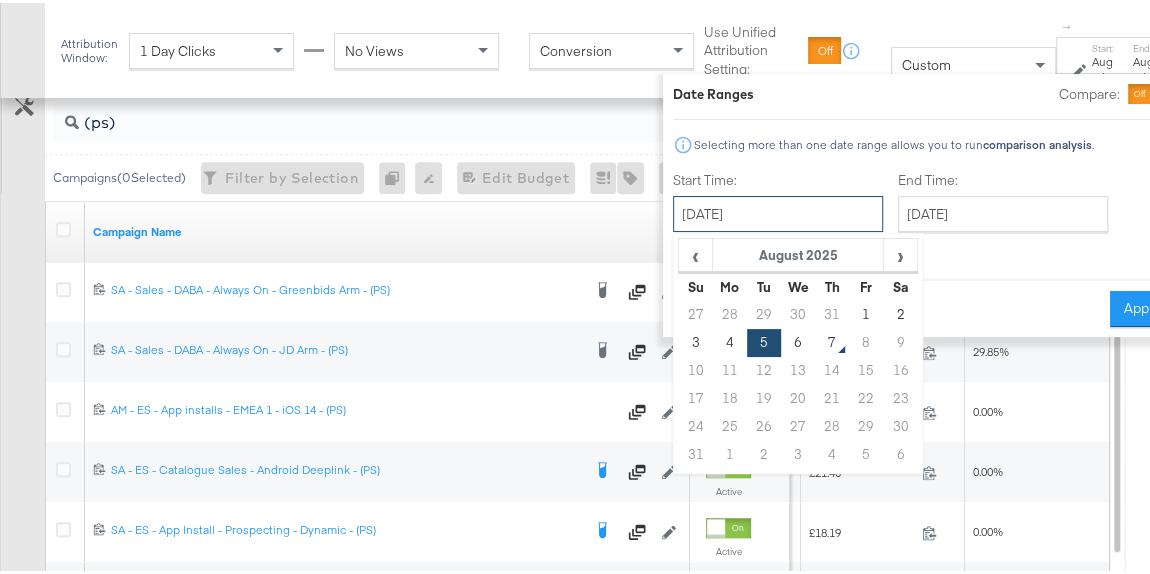 click on "[DATE]" at bounding box center [778, 211] 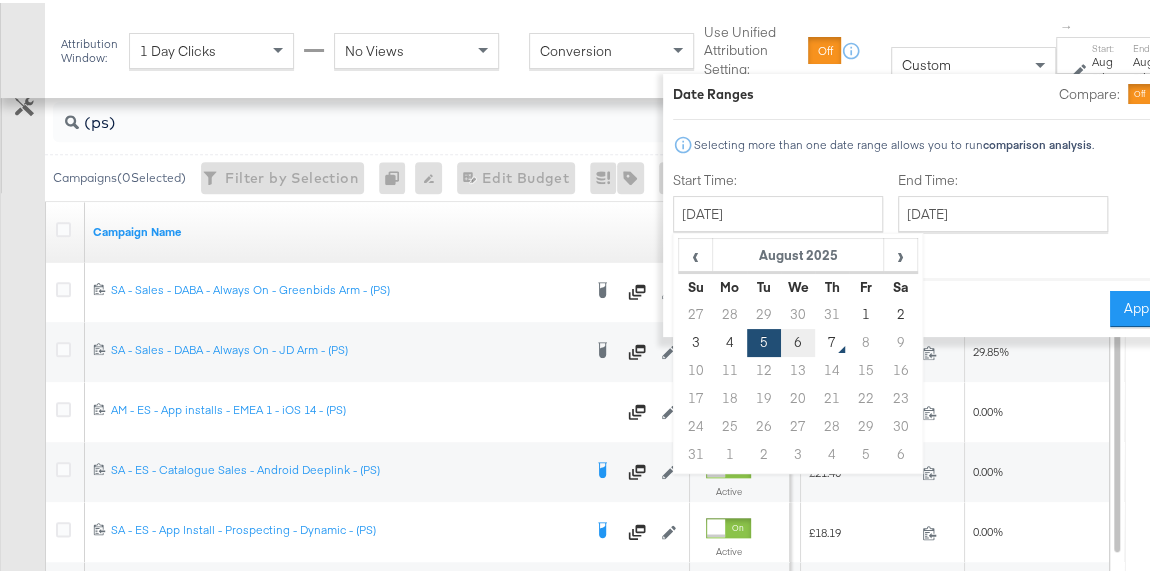 click on "6" at bounding box center (798, 340) 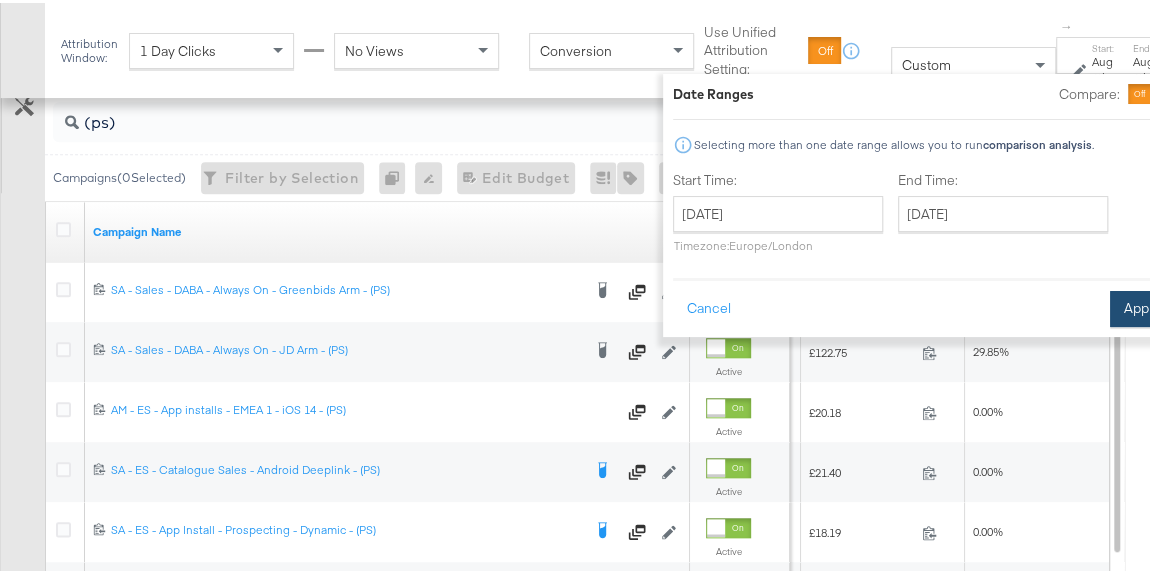click on "Apply" at bounding box center (1141, 306) 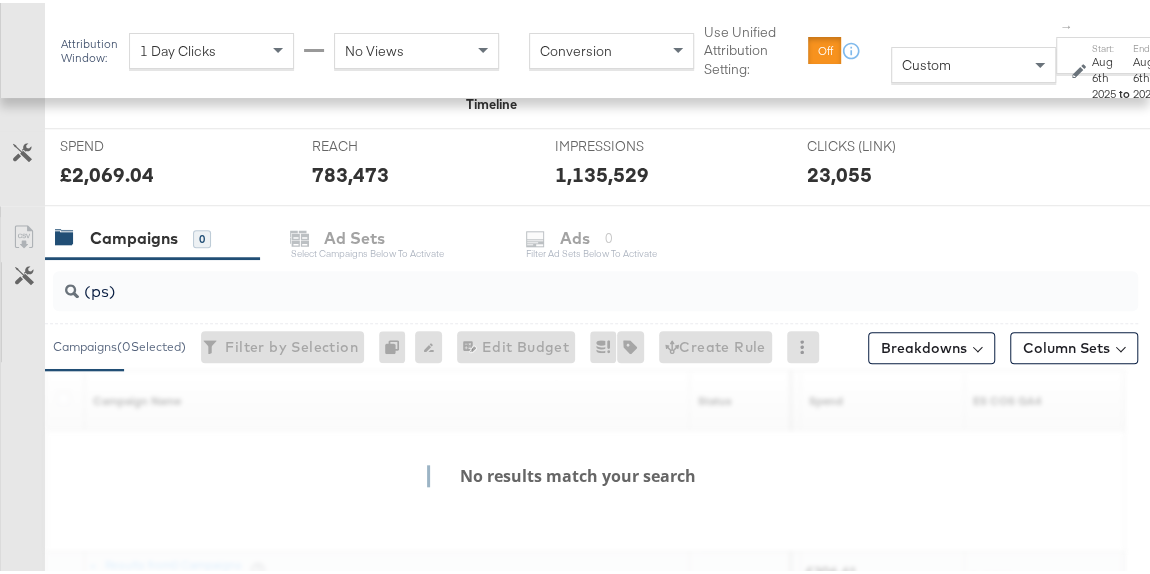 scroll, scrollTop: 899, scrollLeft: 0, axis: vertical 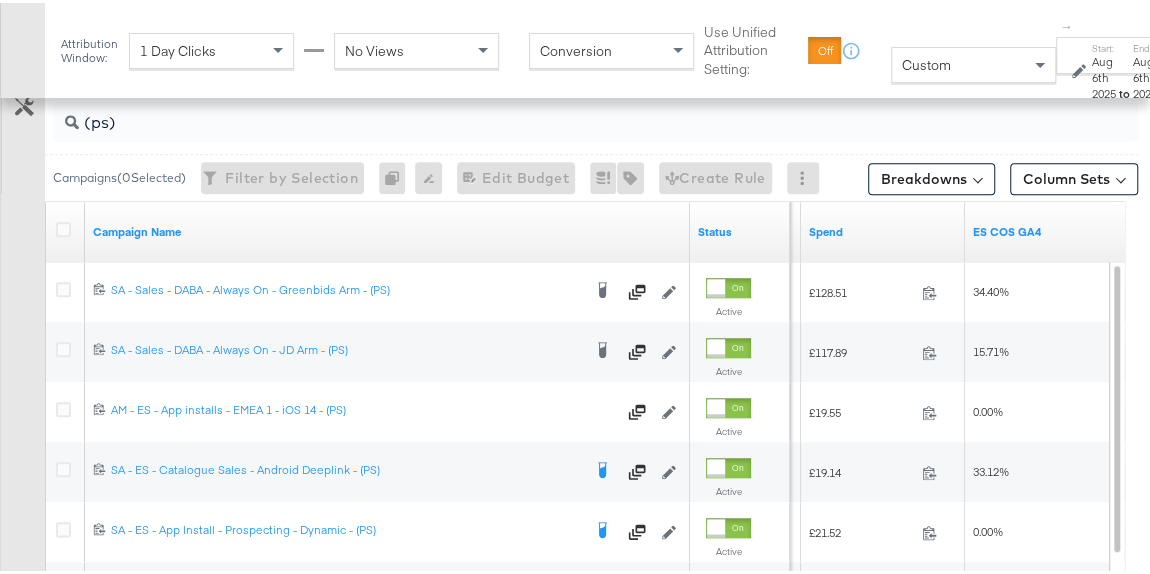 click on "Aug 6th 2025" at bounding box center [1103, 74] 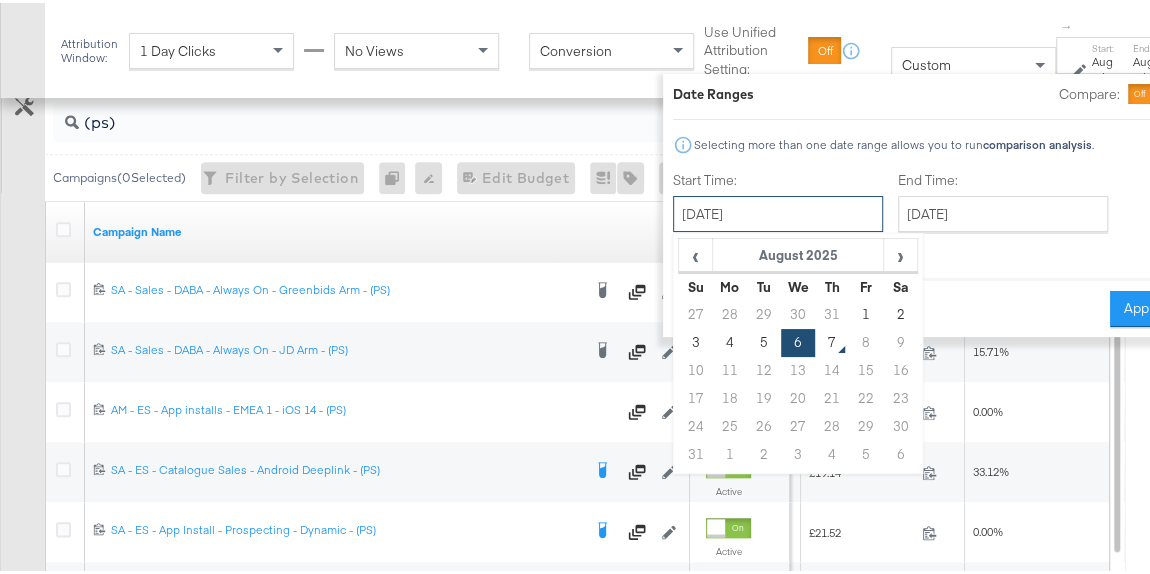 click on "[DATE]" at bounding box center [778, 211] 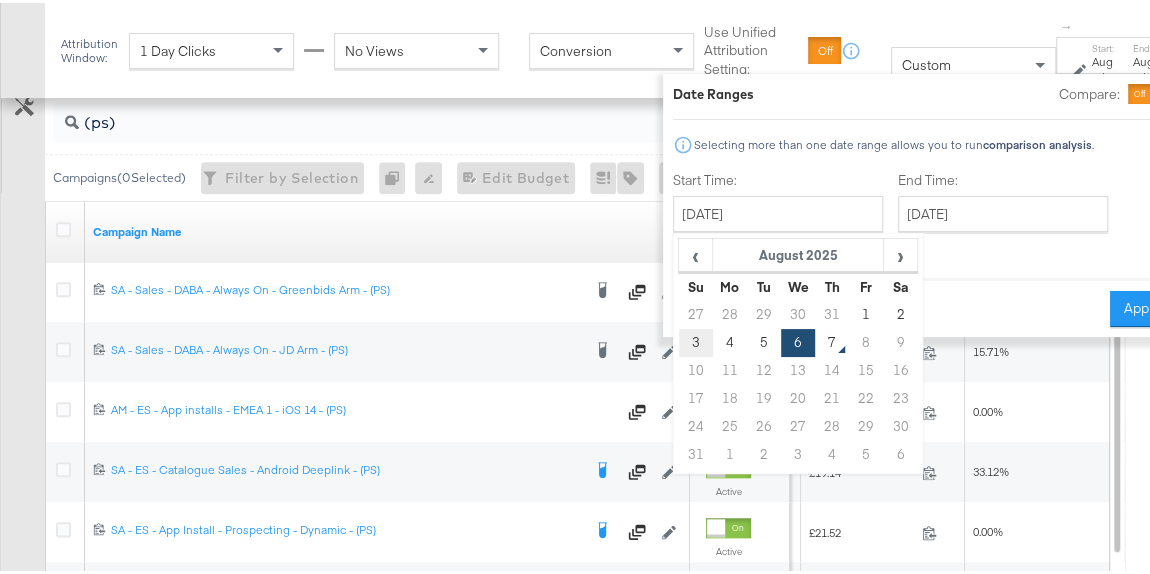 click on "3" at bounding box center [696, 340] 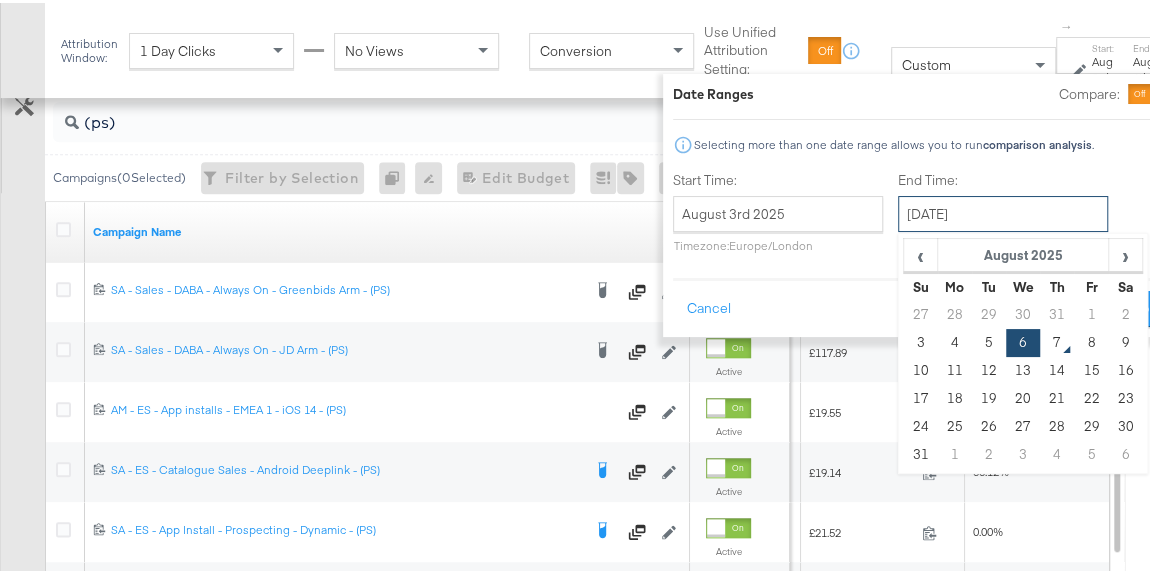click on "[DATE]" at bounding box center (1003, 211) 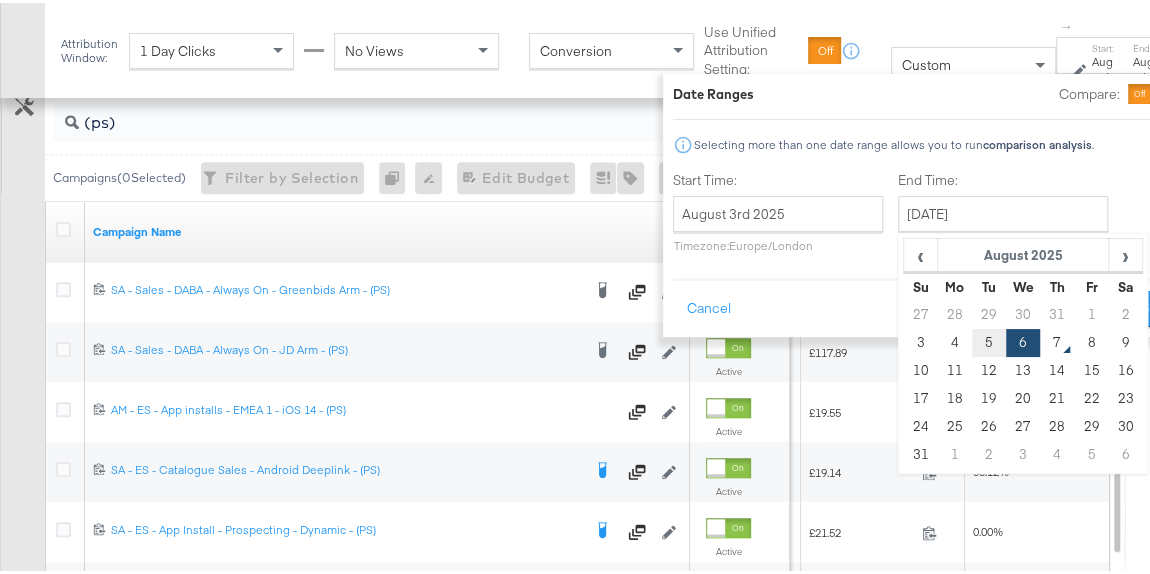 click on "5" at bounding box center [989, 340] 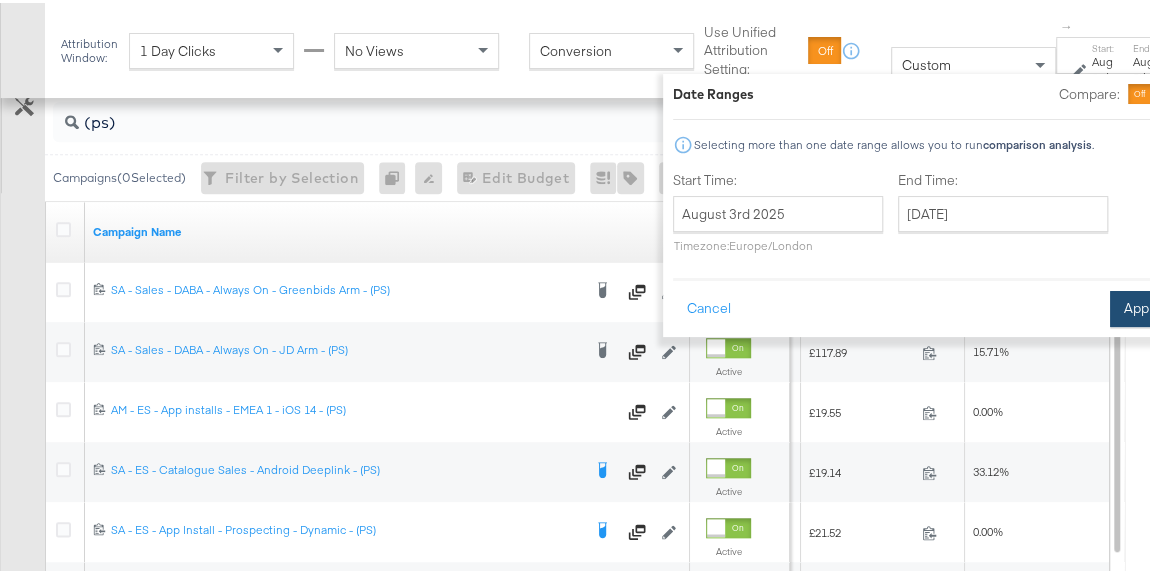 click on "Apply" at bounding box center (1141, 306) 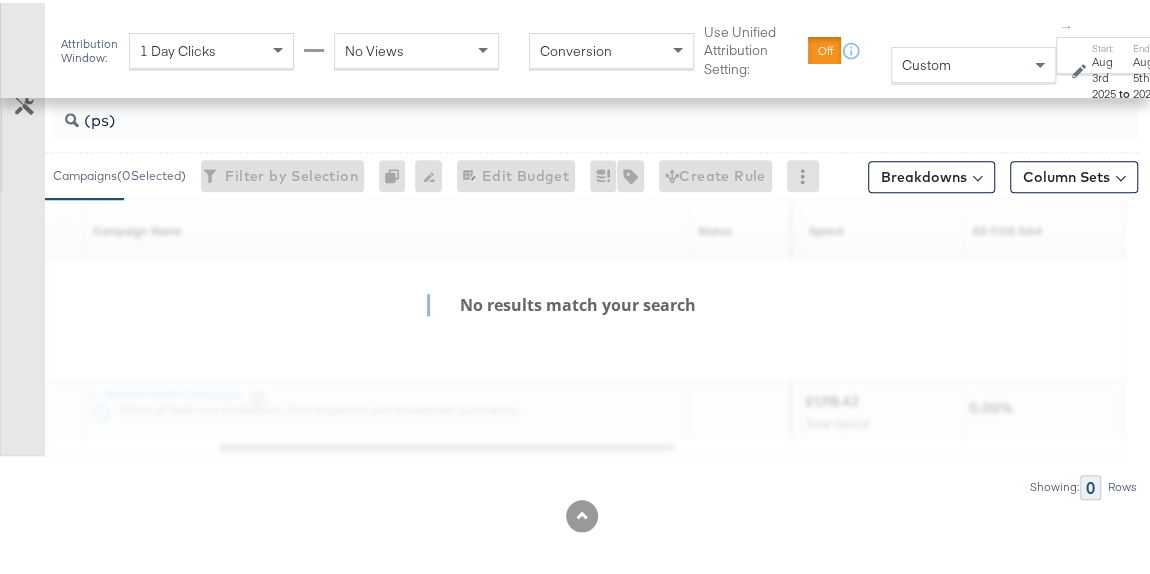 scroll, scrollTop: 899, scrollLeft: 0, axis: vertical 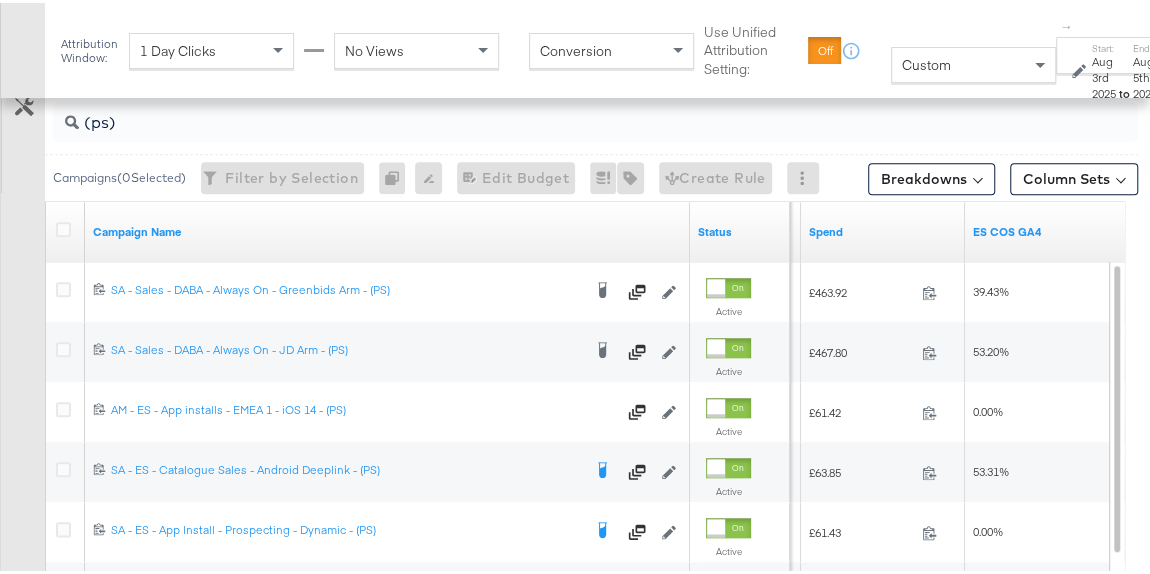 click at bounding box center (1081, 68) 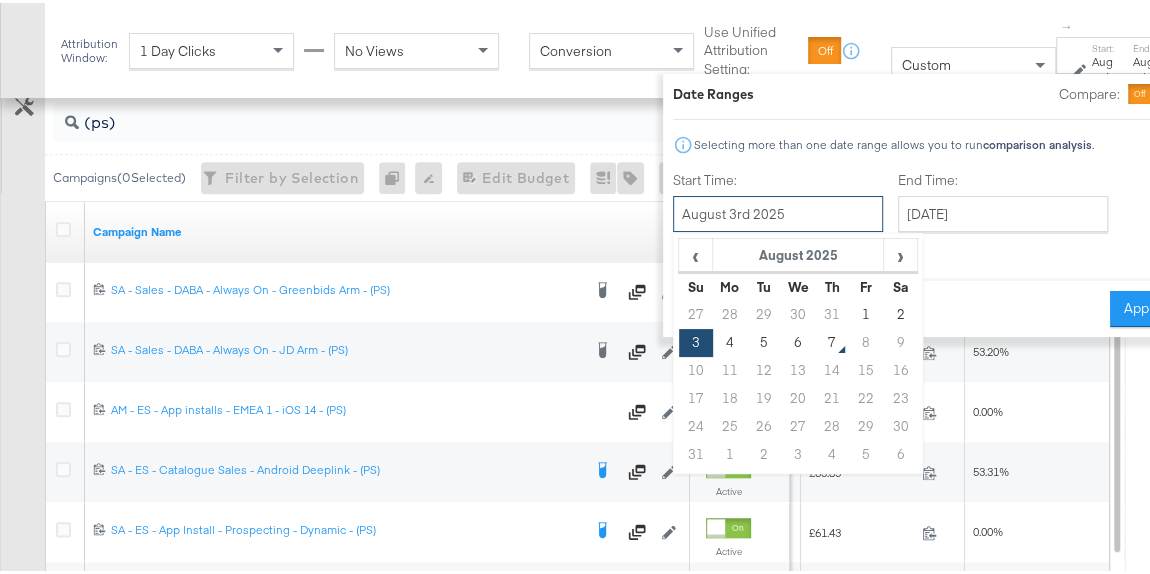 click on "August 3rd 2025" at bounding box center (778, 211) 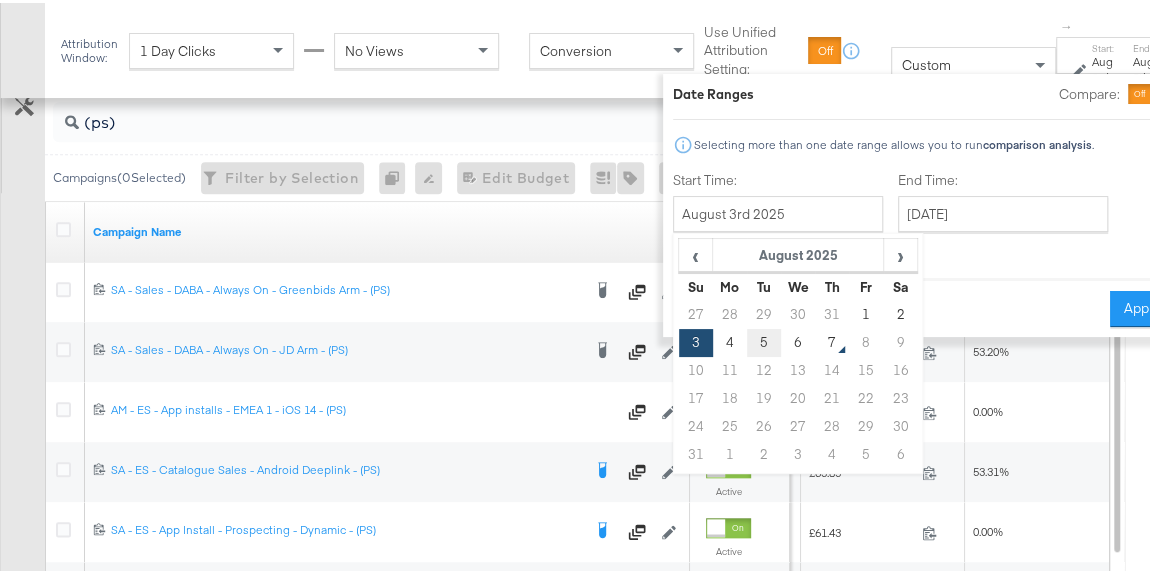 click on "5" at bounding box center [764, 340] 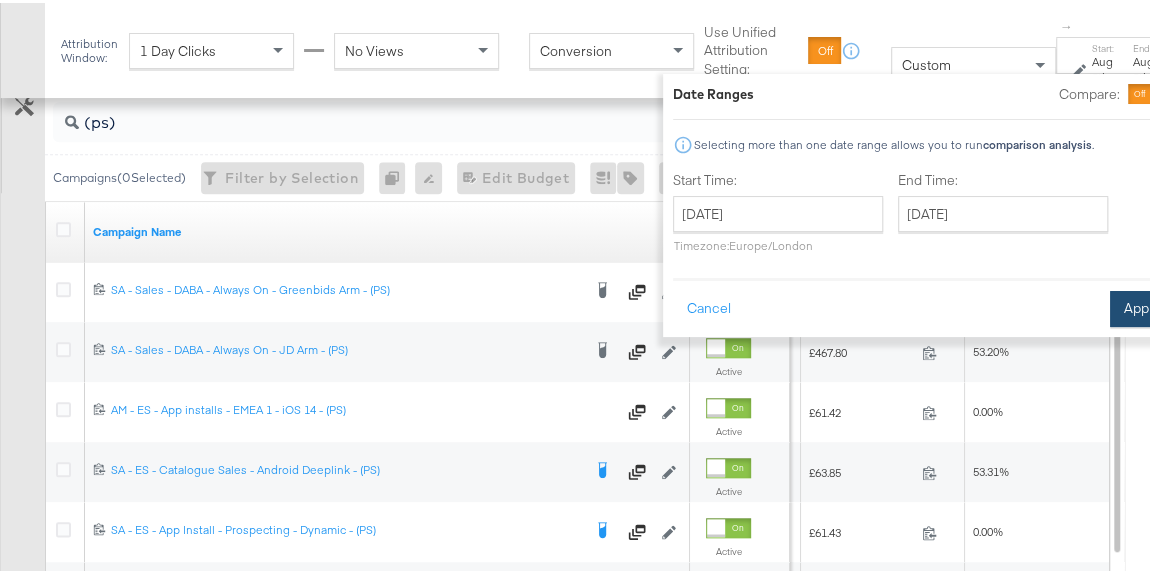 click on "Apply" at bounding box center [1141, 306] 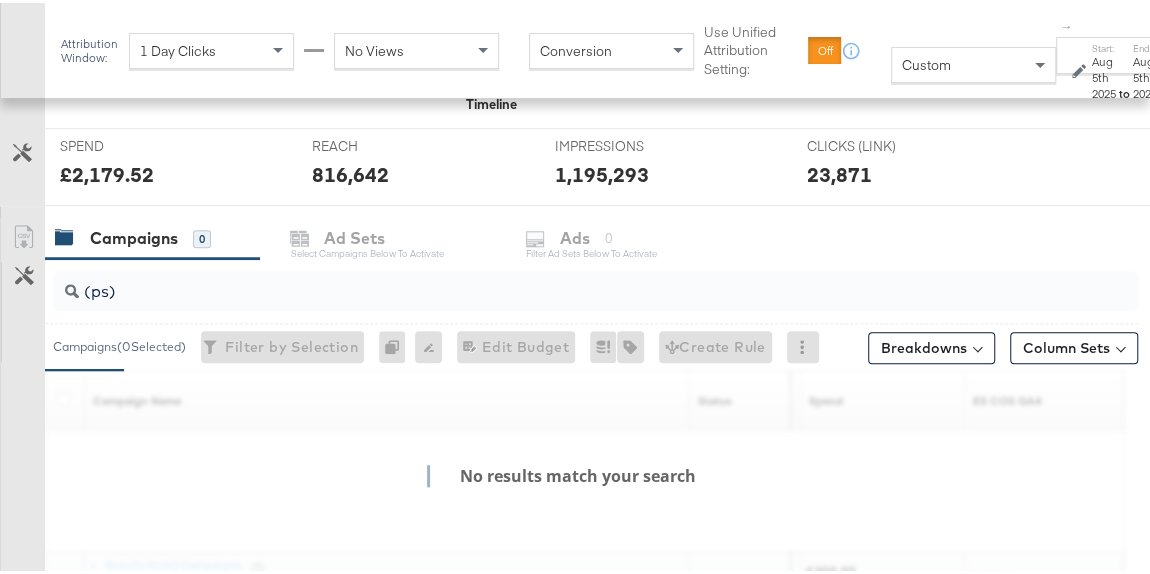 scroll, scrollTop: 899, scrollLeft: 0, axis: vertical 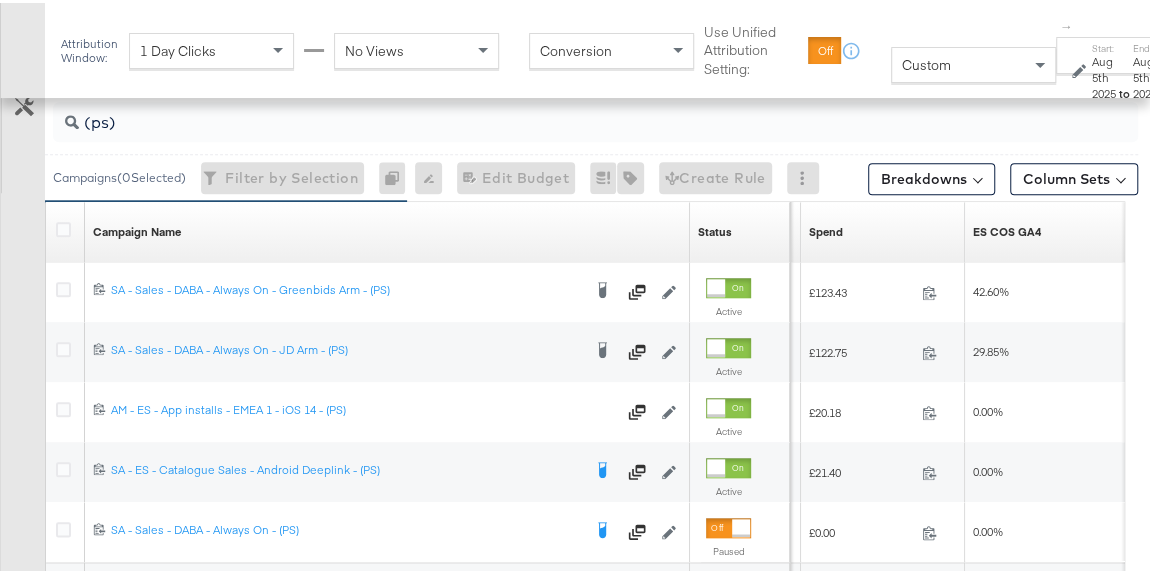 click on "Aug 5th 2025" at bounding box center (1103, 74) 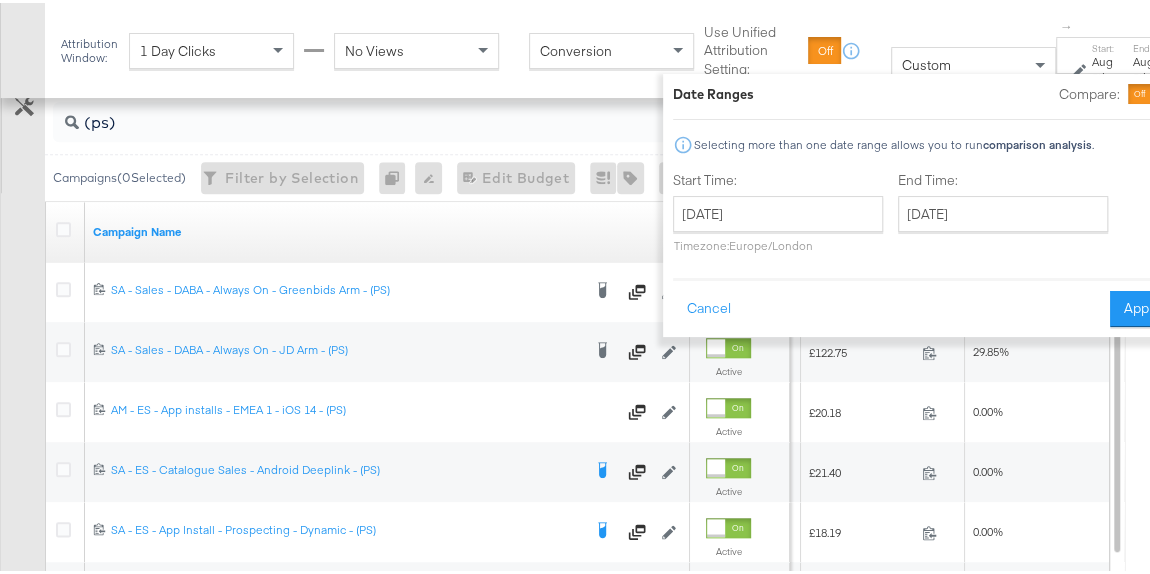 click on "Attribution Window:  1 Day Clicks No Views Conversion Use Unified Attribution Setting: If you set use unified attribution setting, your query's conversion metric attribution and campaign optimization will use the attribution setting of the ad object(s) being queried — a single period of time during which conversions are credited to ads and used to inform campaign optimization. Custom ↑  Start:  [DATE]    to     End:  [DATE] Date Ranges Compare:  Selecting more than one date range allows you to run  comparison analysis . Start Time: [DATE] ‹ [MONTH] › Su Mo Tu We Th Fr Sa 27 28 29 30 31 1 2 3 4 5 6 7 8 9 10 11 12 13 14 15 16 17 18 19 20 21 22 23 24 25 26 27 28 29 30 31 1 2 3 4 5 6 Timezone:  Europe/London End Time: [DATE] ‹ [MONTH] › Su Mo Tu We Th Fr Sa 27 28 29 30 31 1 2 3 4 5 6 7 8 9 10 11 12 13 14 15 16 17 18 19 20 21 22 23 24 25 26 27 28 29 30 31 1 2 3 4 5 6 Cancel Apply" at bounding box center [628, 47] 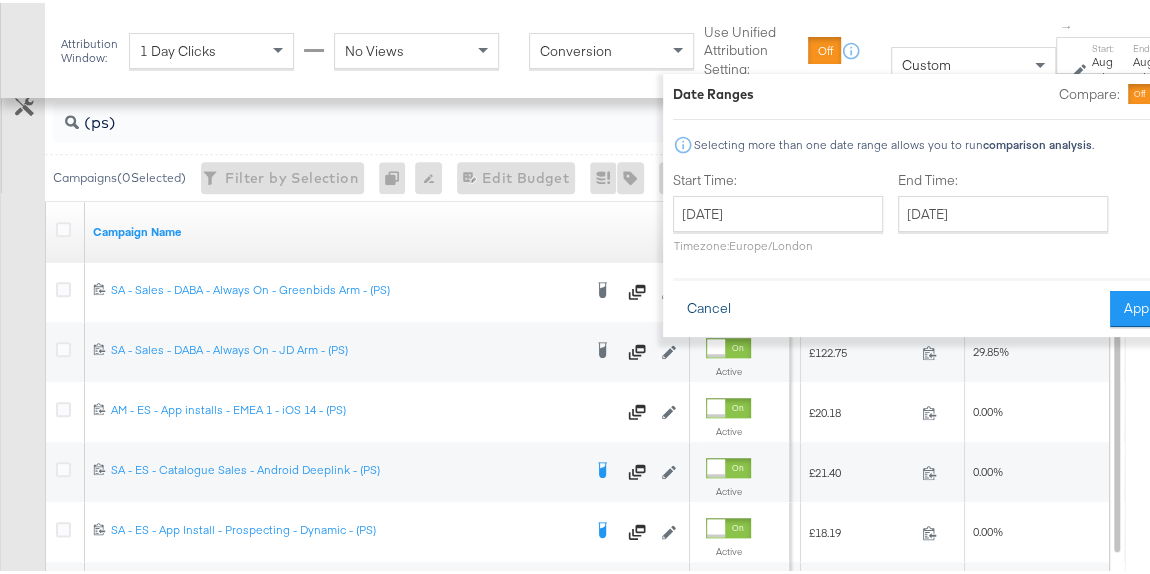 click on "Cancel" at bounding box center (709, 306) 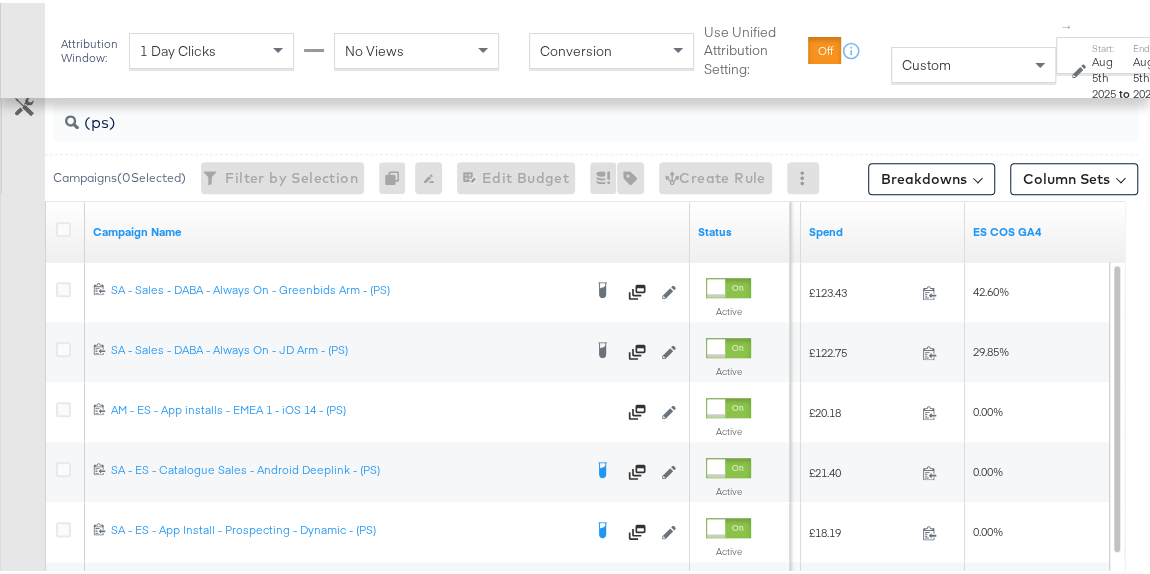 click on "Aug 5th 2025" at bounding box center [1103, 74] 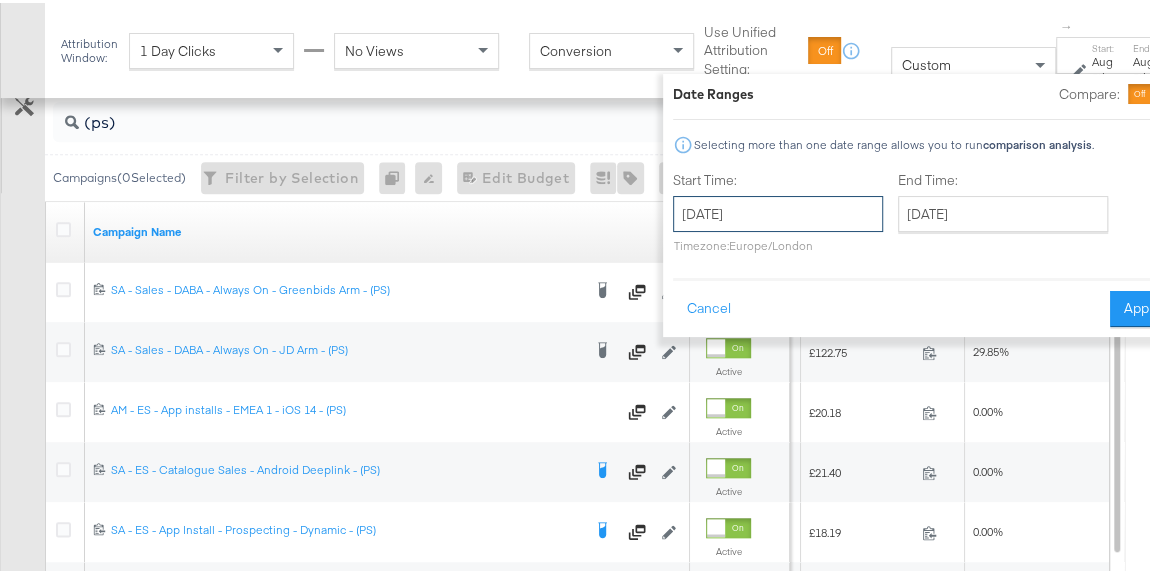 click on "[DATE]" at bounding box center (778, 211) 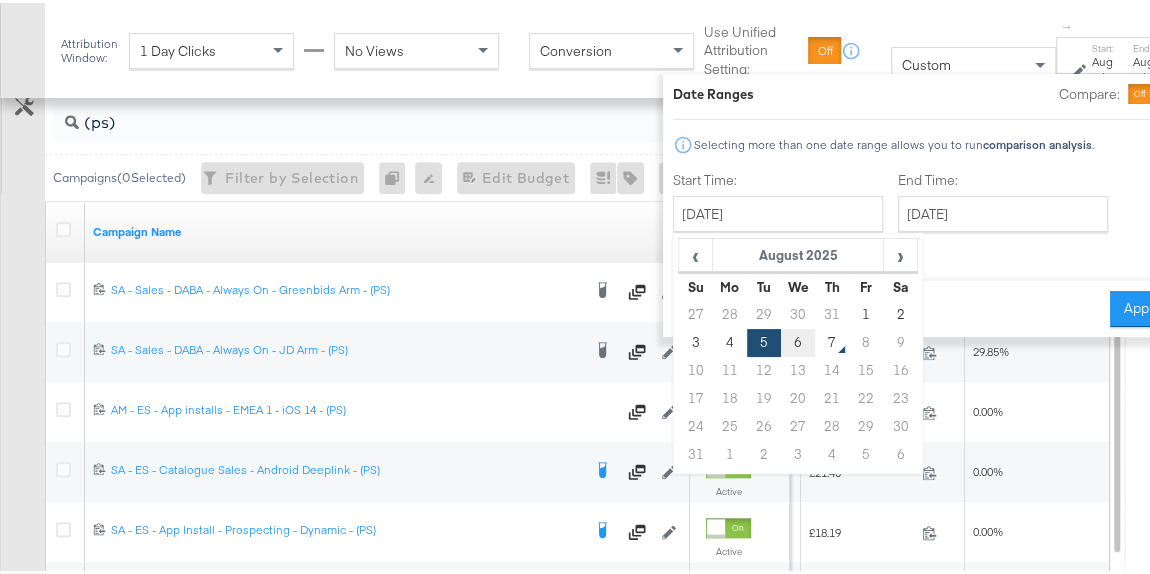 click on "6" at bounding box center [798, 340] 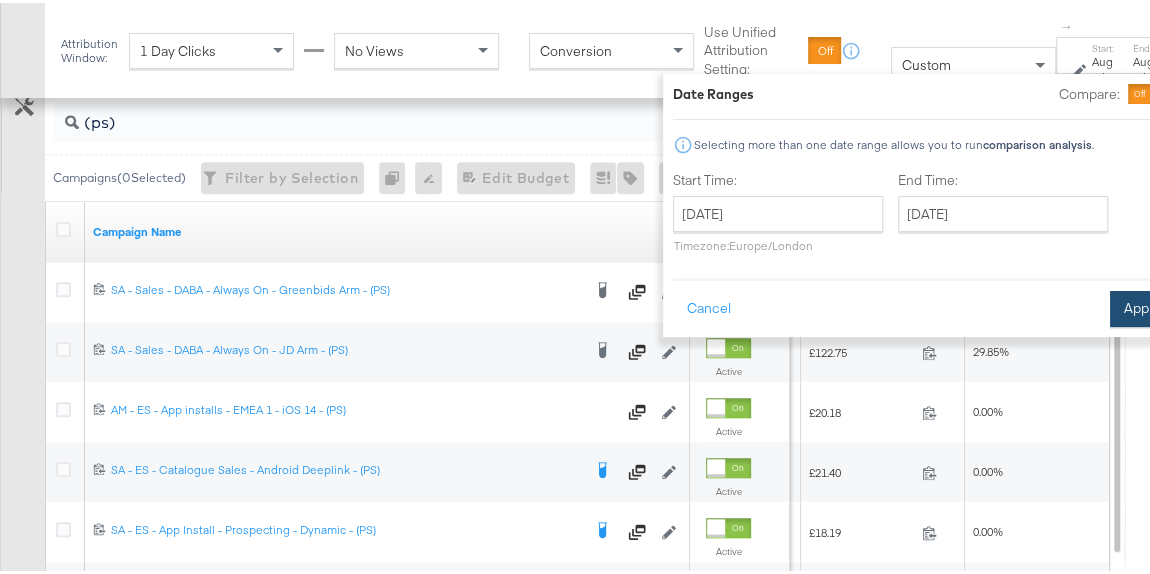 click on "Apply" at bounding box center (1141, 306) 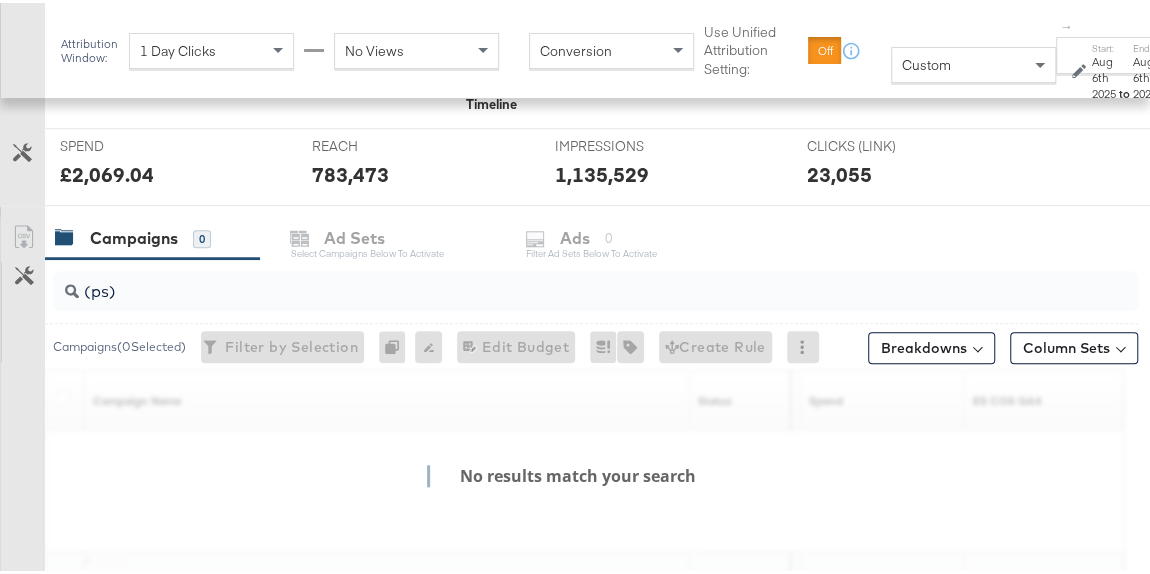 scroll, scrollTop: 899, scrollLeft: 0, axis: vertical 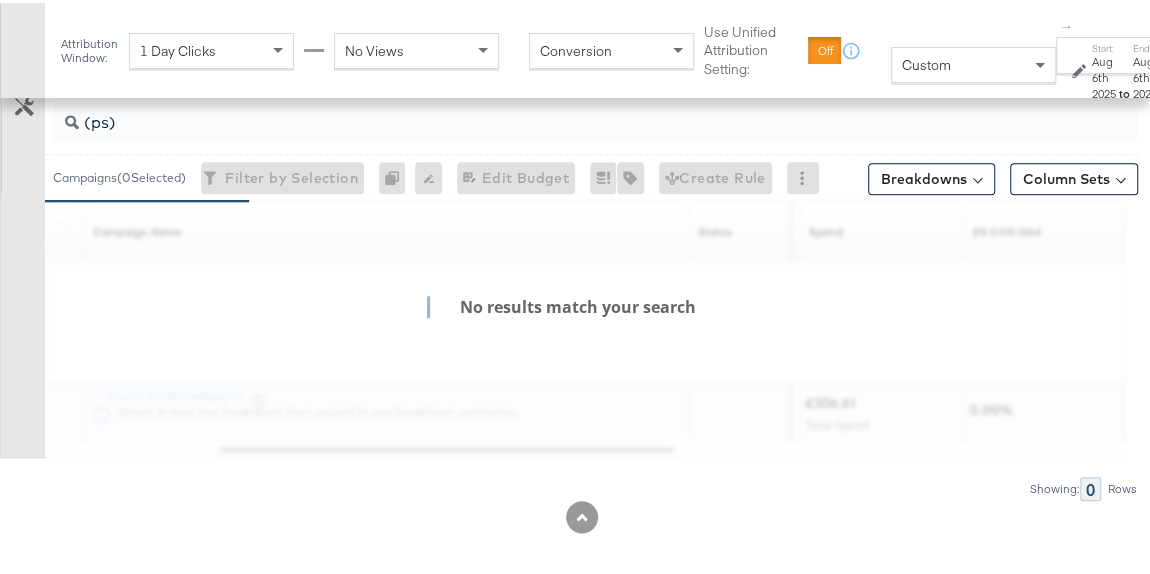 click on "Attribution Window:  1 Day Clicks No Views Conversion Use Unified Attribution Setting: If you set use unified attribution setting, your query's conversion metric attribution and campaign optimization will use the attribution setting of the ad object(s) being queried — a single period of time during which conversions are credited to ads and used to inform campaign optimization. Custom ↑  Start:  [DATE]    to     End:  [DATE]" at bounding box center [628, 47] 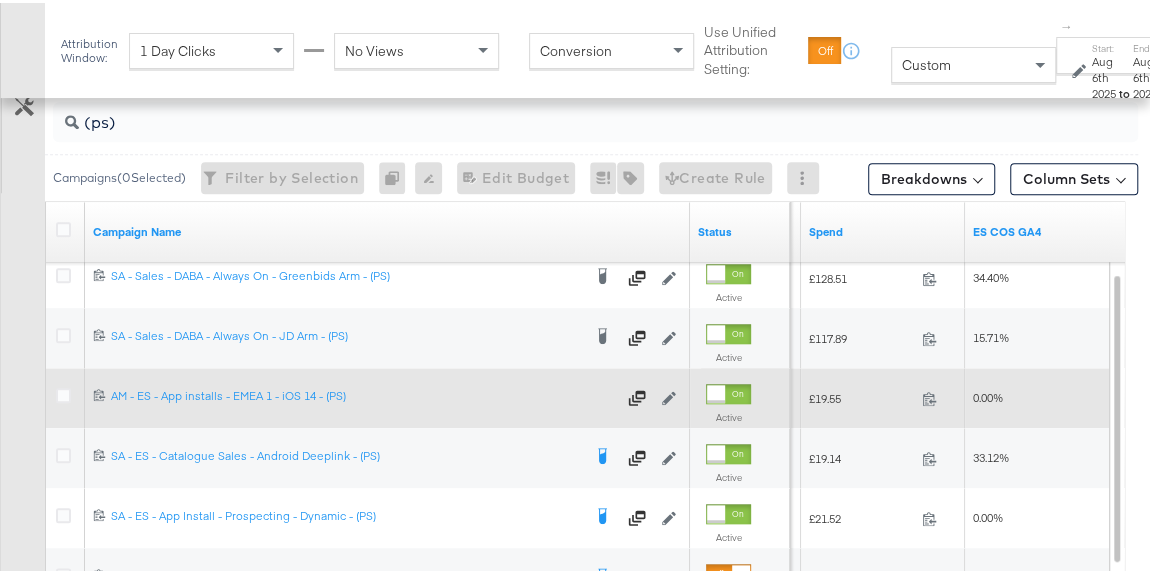scroll, scrollTop: 894, scrollLeft: 0, axis: vertical 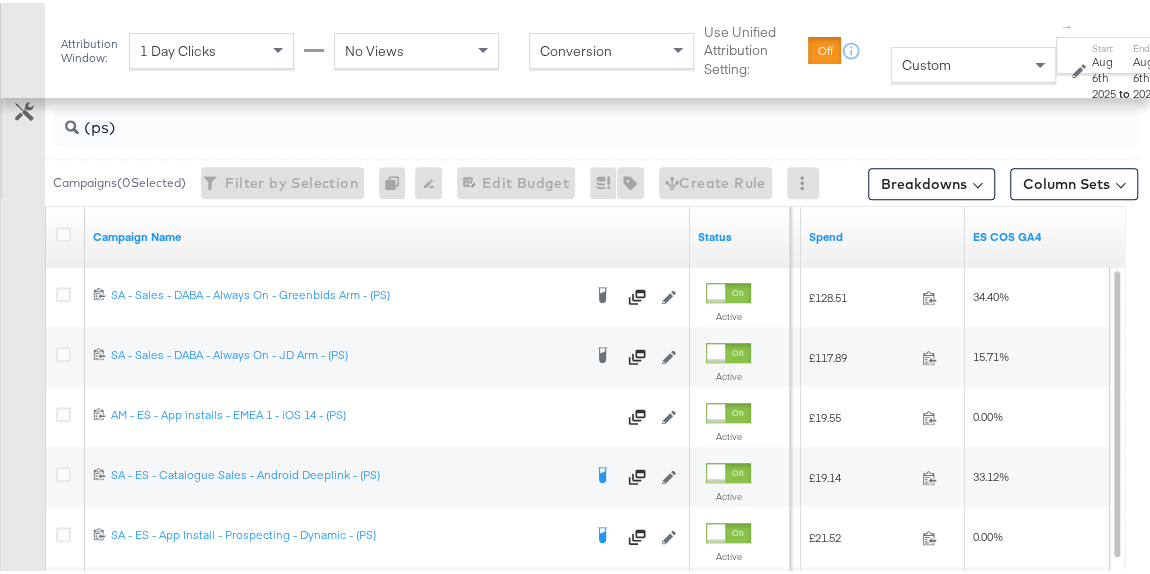 click on "Start:  [DATE]    to     End:  [DATE]" at bounding box center (1123, 69) 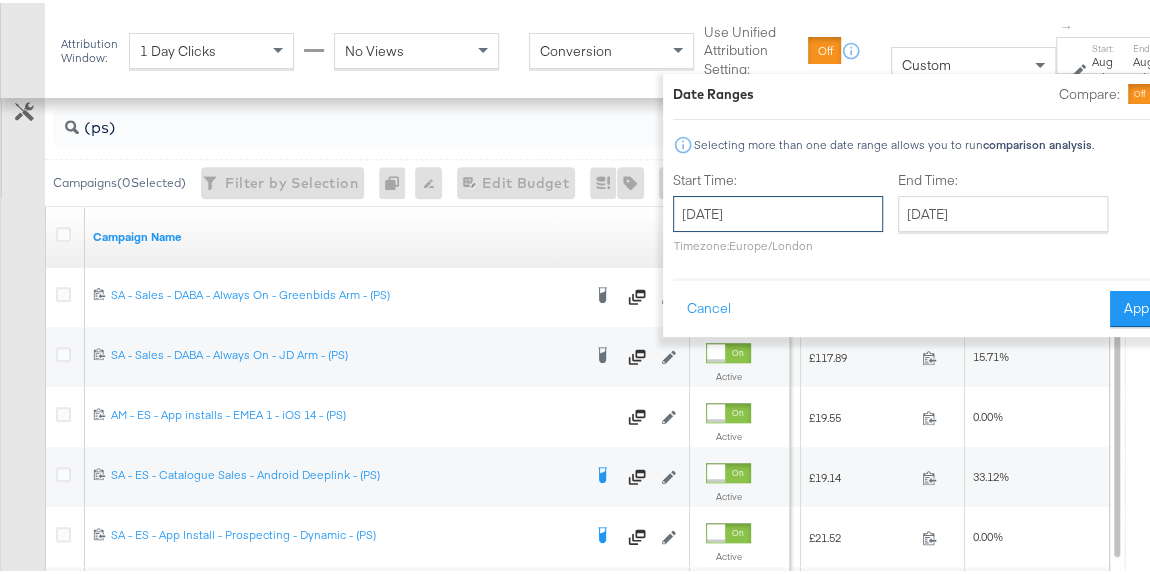 click on "[DATE]" at bounding box center (778, 211) 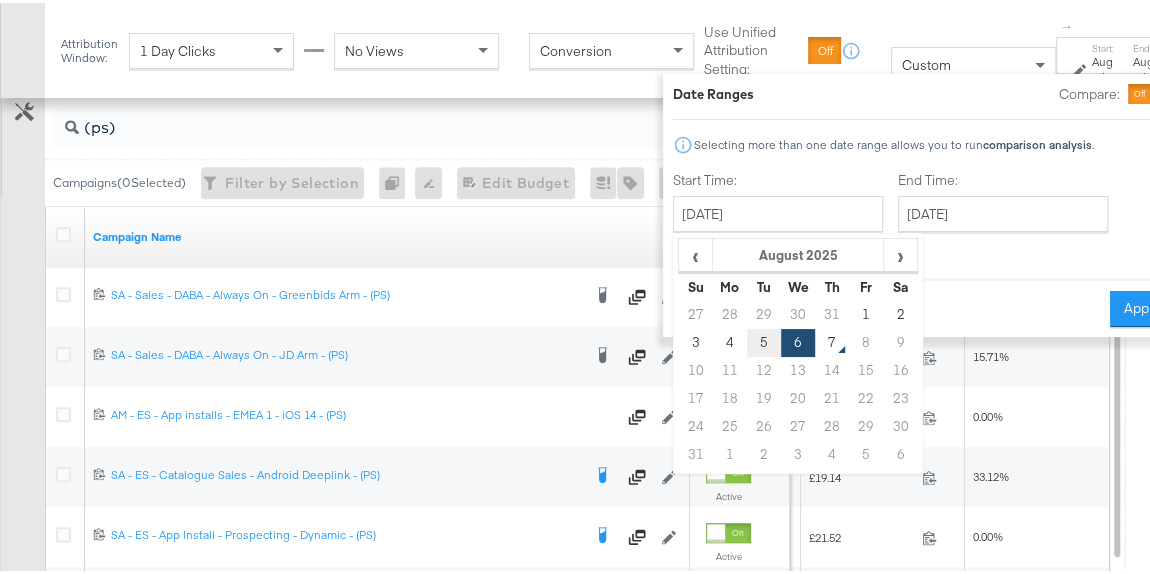 click on "5" at bounding box center (764, 340) 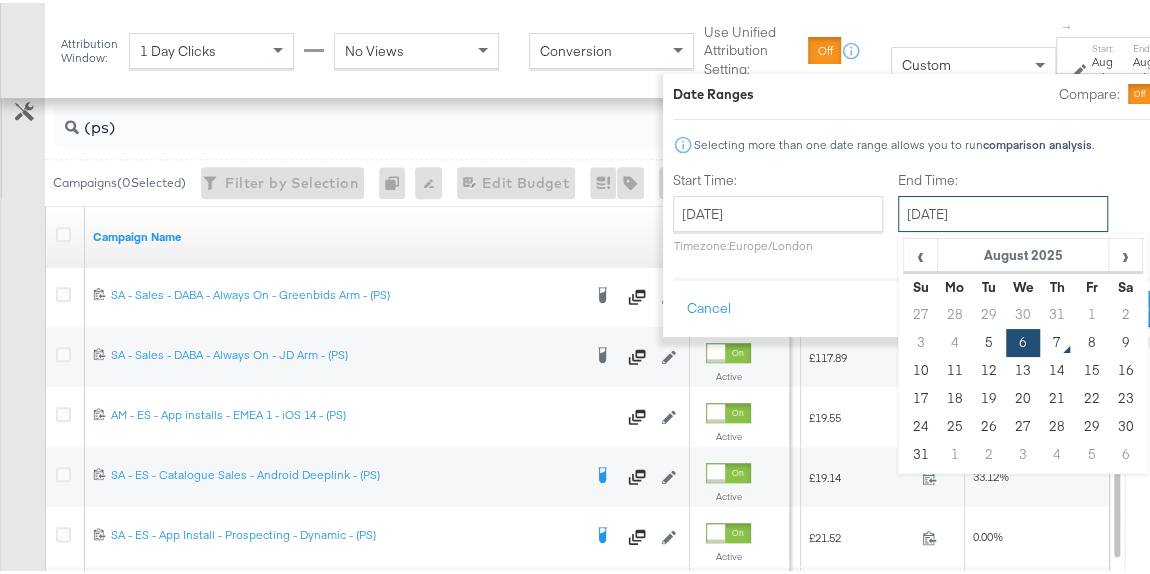 click on "[DATE]" at bounding box center (1003, 211) 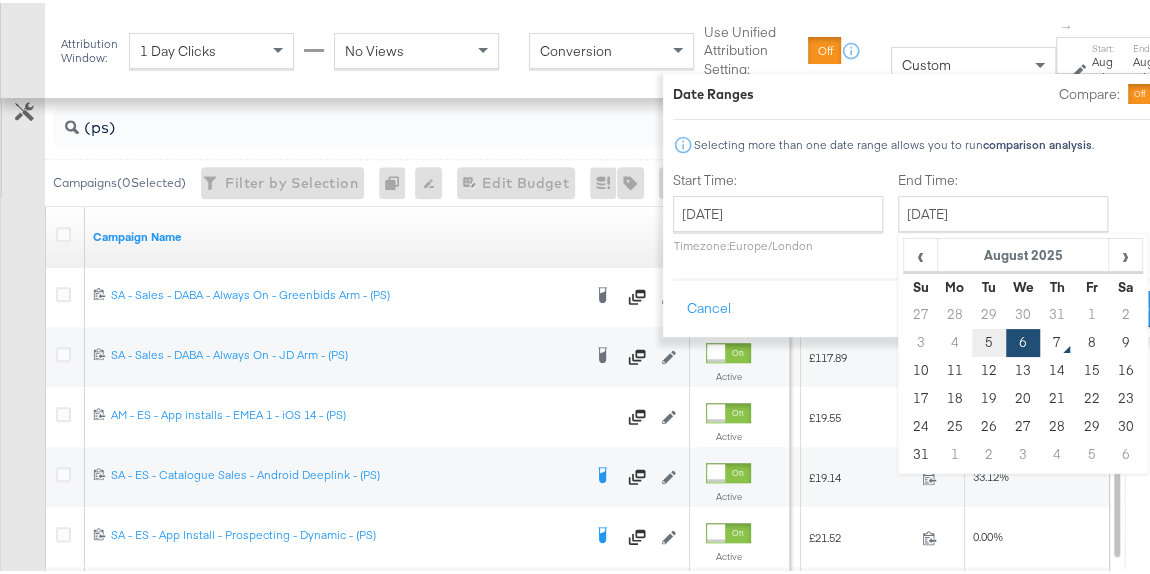 click on "5" at bounding box center [989, 340] 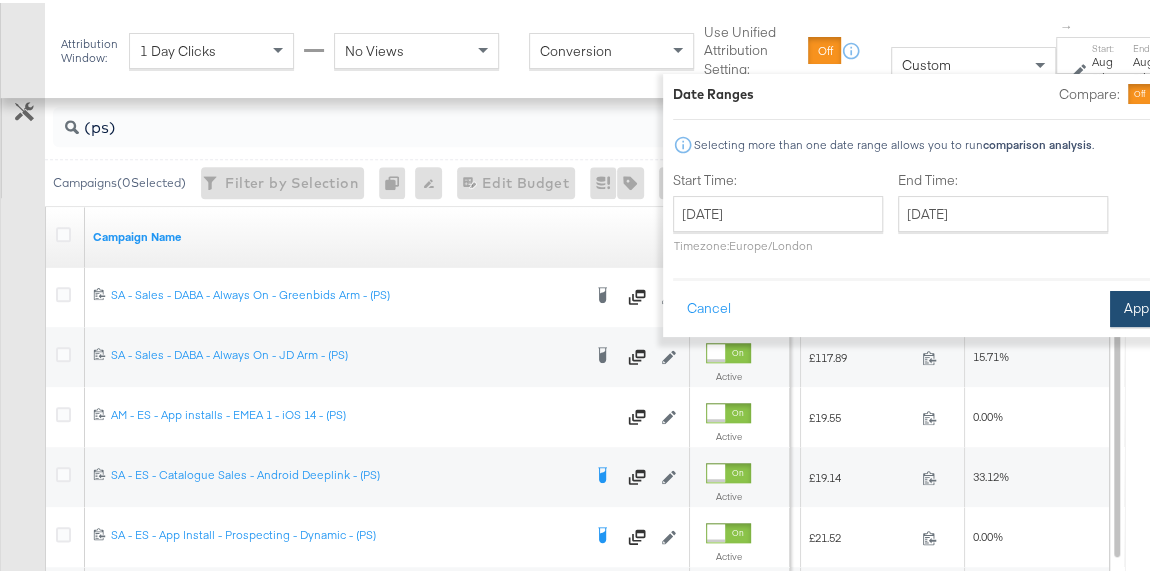 click on "Apply" at bounding box center [1141, 306] 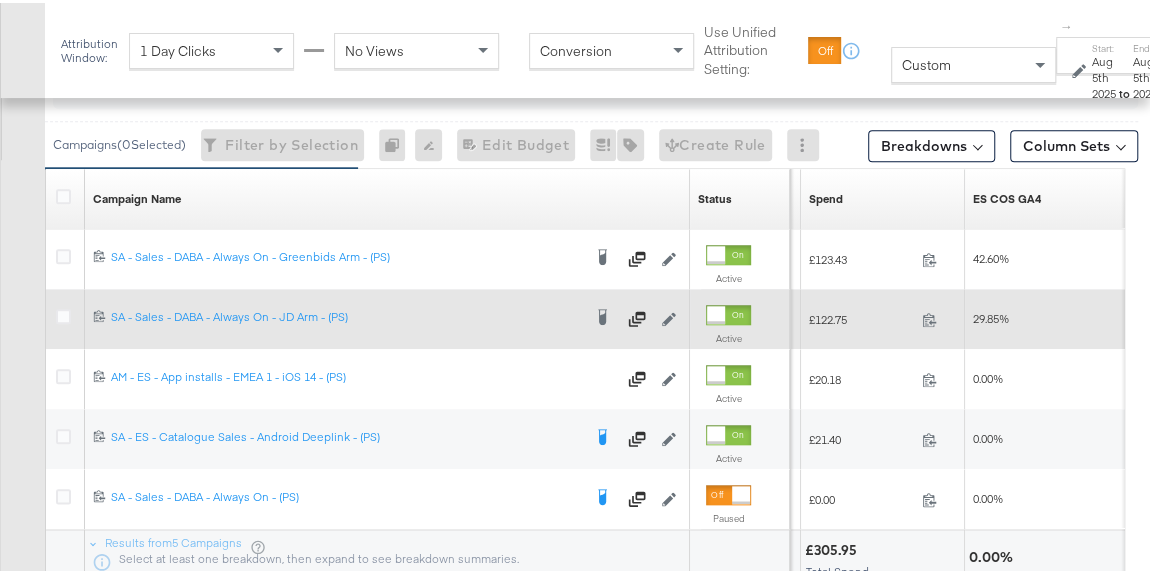 scroll, scrollTop: 932, scrollLeft: 0, axis: vertical 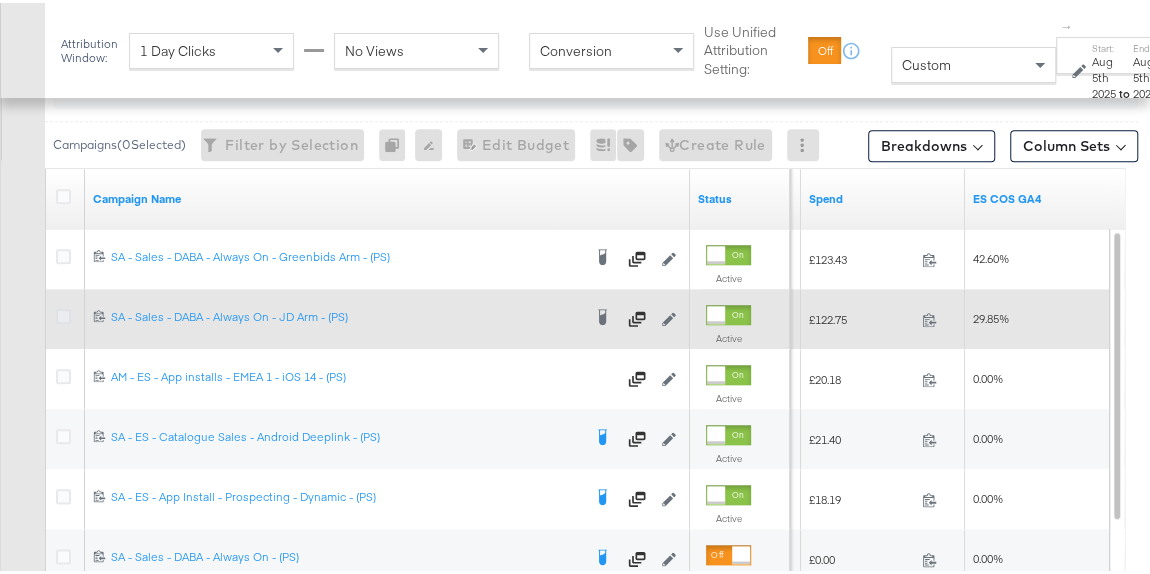 click at bounding box center (63, 313) 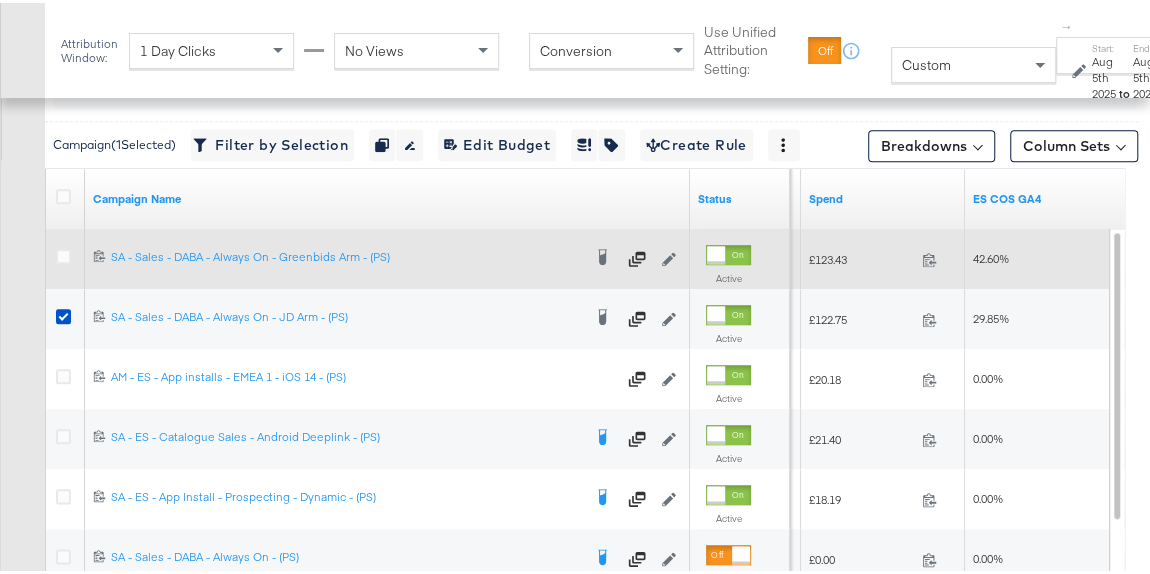 scroll, scrollTop: 768, scrollLeft: 0, axis: vertical 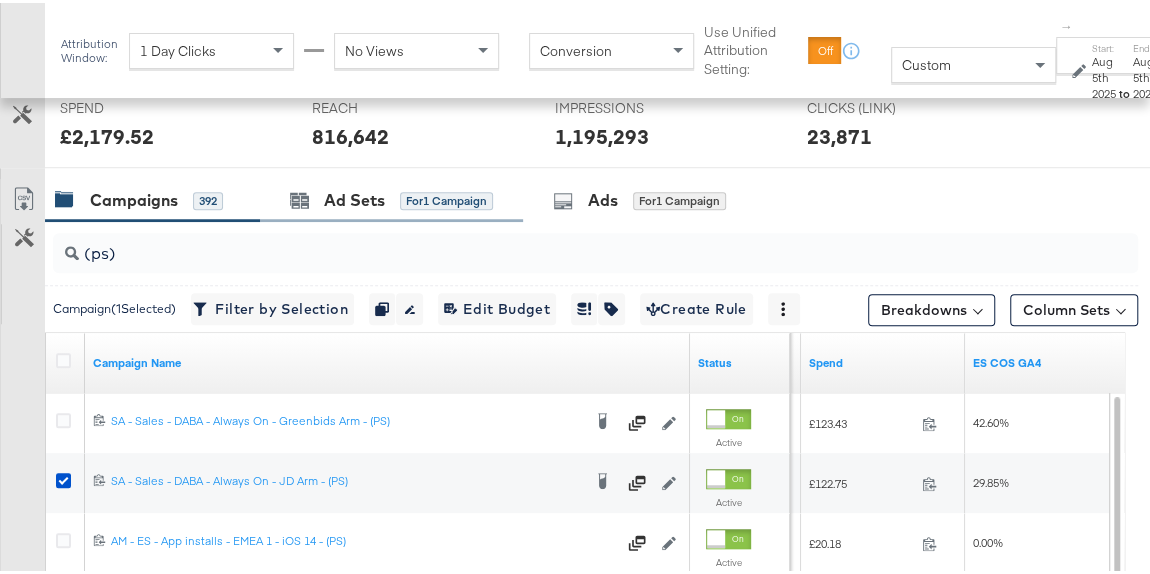 click on "Ad Sets for  1   Campaign" at bounding box center (391, 197) 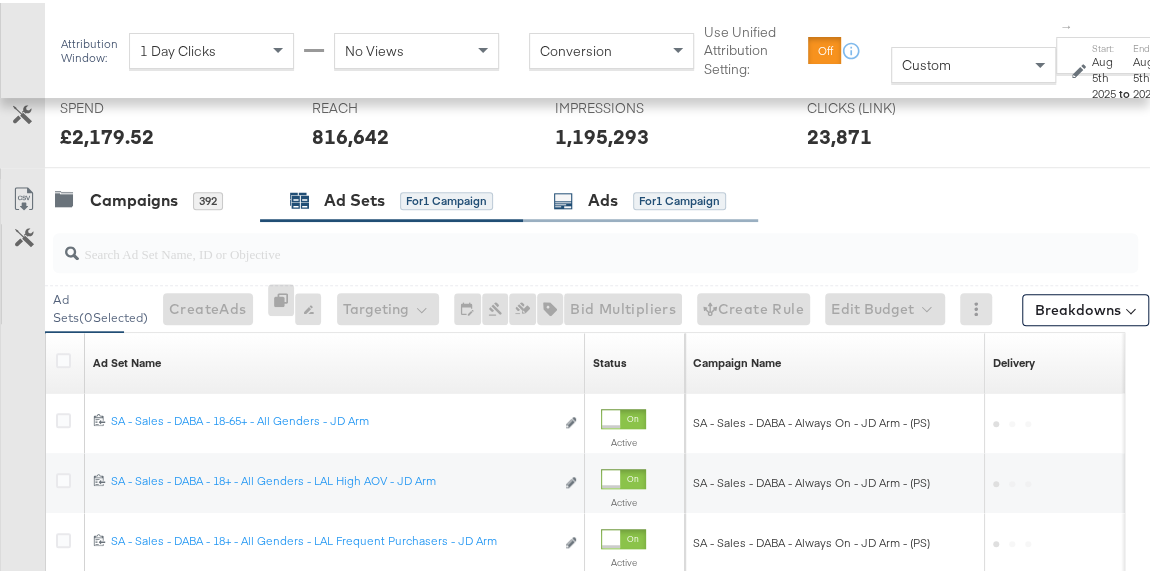 click on "Ads for  1   Campaign" at bounding box center (640, 197) 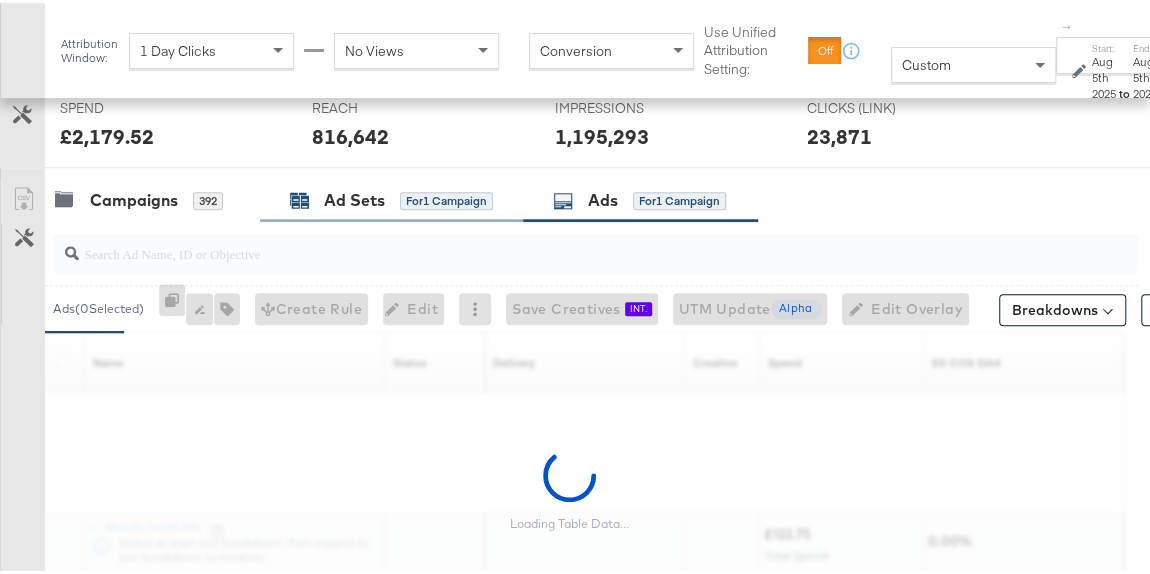 click on "Ad Sets" at bounding box center (354, 197) 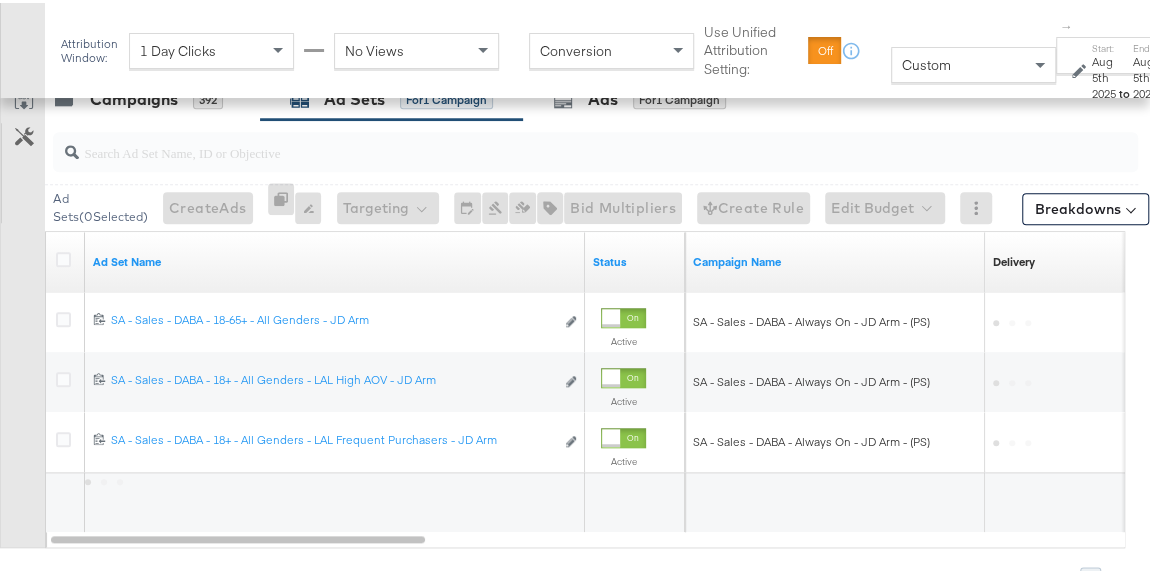 scroll, scrollTop: 883, scrollLeft: 0, axis: vertical 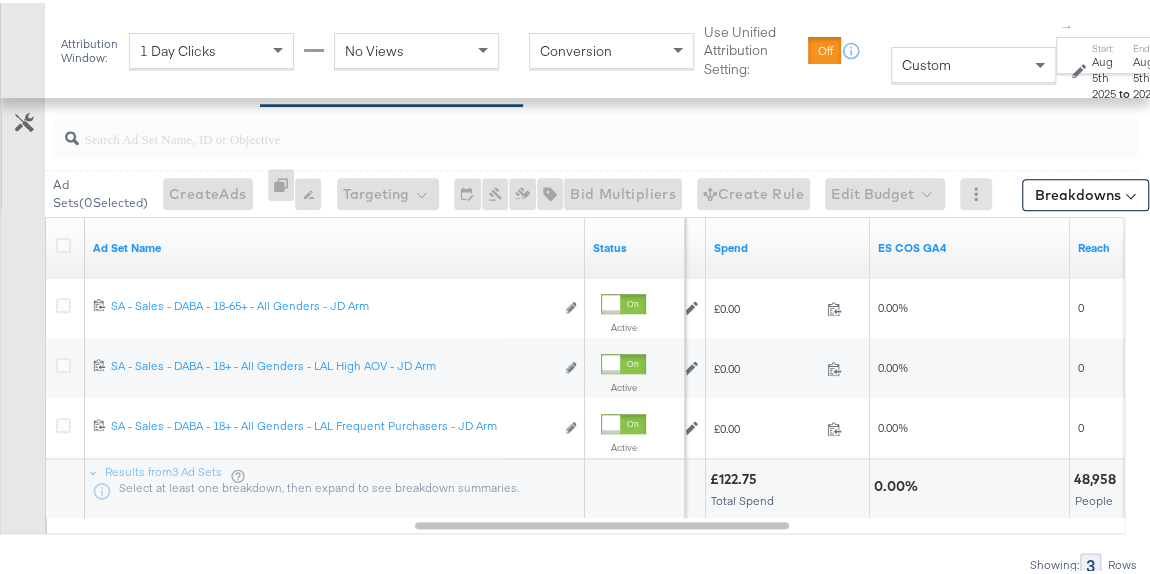 click on "to" at bounding box center (1123, 90) 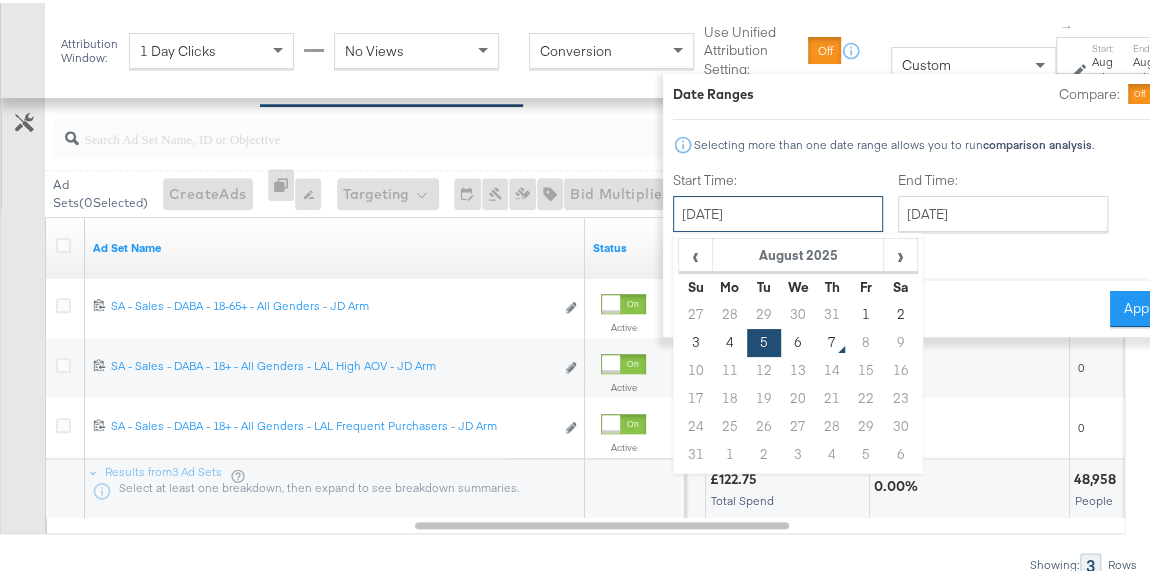 click on "[DATE]" at bounding box center (778, 211) 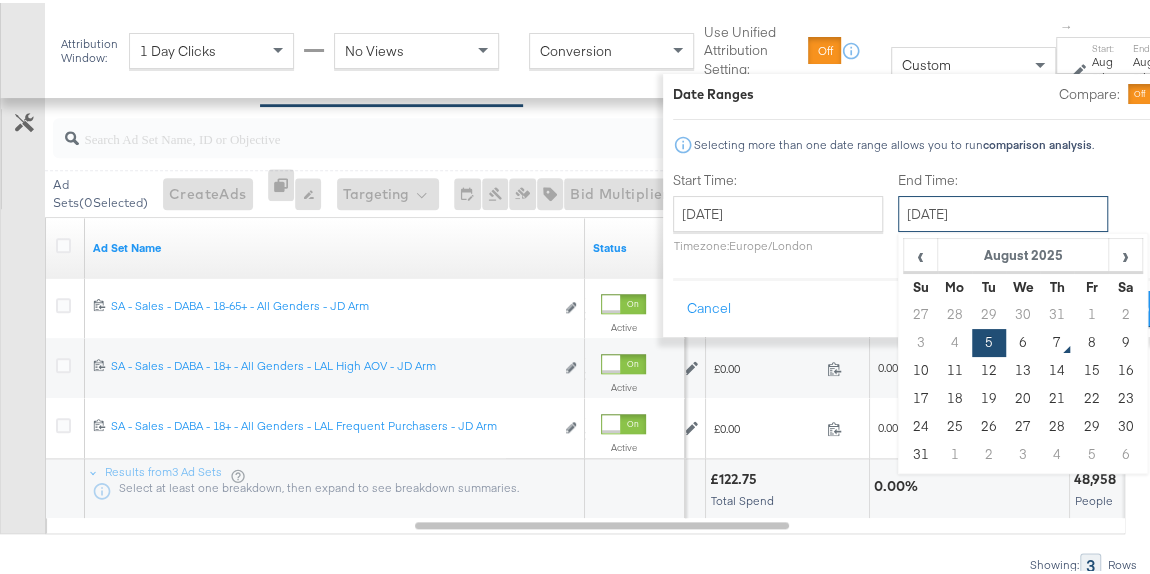 click on "[DATE]" at bounding box center (1003, 211) 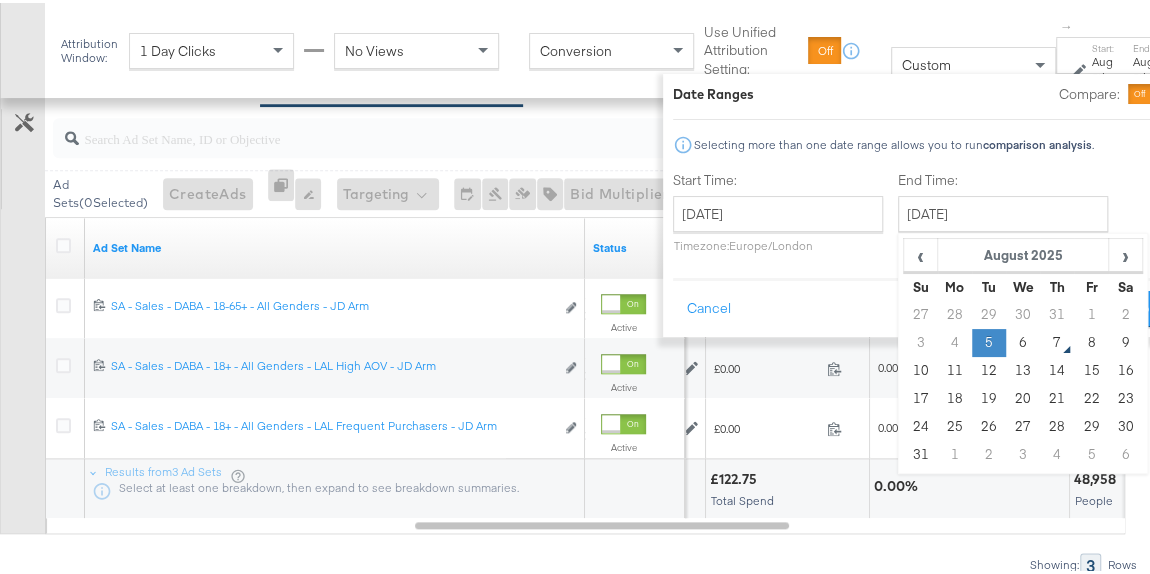click on "5" at bounding box center [989, 340] 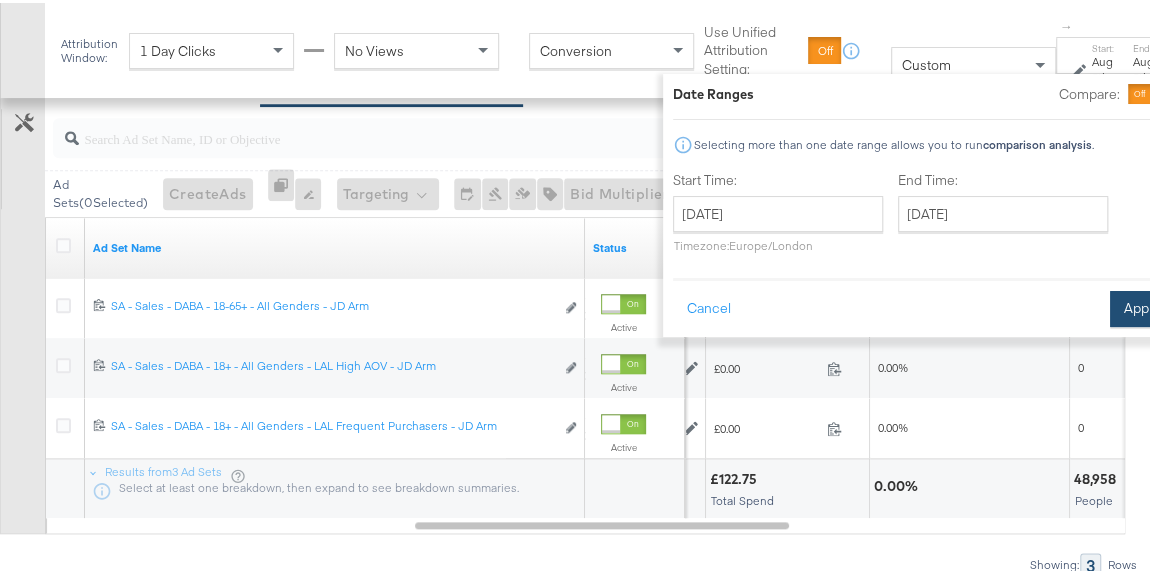 click on "Apply" at bounding box center [1141, 306] 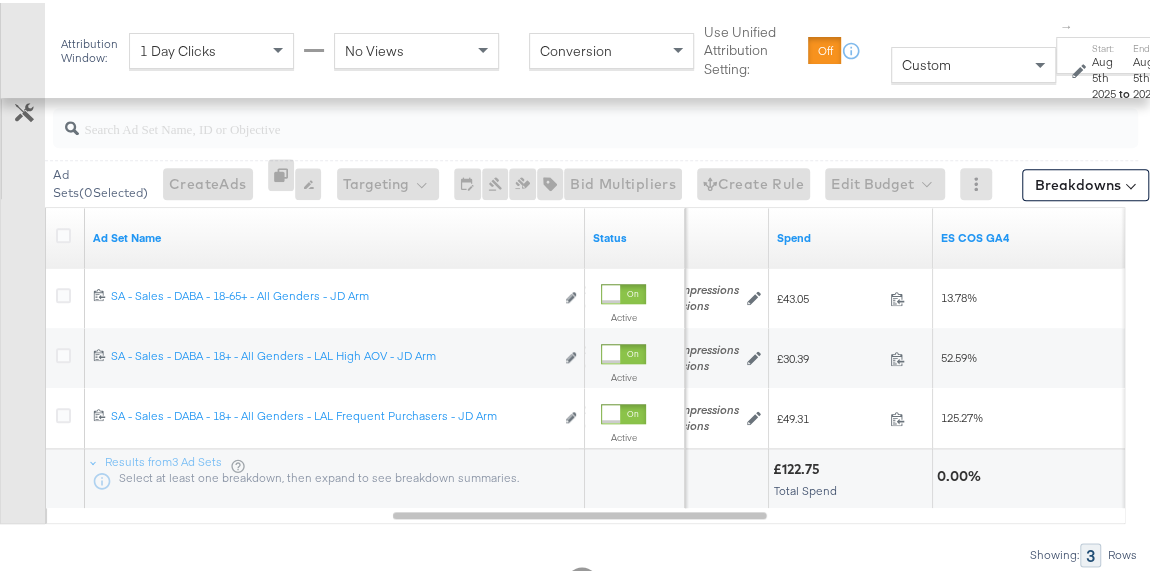 scroll, scrollTop: 894, scrollLeft: 0, axis: vertical 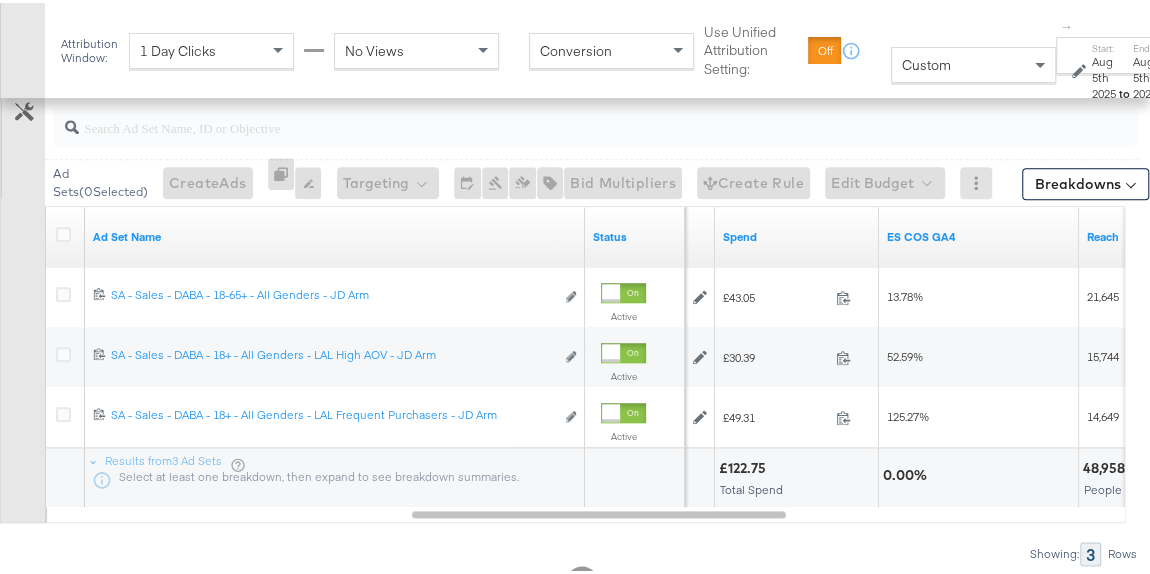 click on "End:" at bounding box center [1144, 45] 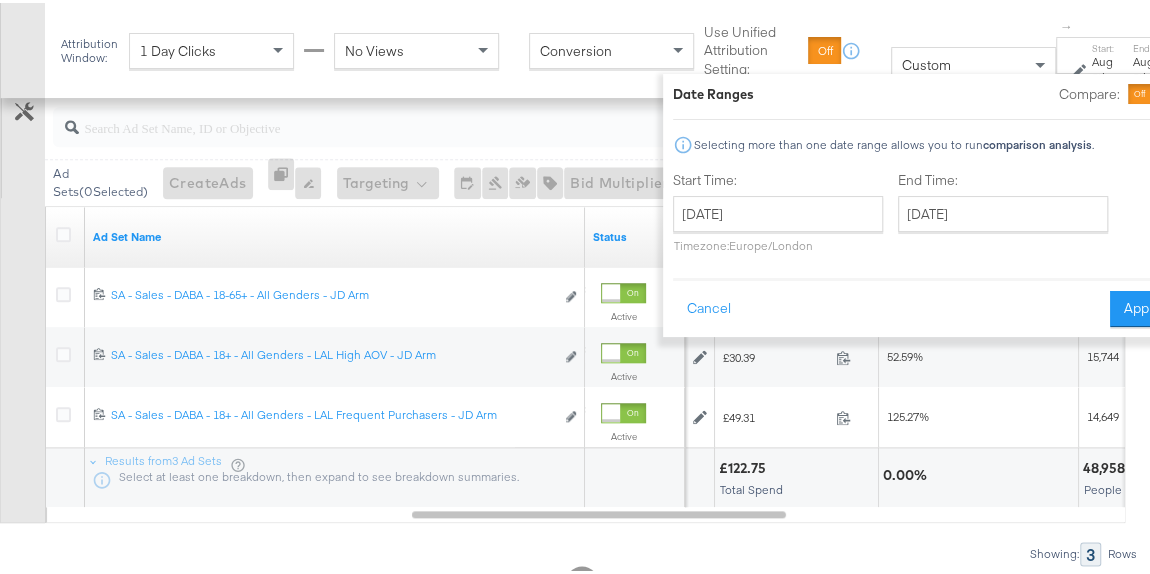 click on "End:" at bounding box center (1144, 45) 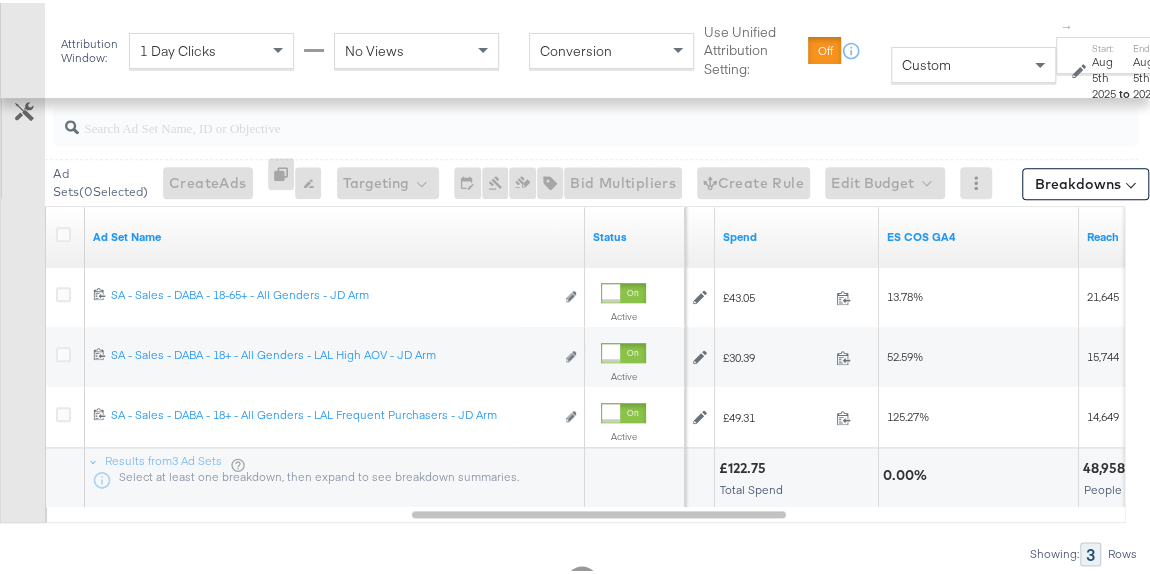 click on "End:" at bounding box center [1144, 45] 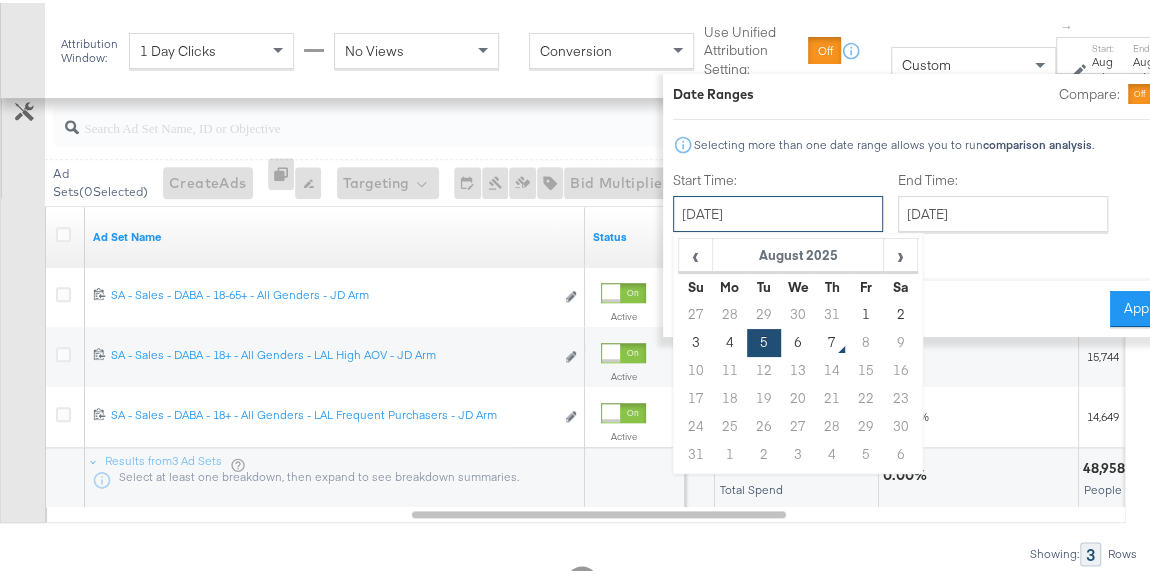 click on "[DATE]" at bounding box center (778, 211) 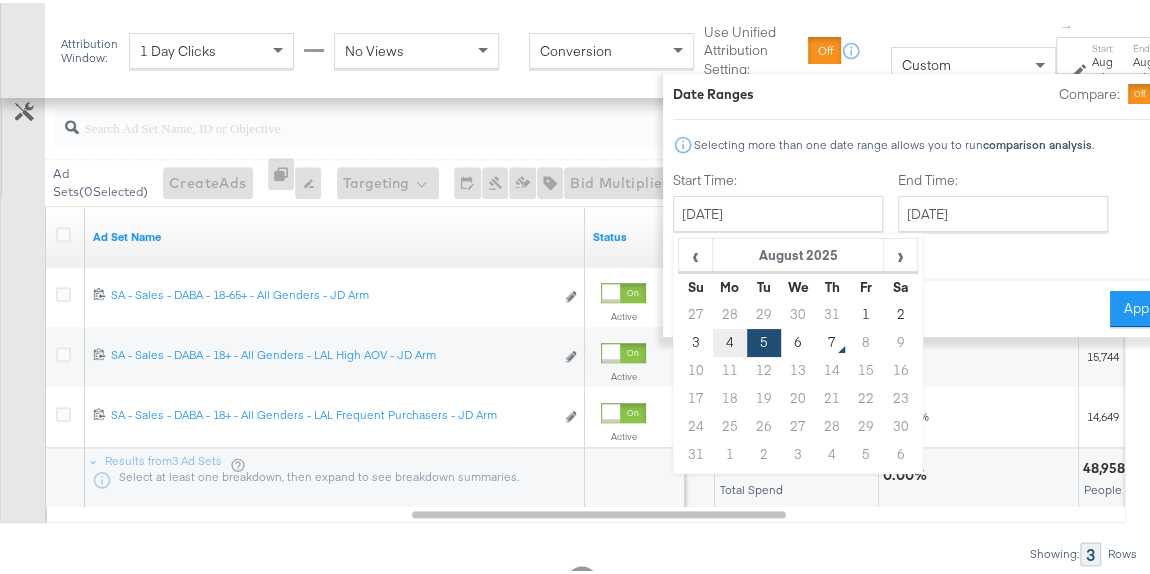 click on "4" at bounding box center [730, 340] 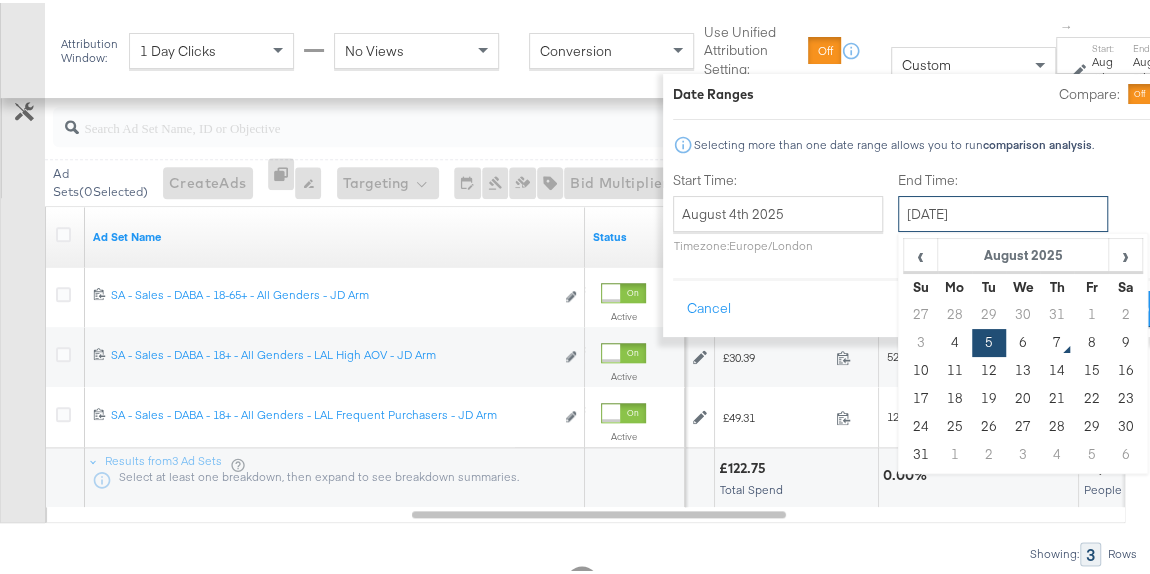 click on "[DATE]" at bounding box center [1003, 211] 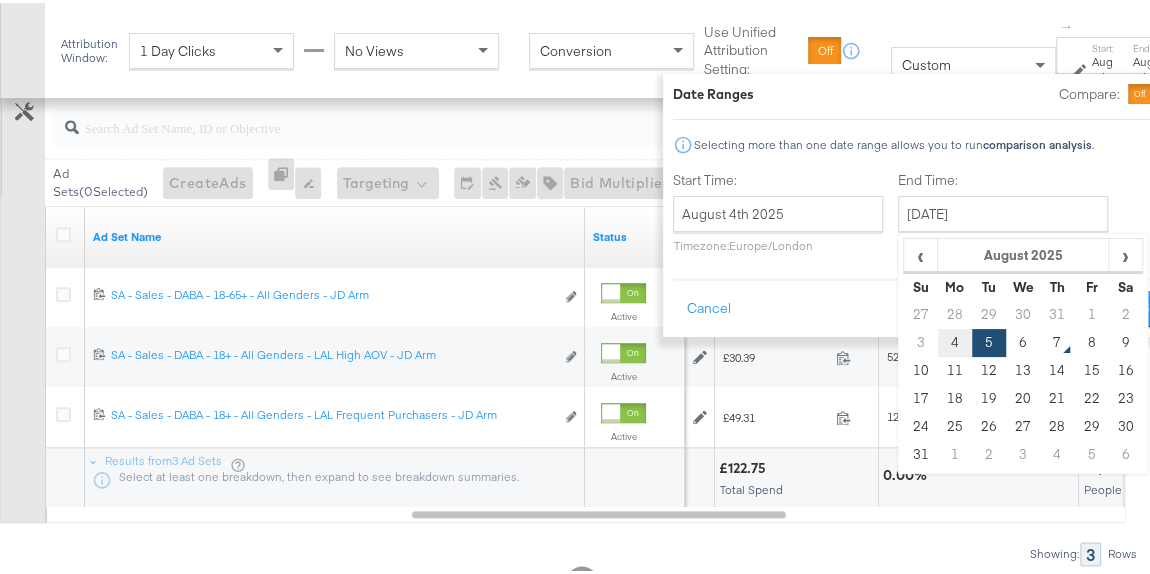 click on "4" at bounding box center (955, 340) 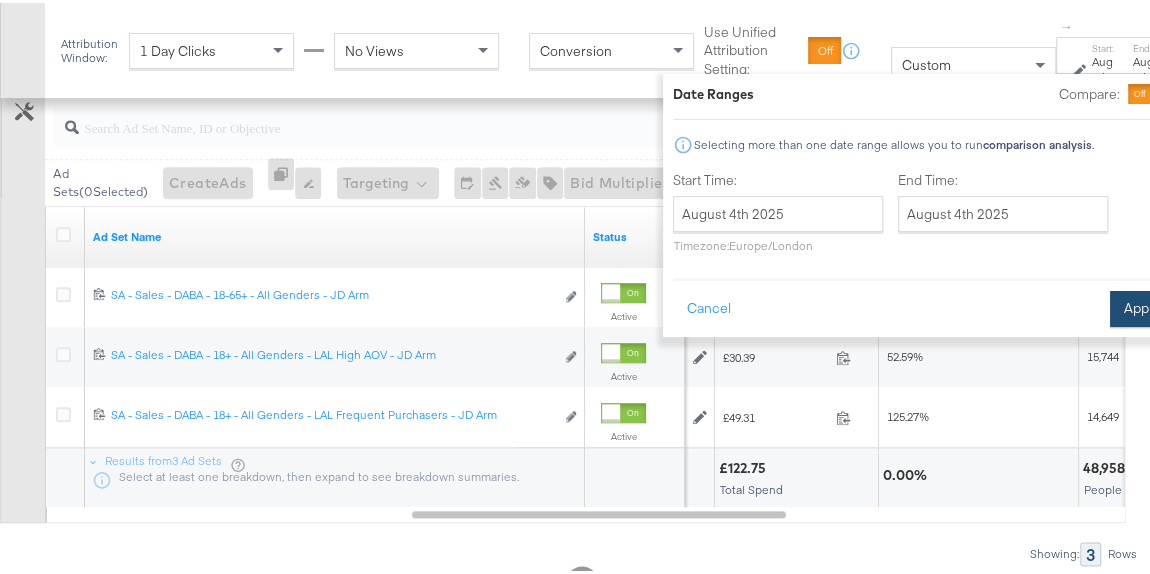 click on "Apply" at bounding box center [1141, 306] 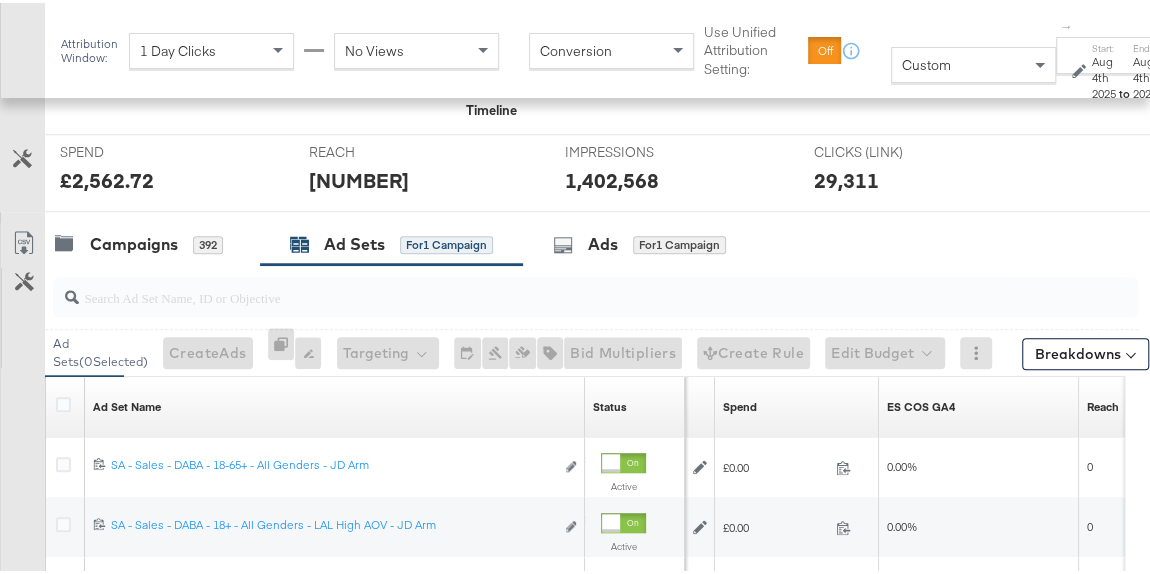 scroll, scrollTop: 894, scrollLeft: 0, axis: vertical 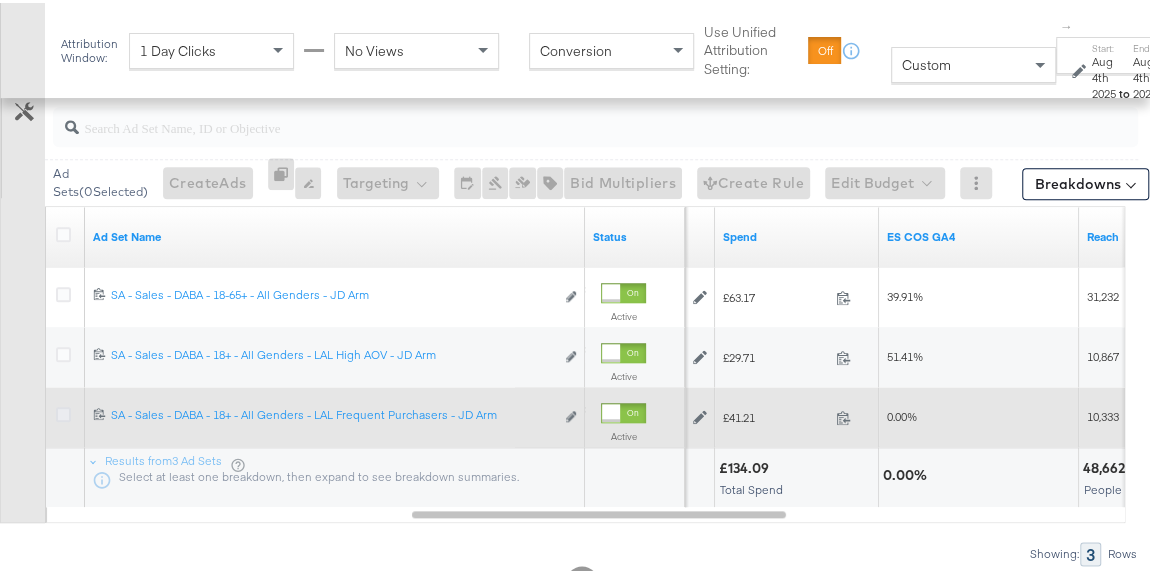 click at bounding box center [63, 411] 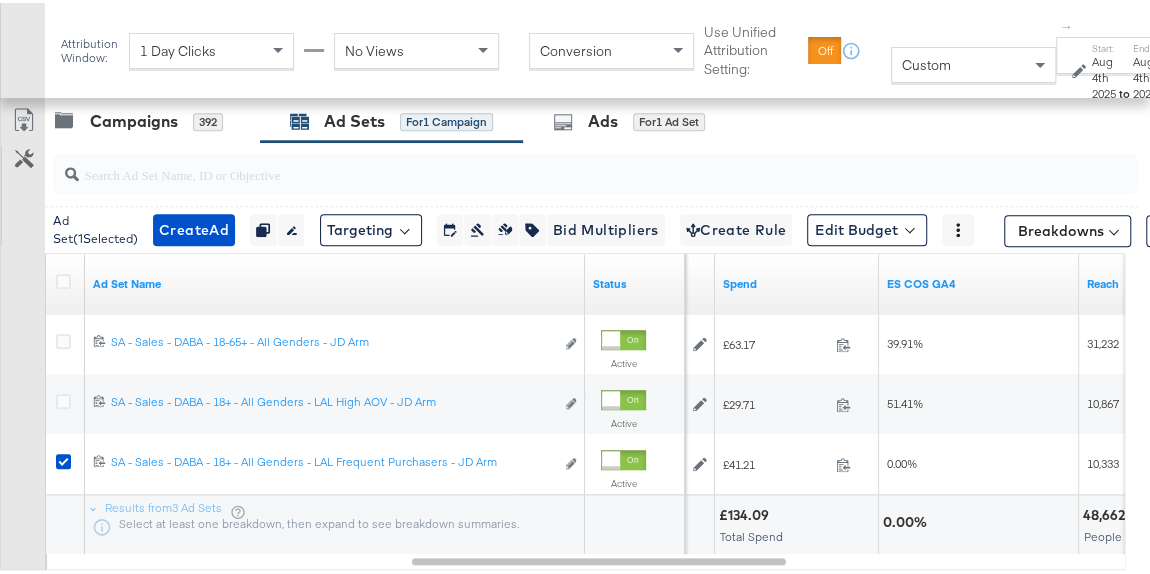 scroll, scrollTop: 846, scrollLeft: 0, axis: vertical 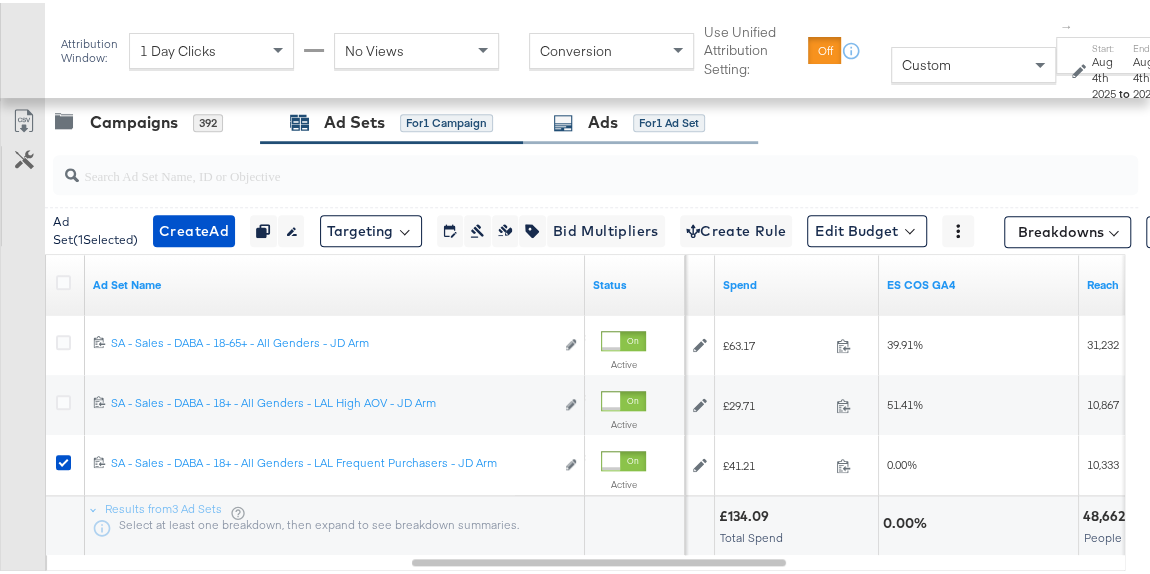 click on "Ads" at bounding box center (603, 119) 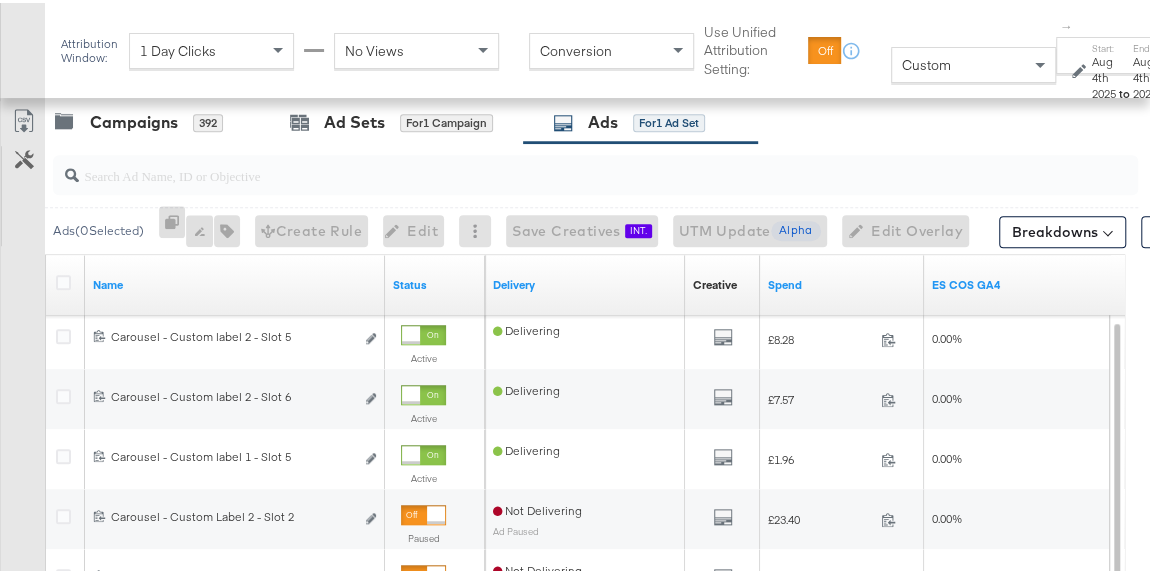 scroll, scrollTop: 890, scrollLeft: 0, axis: vertical 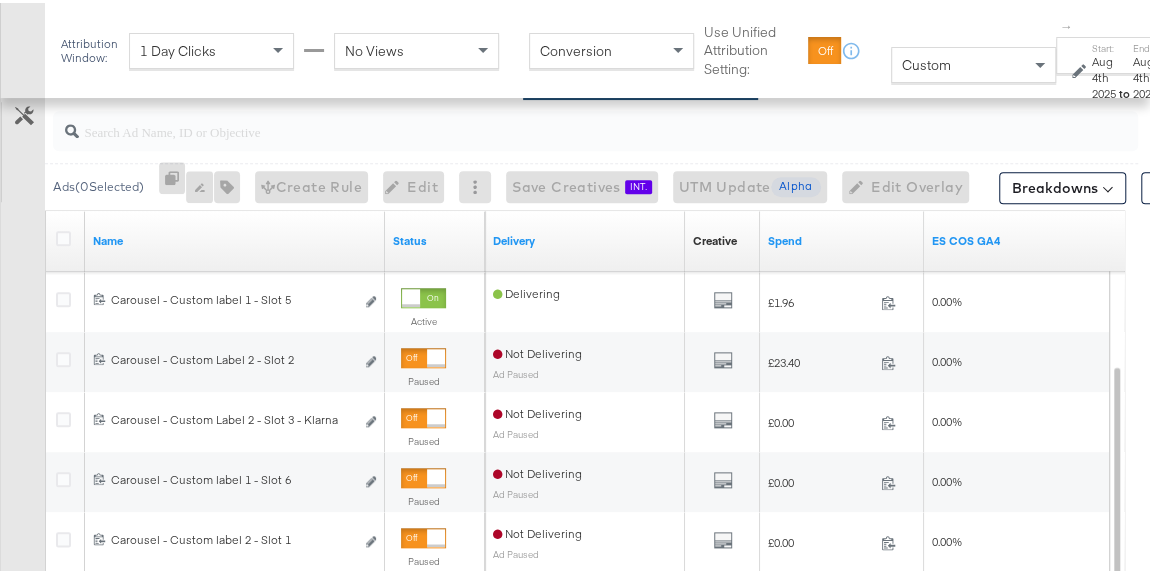 click 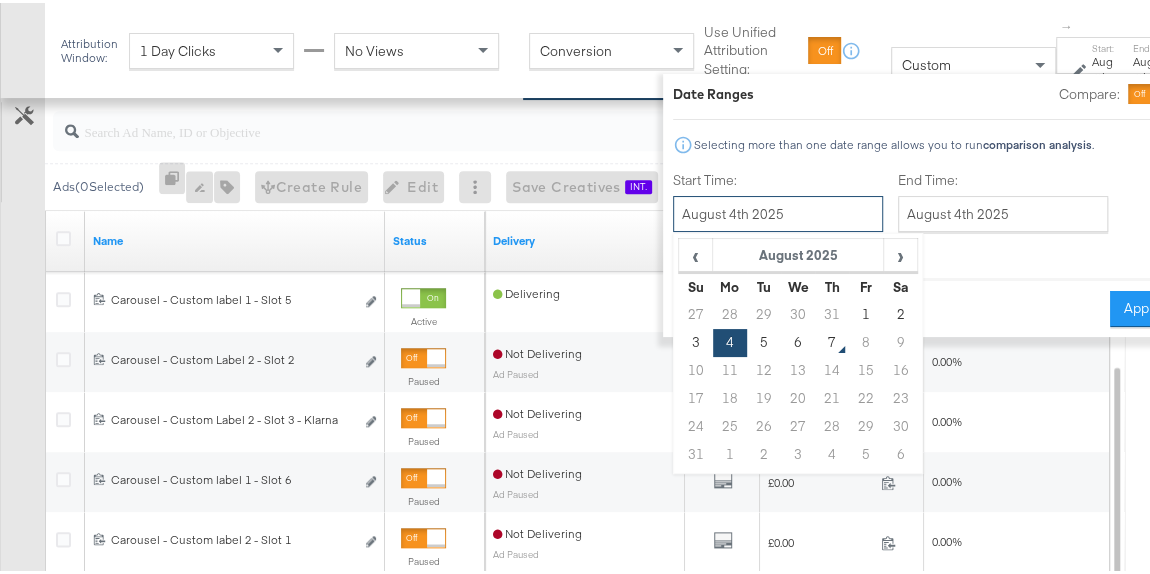 click on "August 4th 2025" at bounding box center [778, 211] 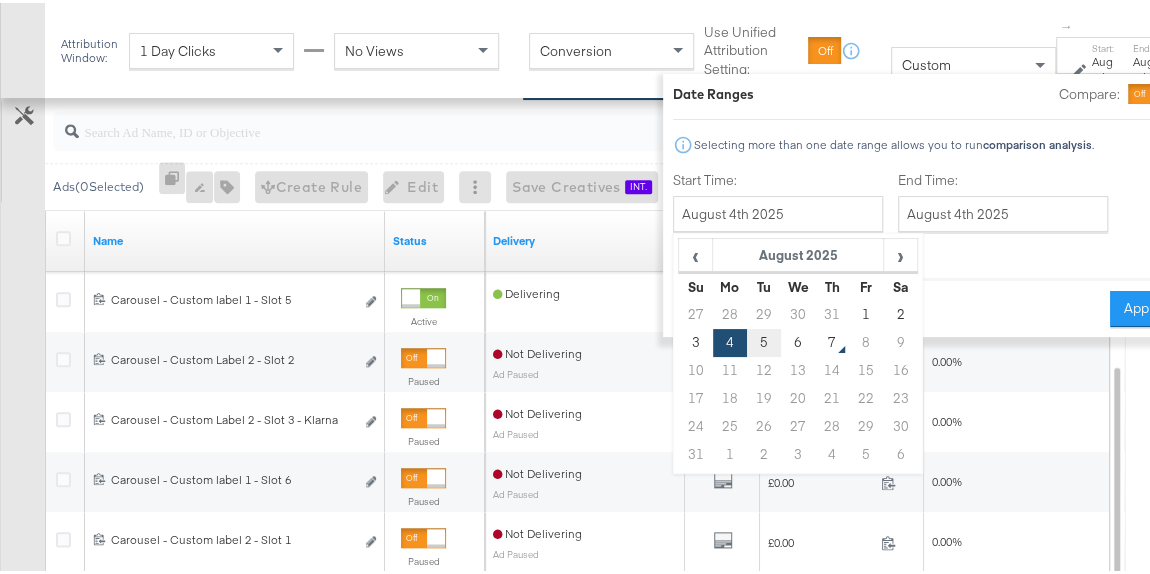 click on "5" at bounding box center [764, 340] 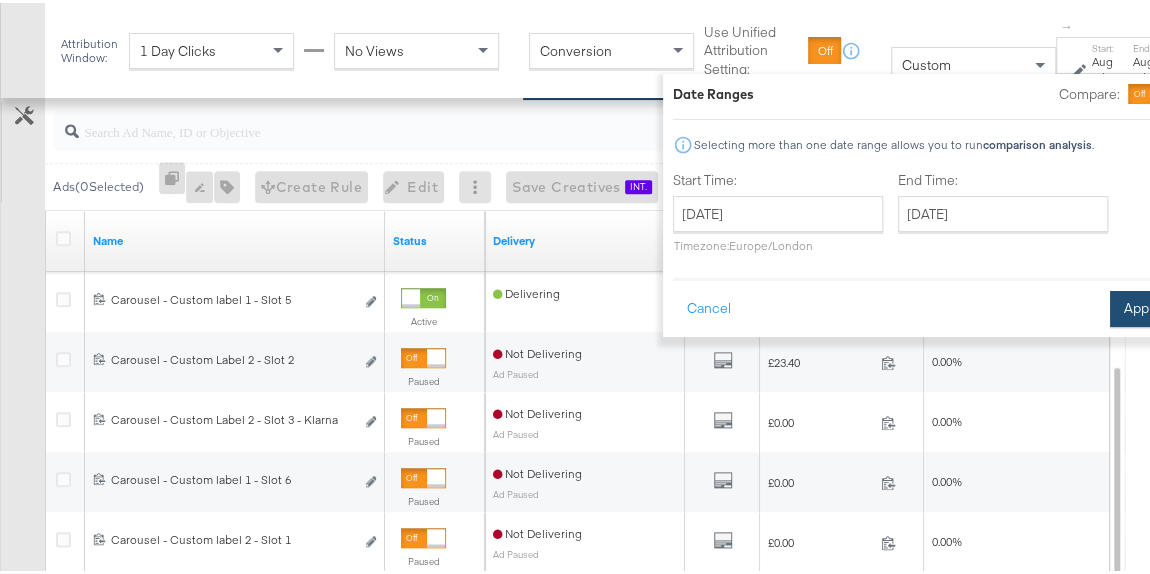 click on "Apply" at bounding box center [1141, 306] 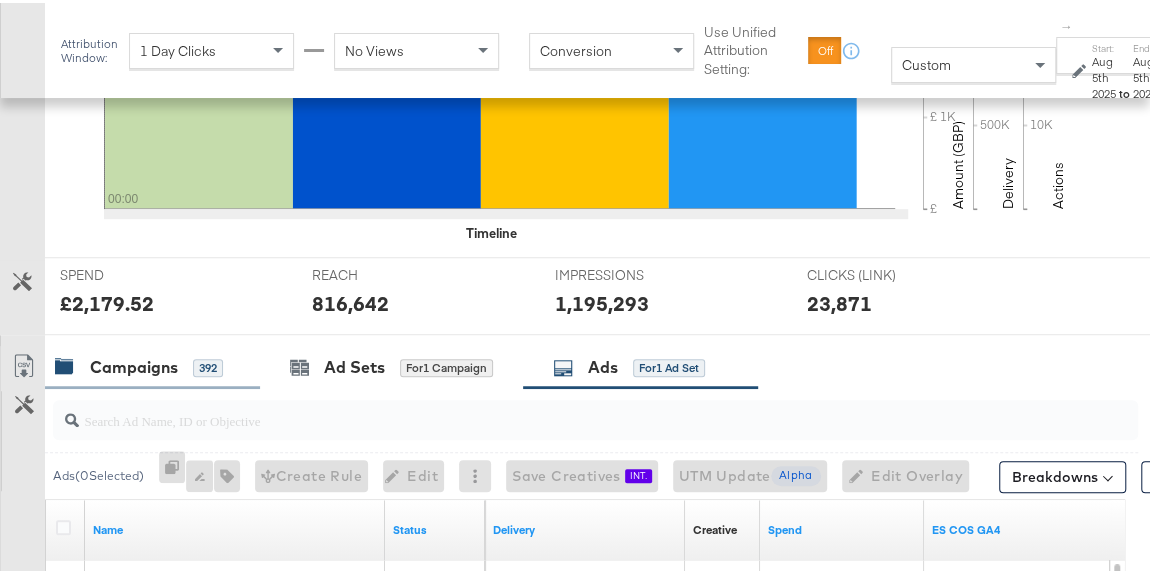 scroll, scrollTop: 770, scrollLeft: 0, axis: vertical 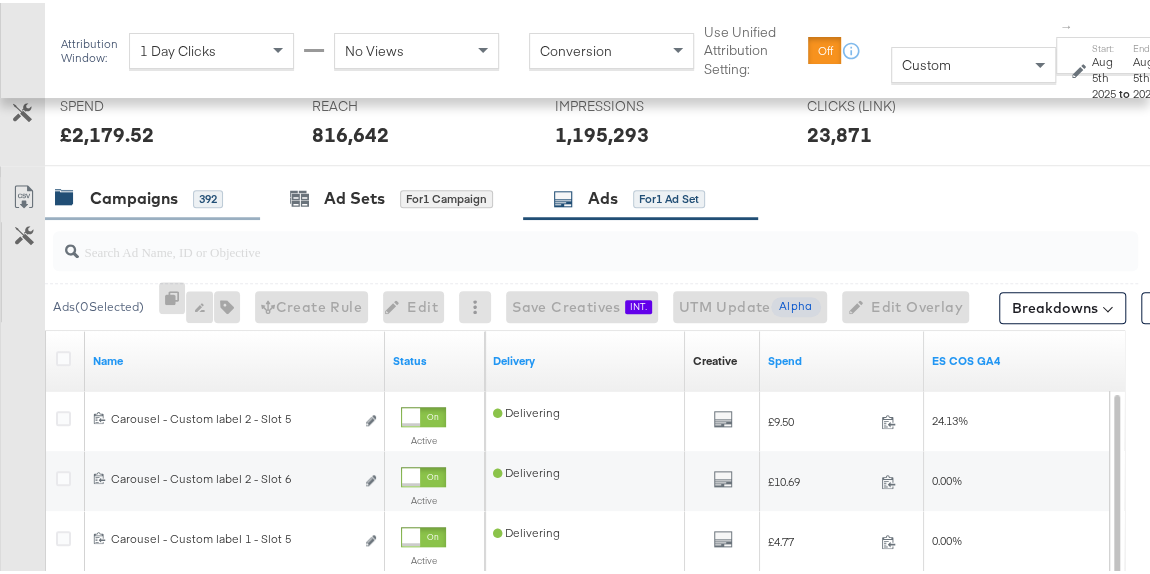 click on "Campaigns" at bounding box center (134, 195) 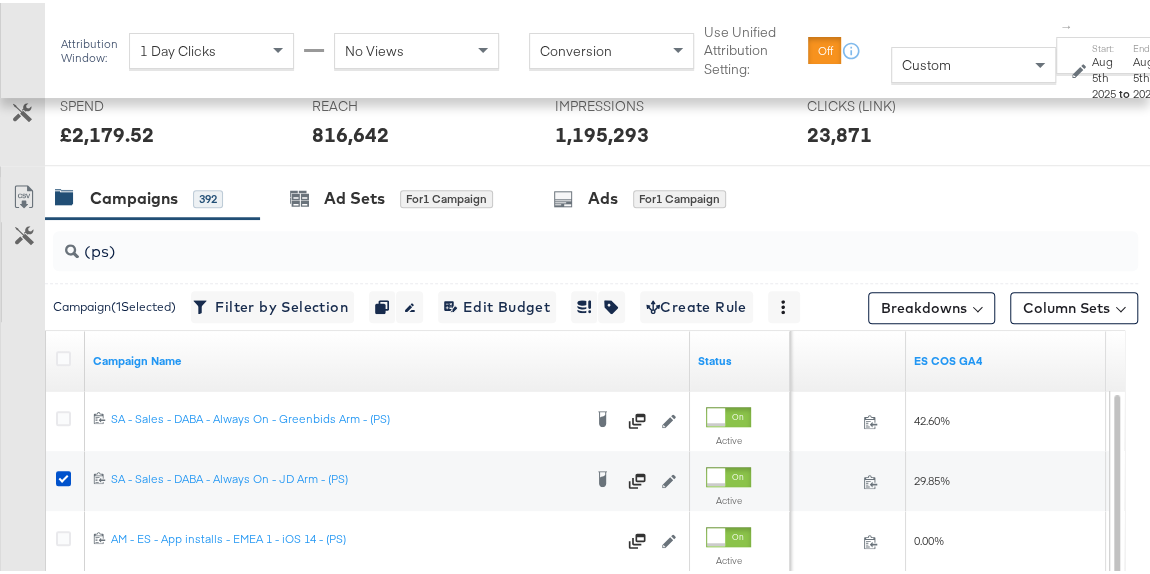 click on "Aug 5th 2025" at bounding box center [1103, 74] 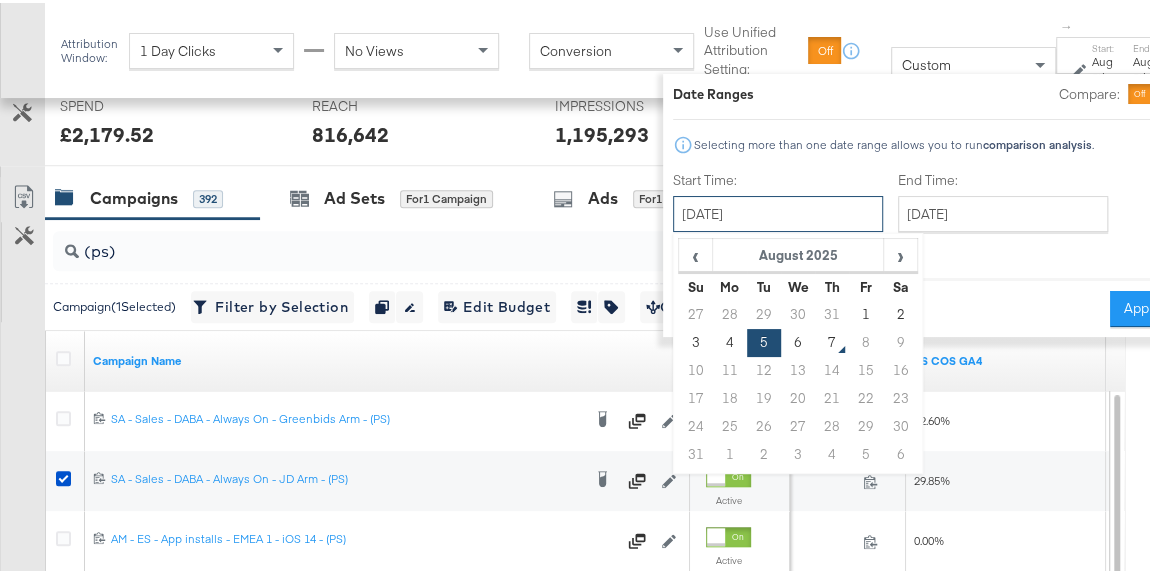 click on "[DATE]" at bounding box center [778, 211] 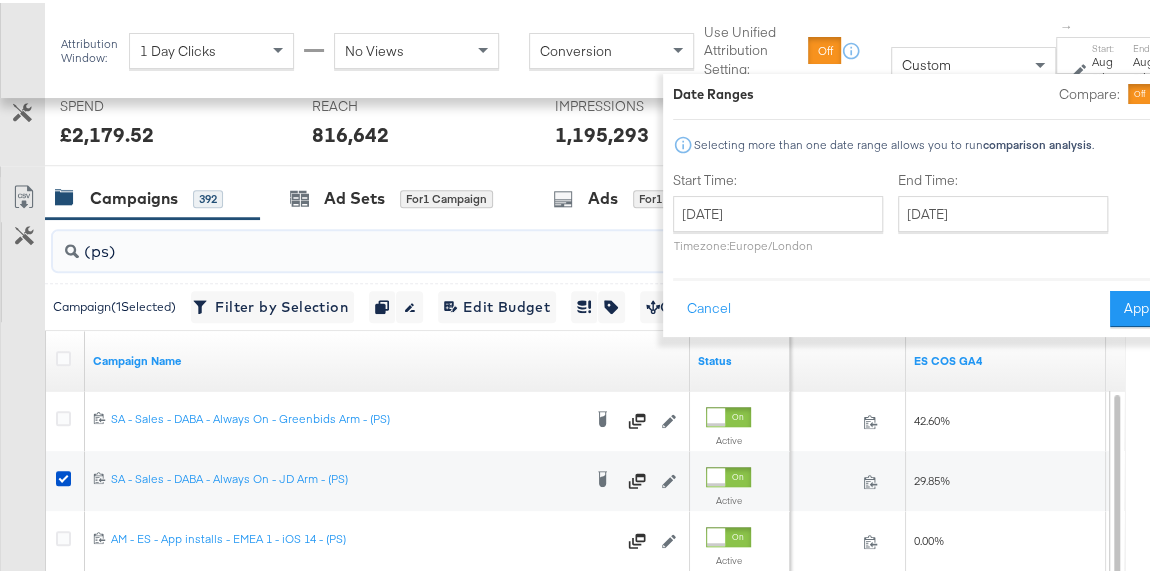 click on "(ps)" at bounding box center (562, 240) 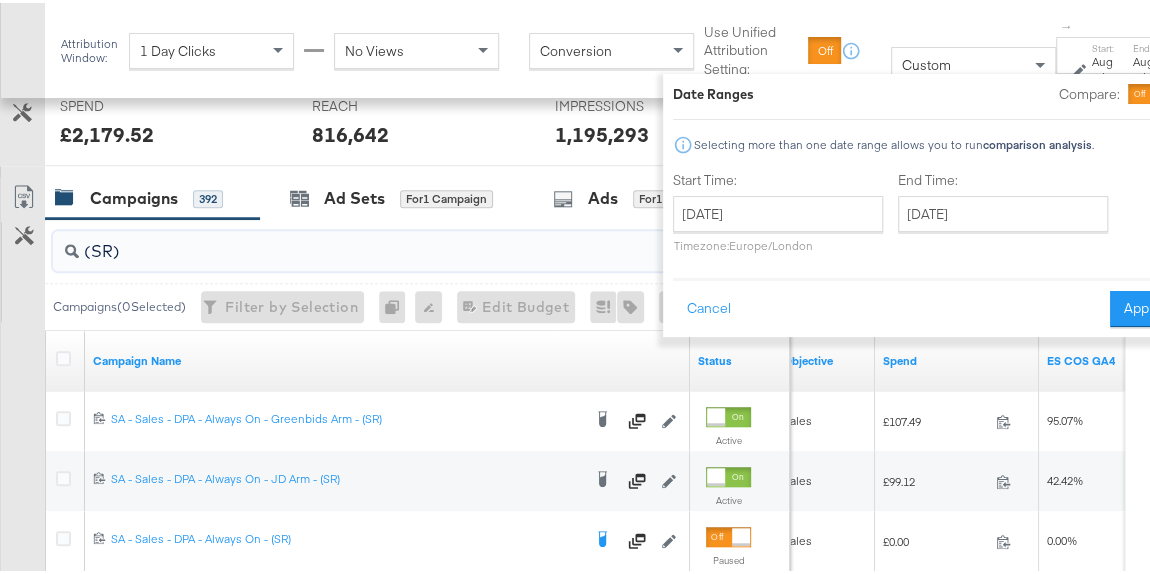 type on "(SR)" 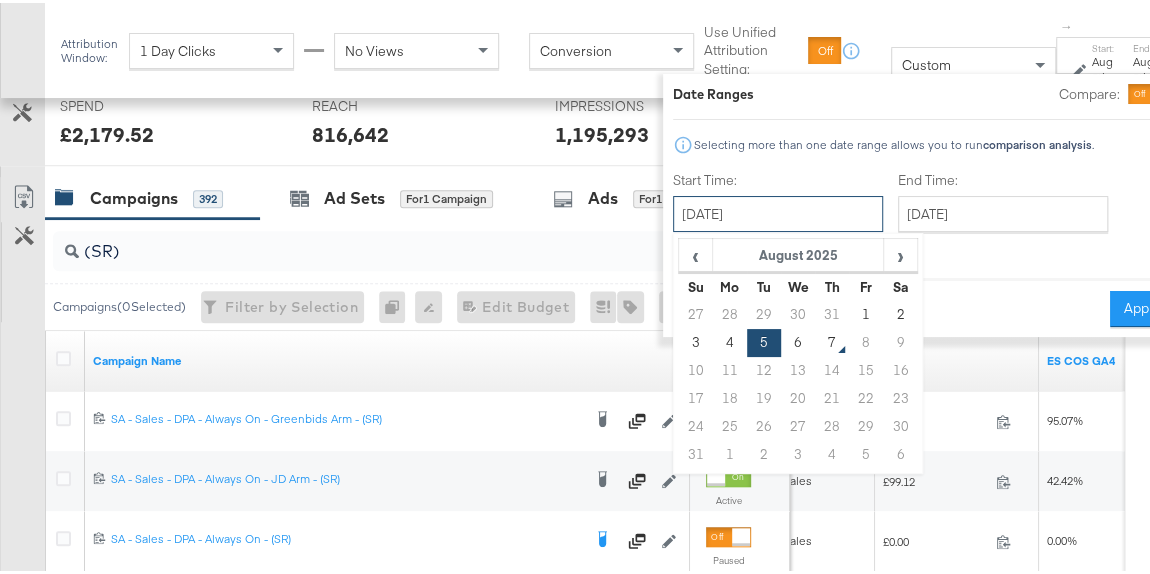 click on "[DATE]" at bounding box center (778, 211) 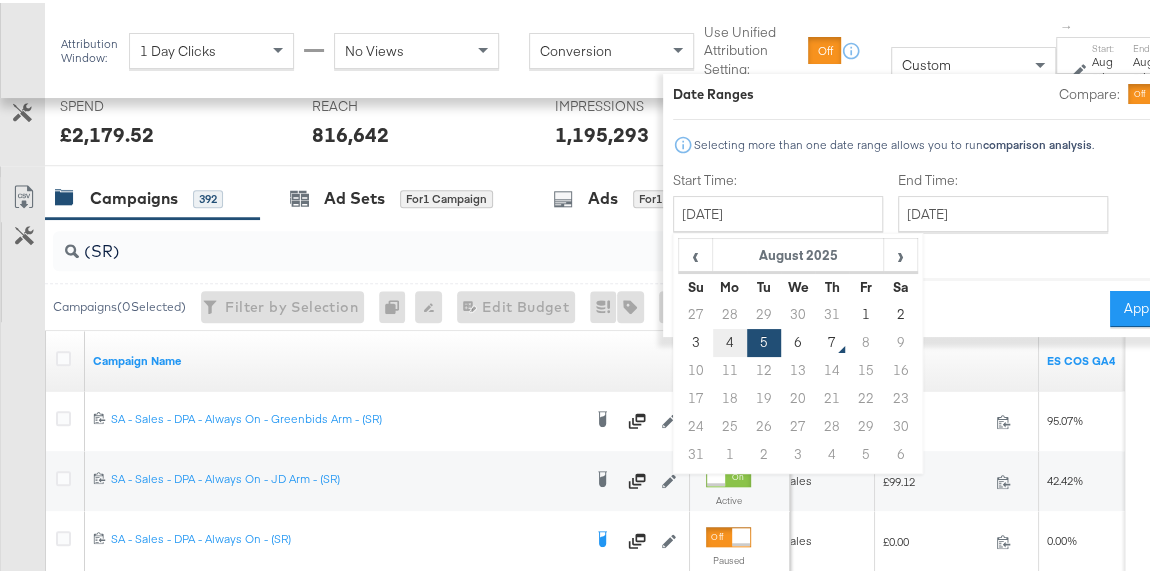 click on "4" at bounding box center (730, 340) 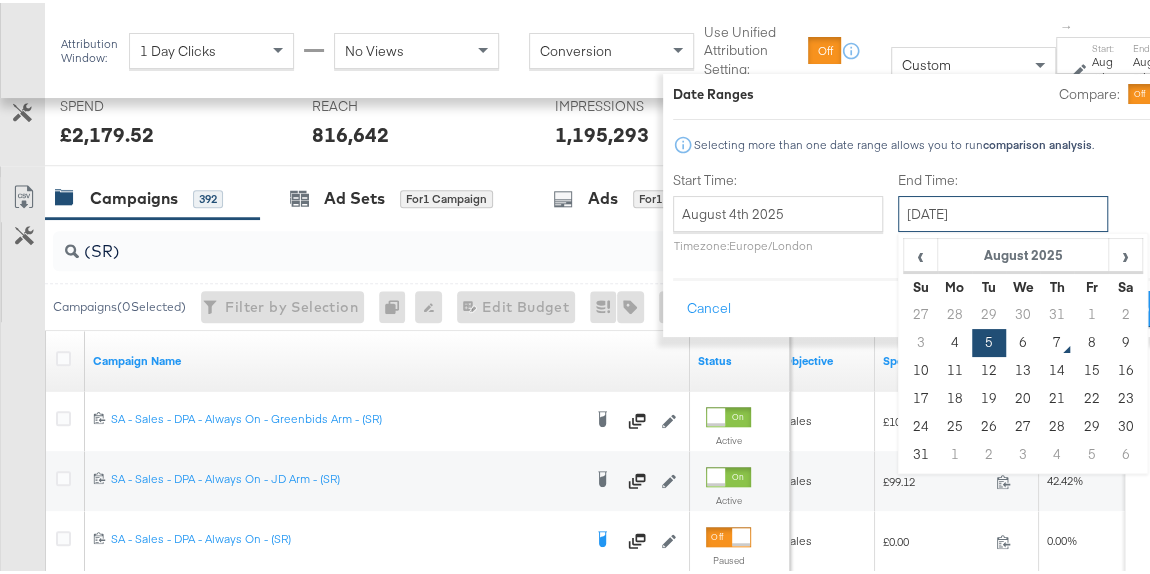 click on "[DATE]" at bounding box center (1003, 211) 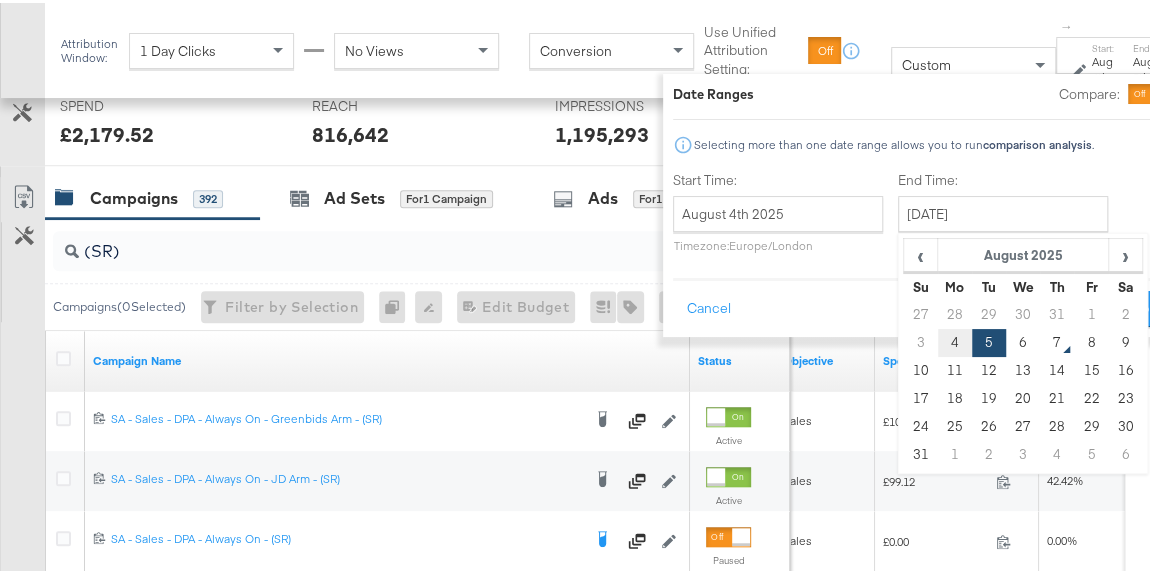click on "4" at bounding box center (955, 340) 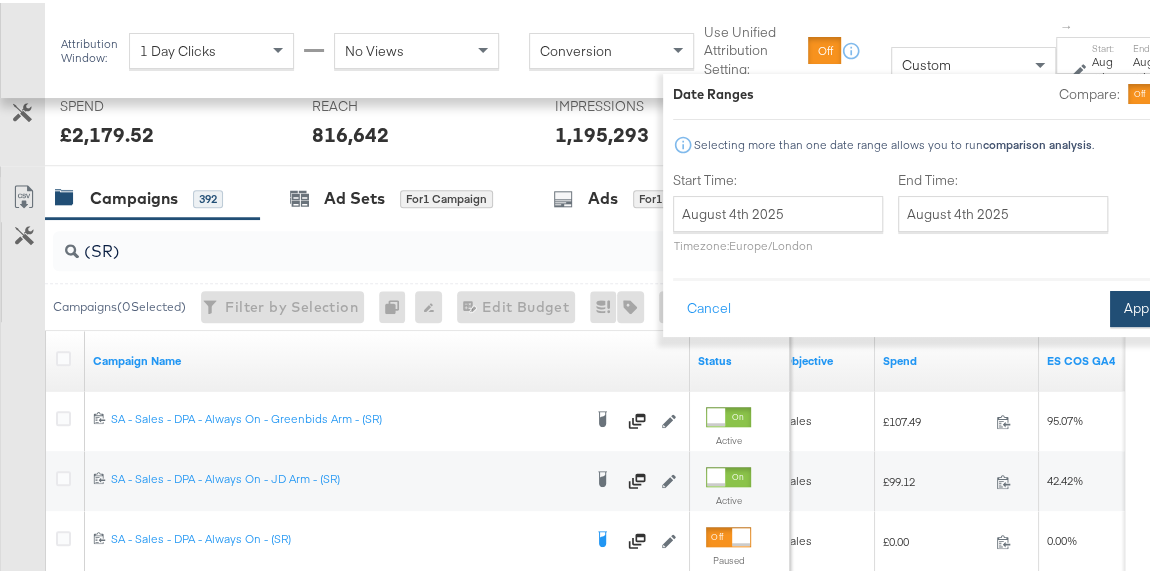 click on "Apply" at bounding box center [1141, 306] 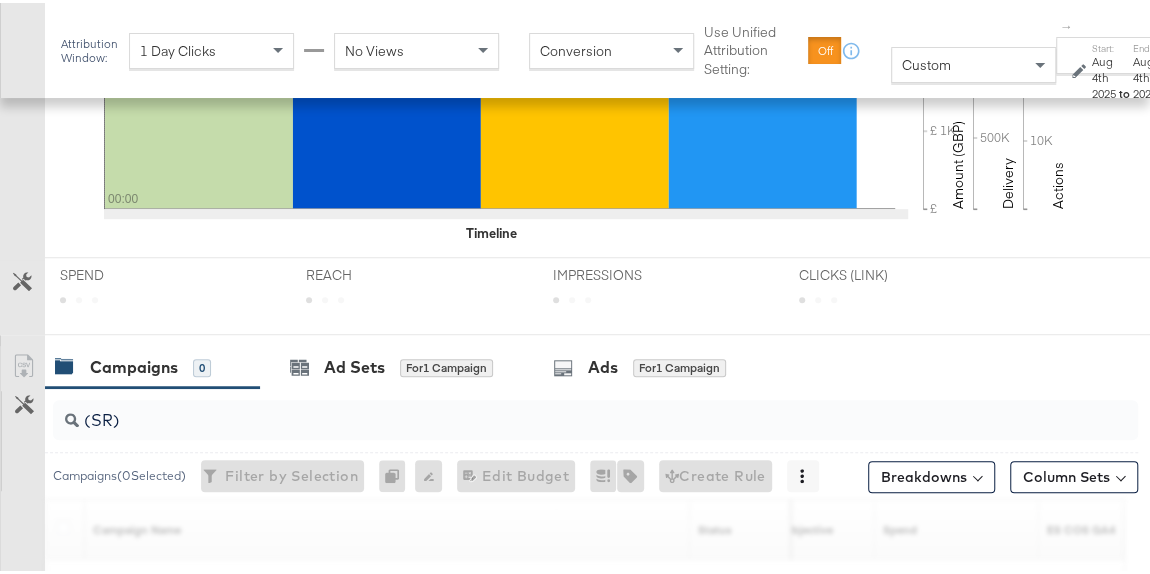 scroll, scrollTop: 770, scrollLeft: 0, axis: vertical 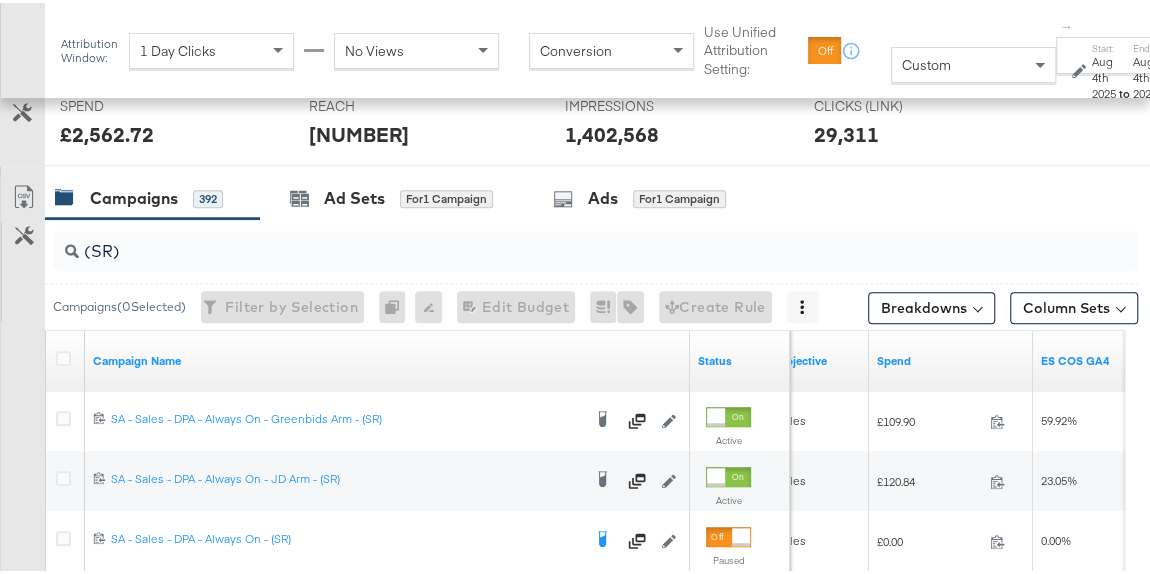 click on "Aug 4th 2025" at bounding box center (1103, 74) 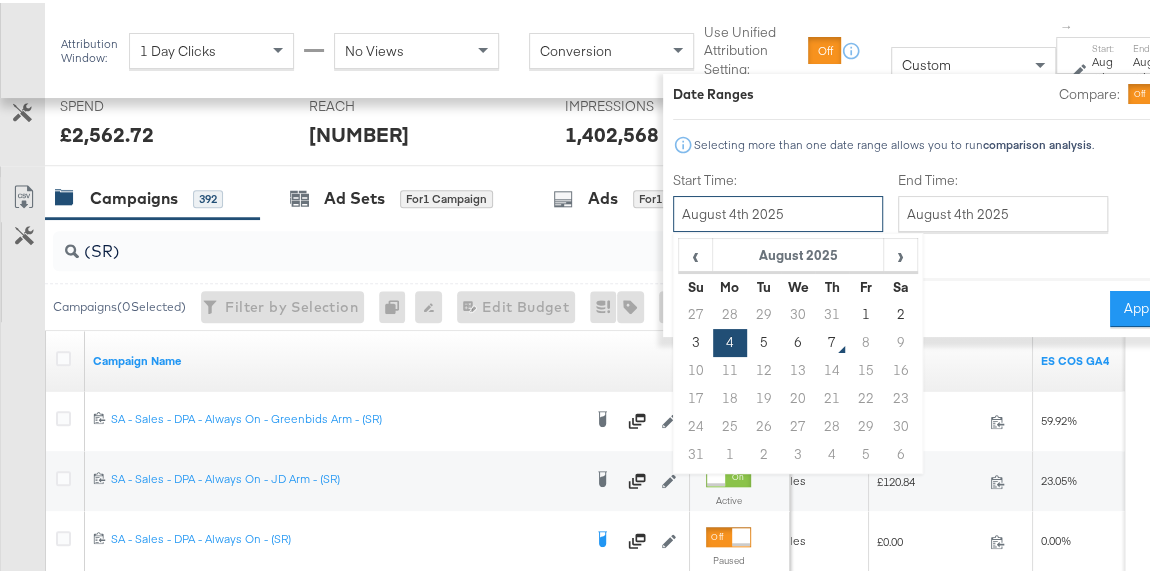 click on "August 4th 2025" at bounding box center [778, 211] 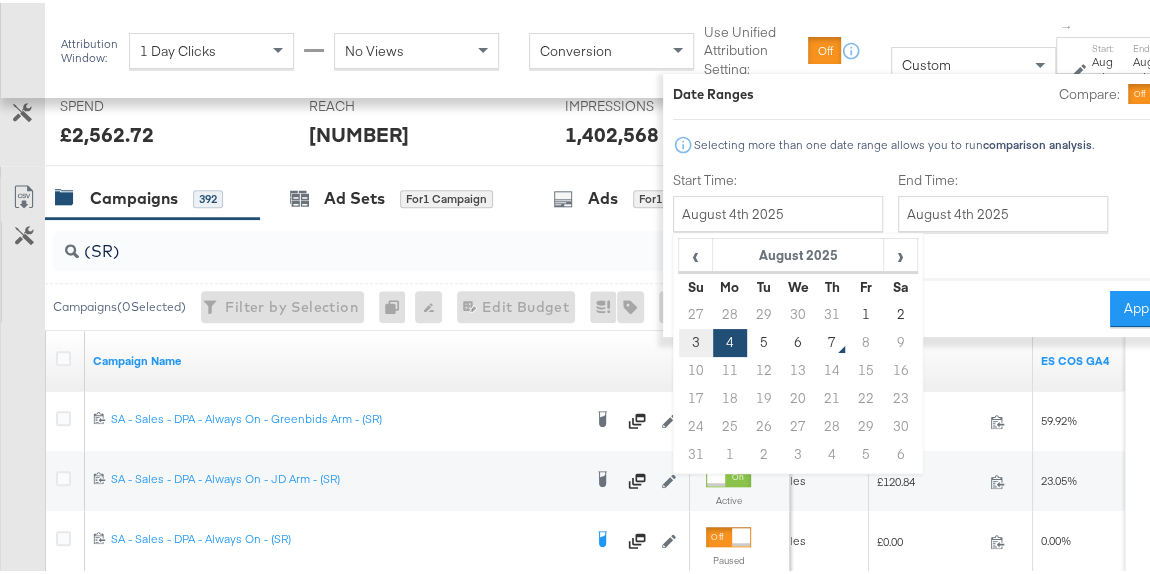 click on "3" at bounding box center (696, 340) 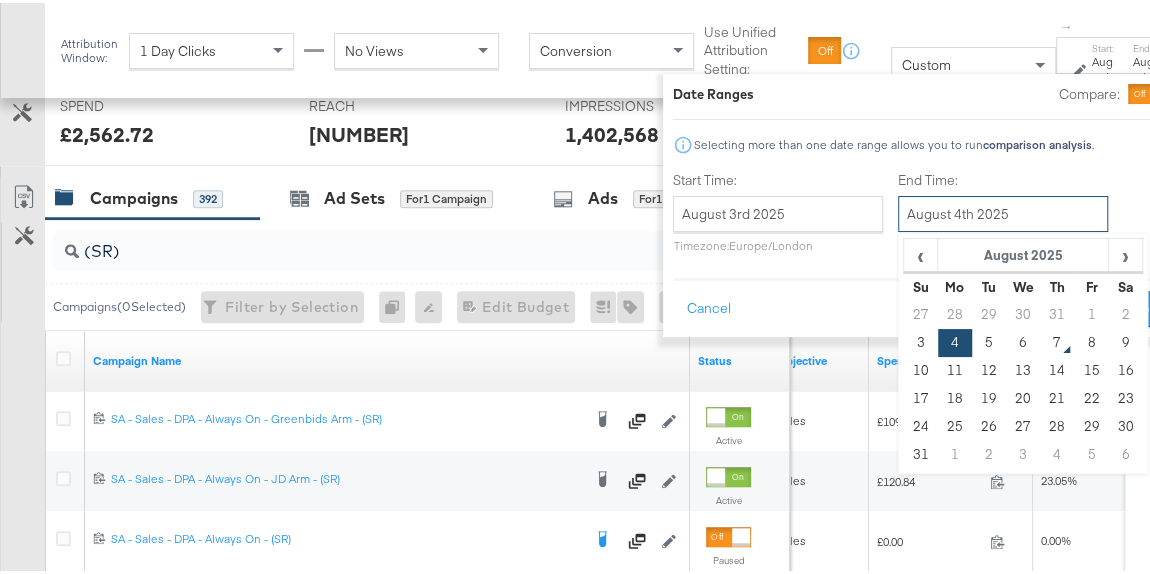 click on "August 4th 2025" at bounding box center (1003, 211) 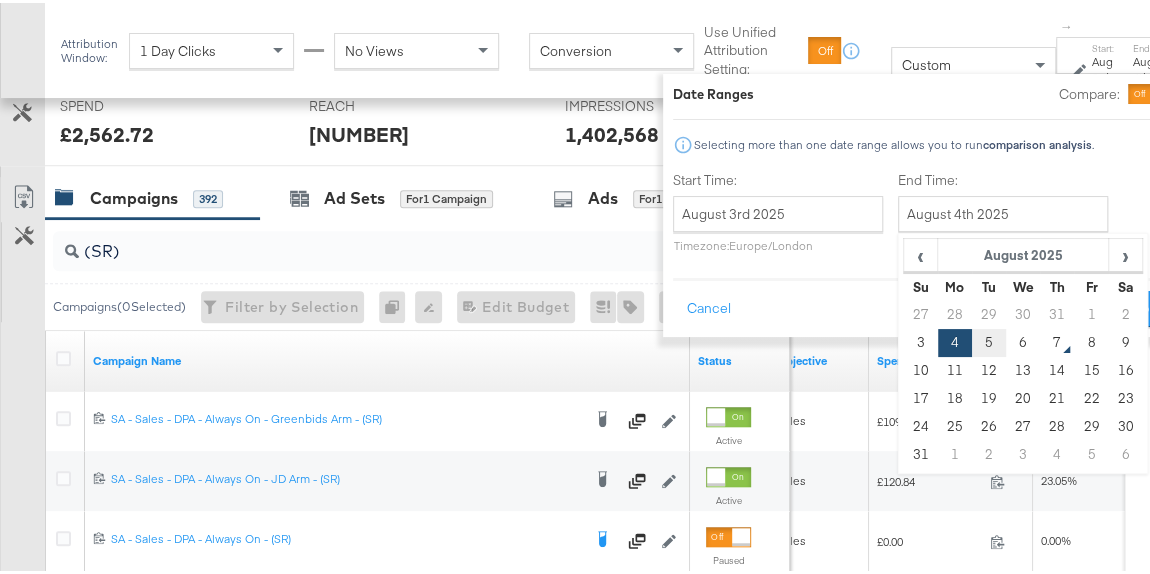 click on "5" at bounding box center (989, 340) 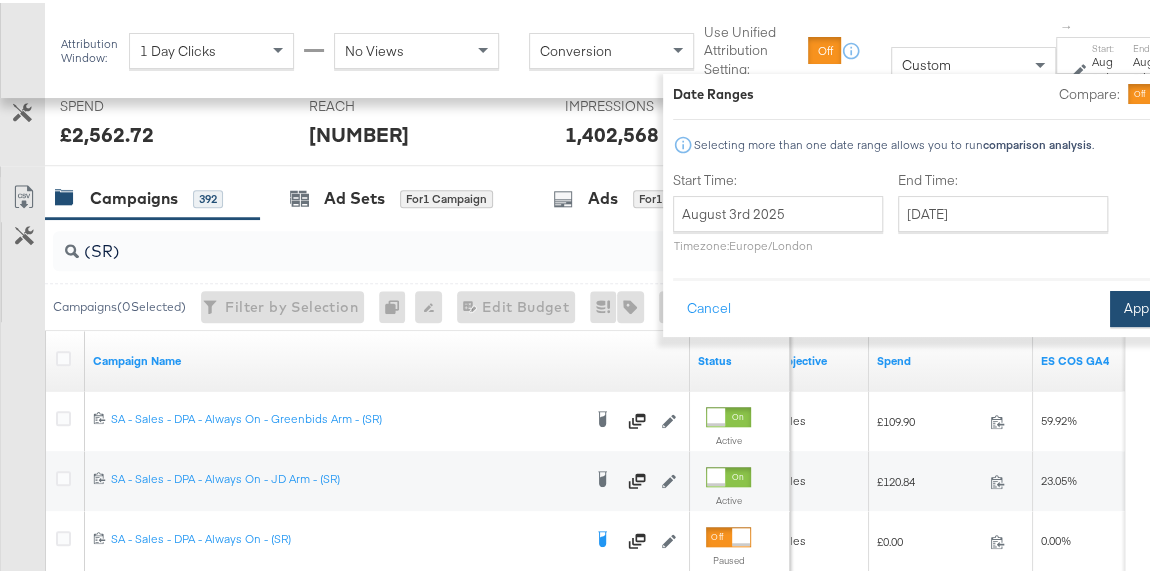 click on "Apply" at bounding box center [1141, 306] 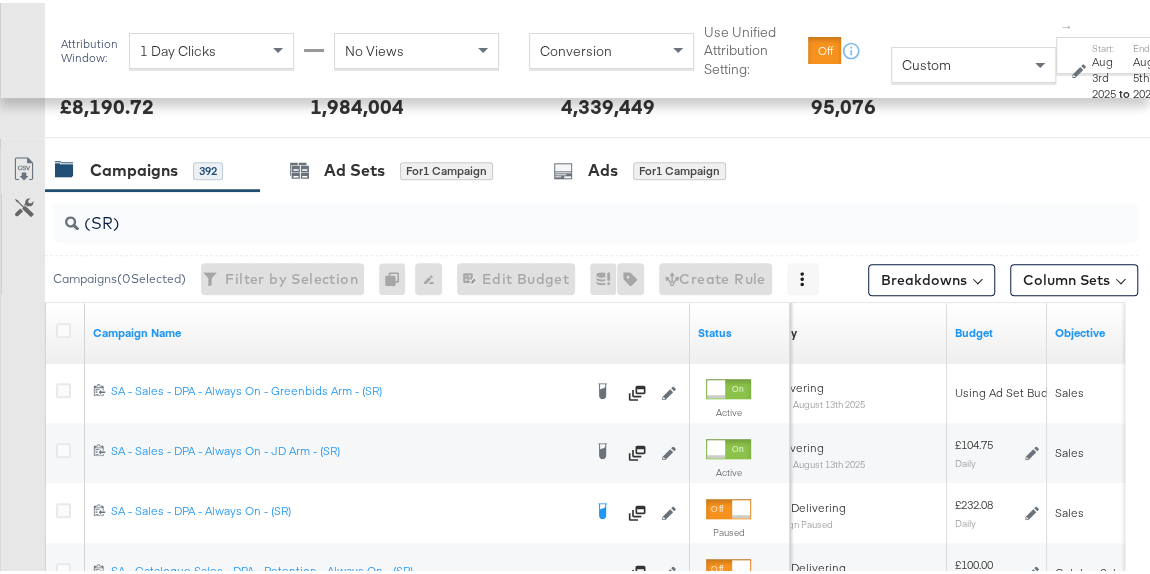 scroll, scrollTop: 823, scrollLeft: 0, axis: vertical 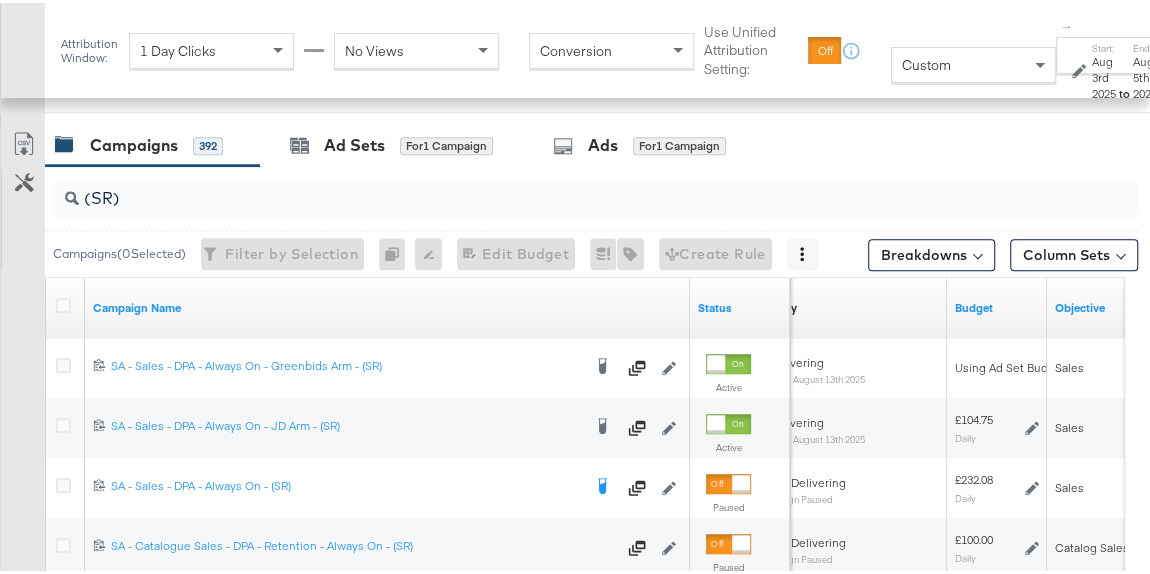 click on "to" at bounding box center (1123, 90) 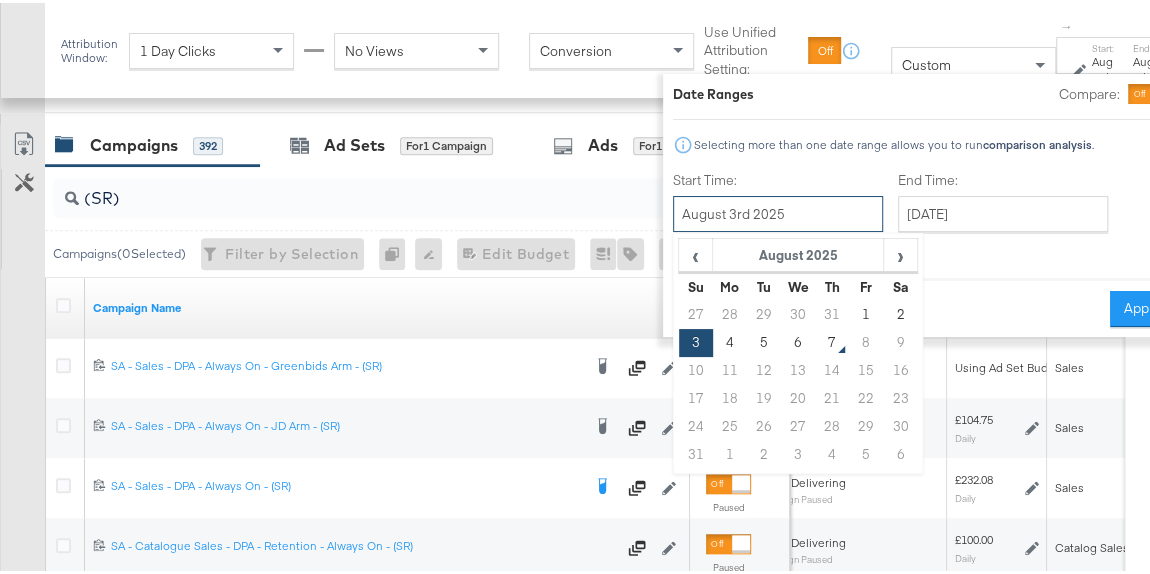 click on "August 3rd 2025" at bounding box center (778, 211) 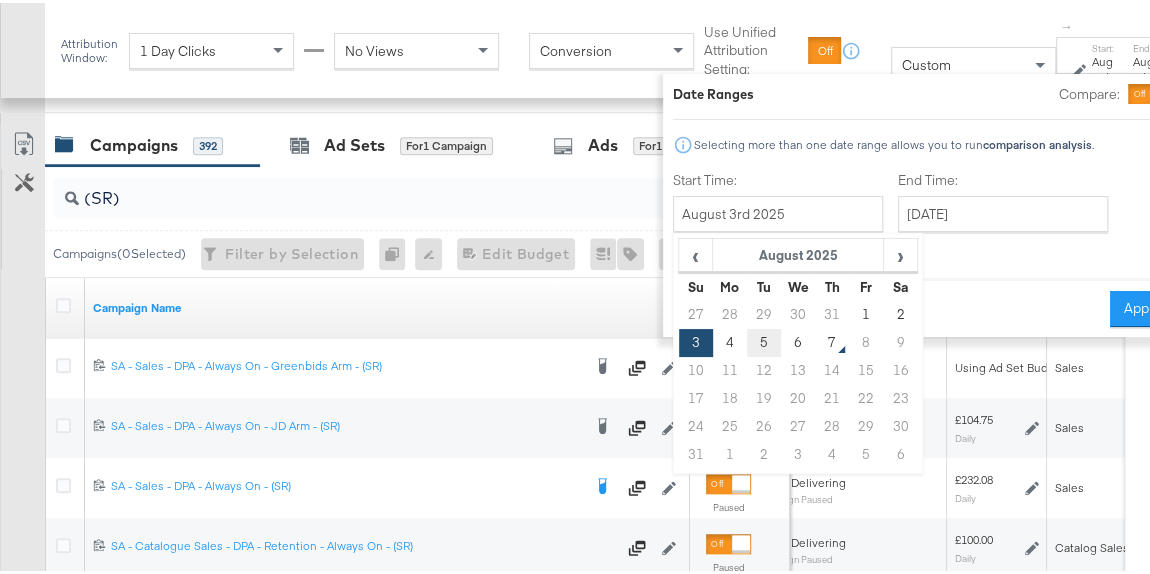click on "5" at bounding box center [764, 340] 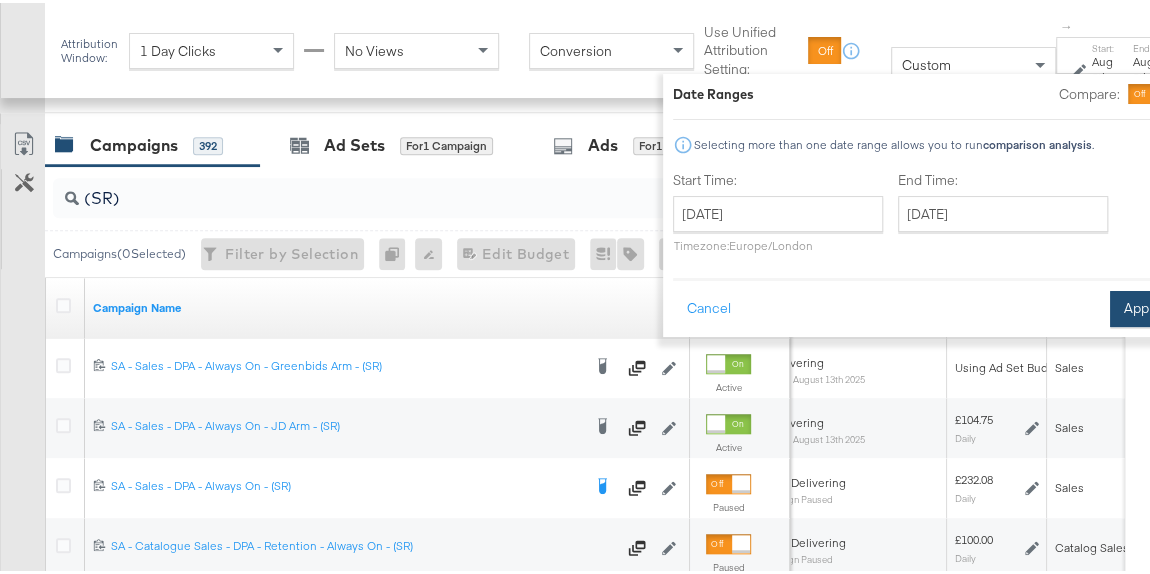 click on "Apply" at bounding box center (1141, 306) 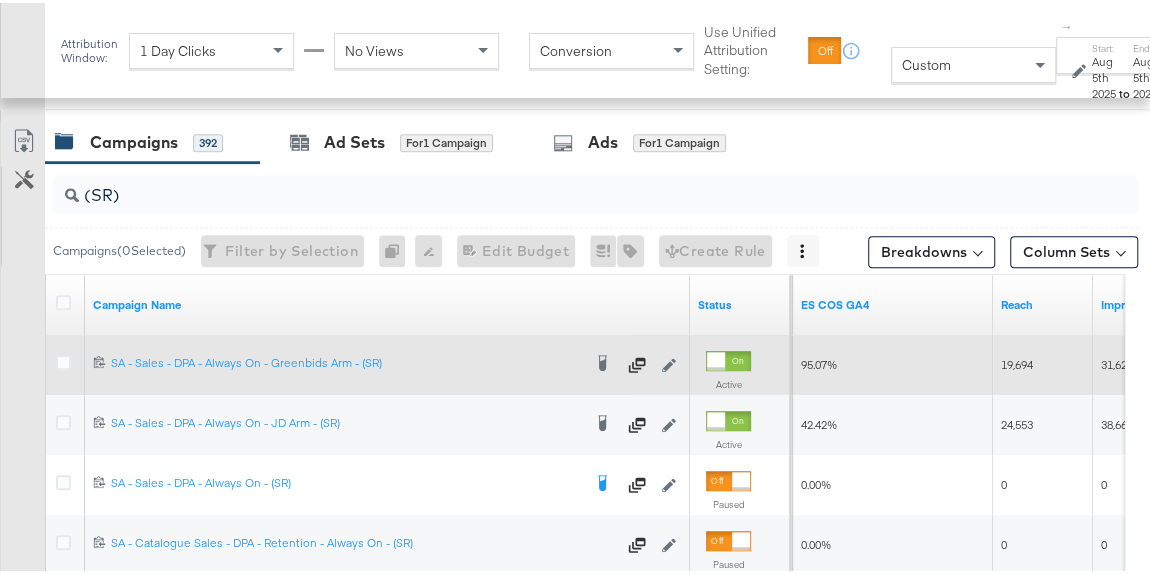 scroll, scrollTop: 827, scrollLeft: 0, axis: vertical 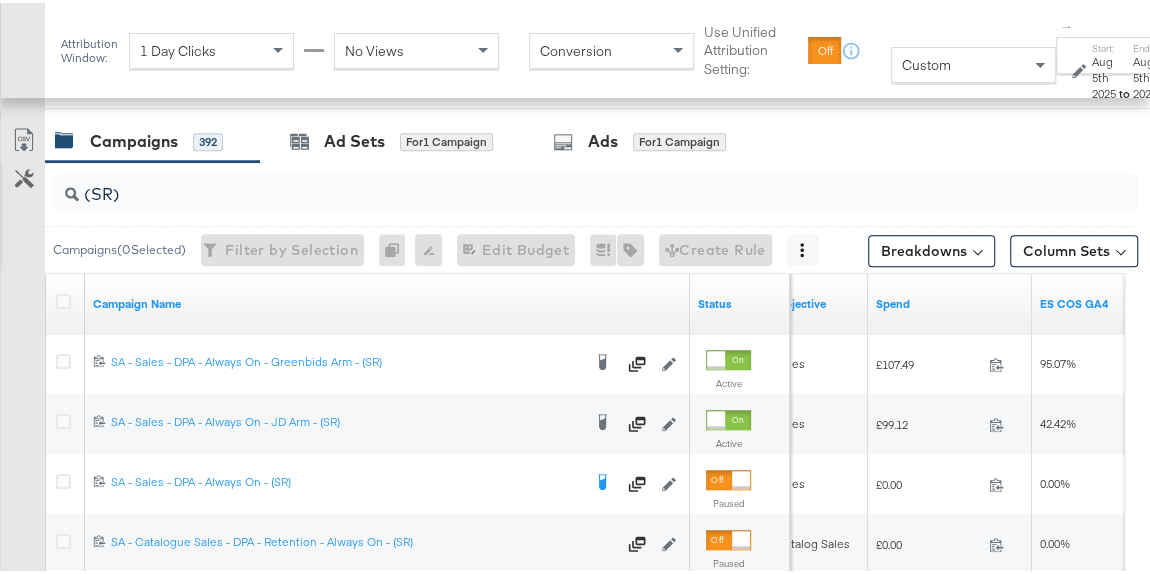 click on "to" at bounding box center (1123, 91) 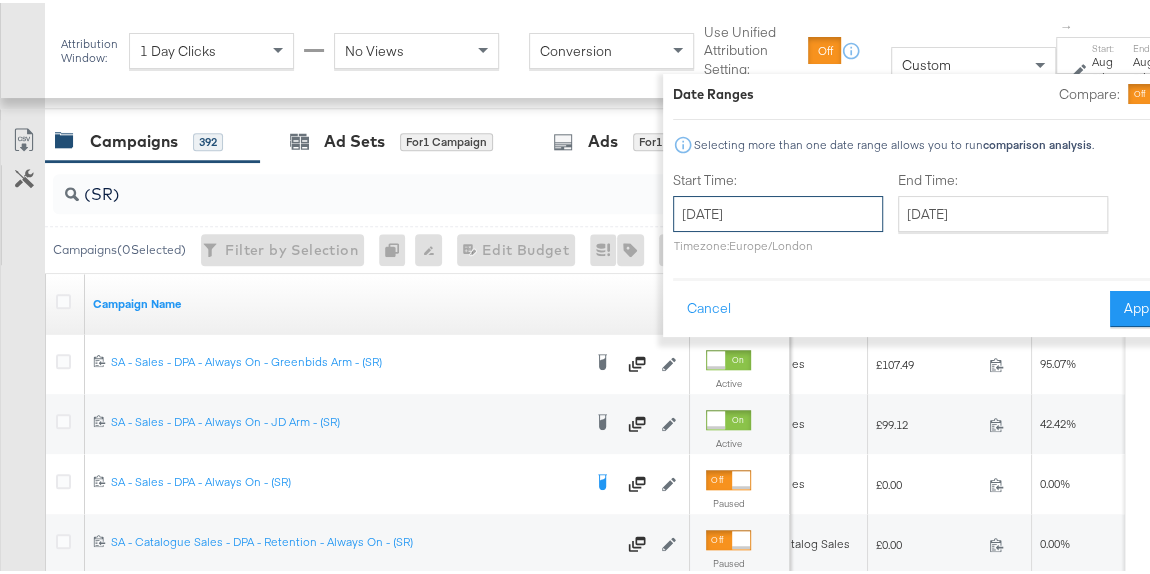 click on "[DATE]" at bounding box center [778, 211] 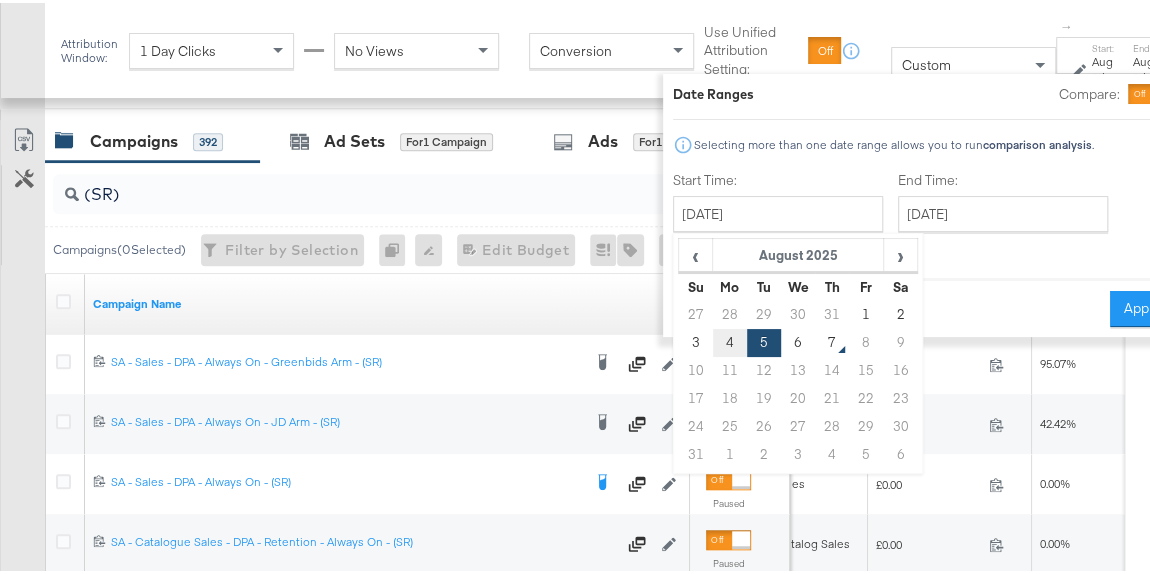 click on "4" at bounding box center (730, 340) 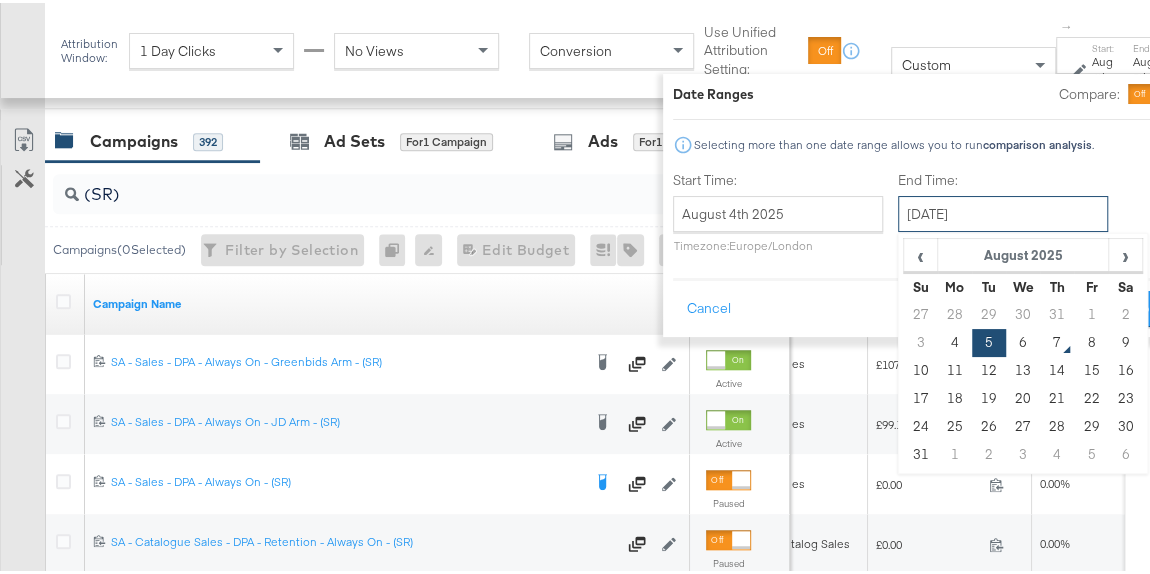 click on "[DATE]" at bounding box center (1003, 211) 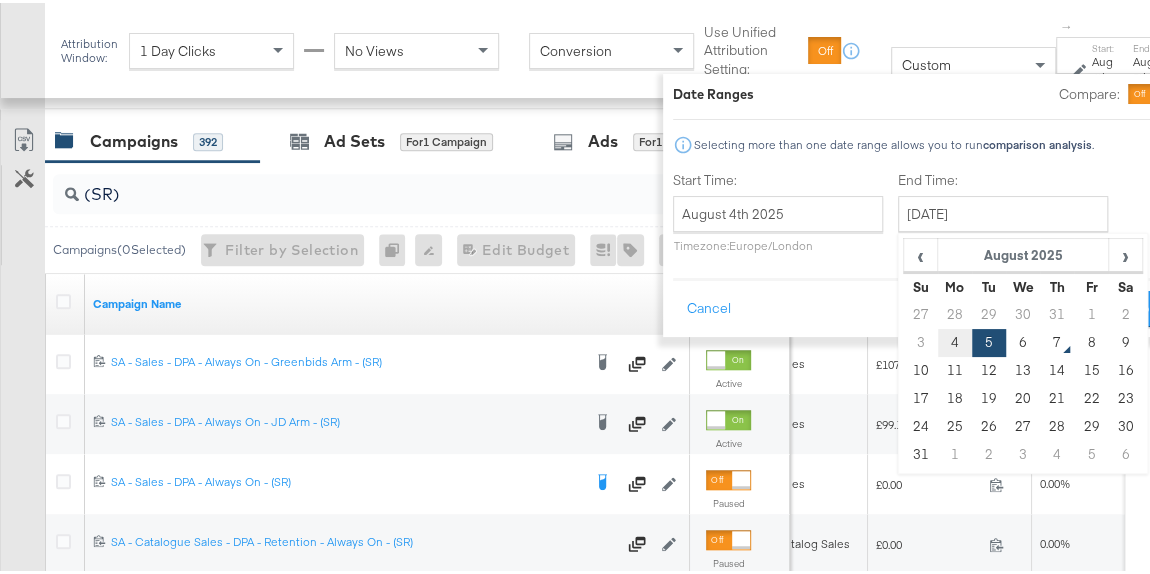 click on "4" at bounding box center [955, 340] 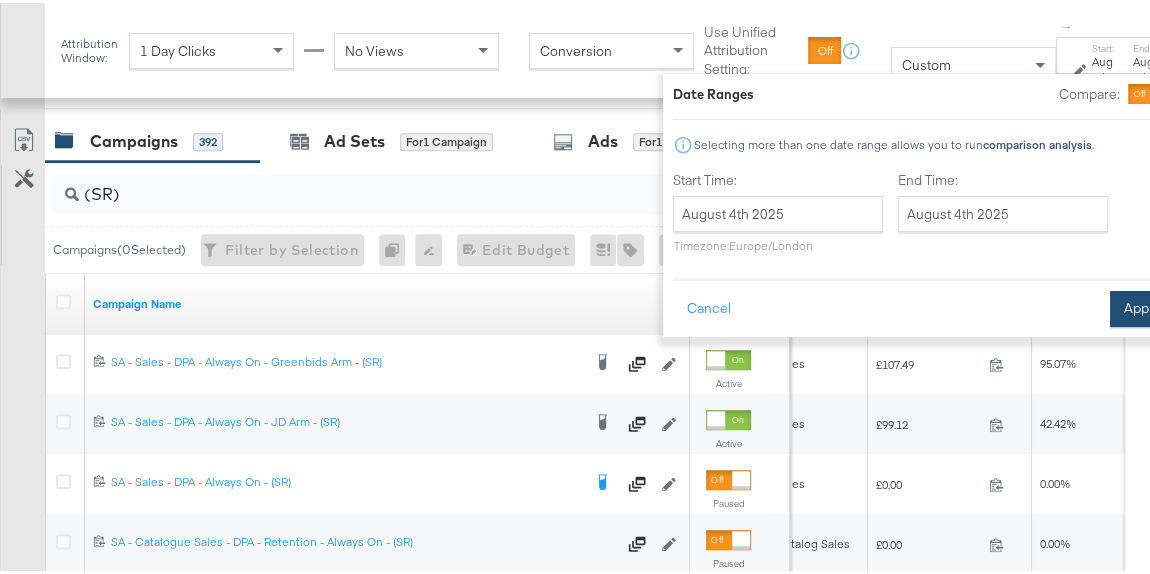 click on "Apply" at bounding box center (1141, 306) 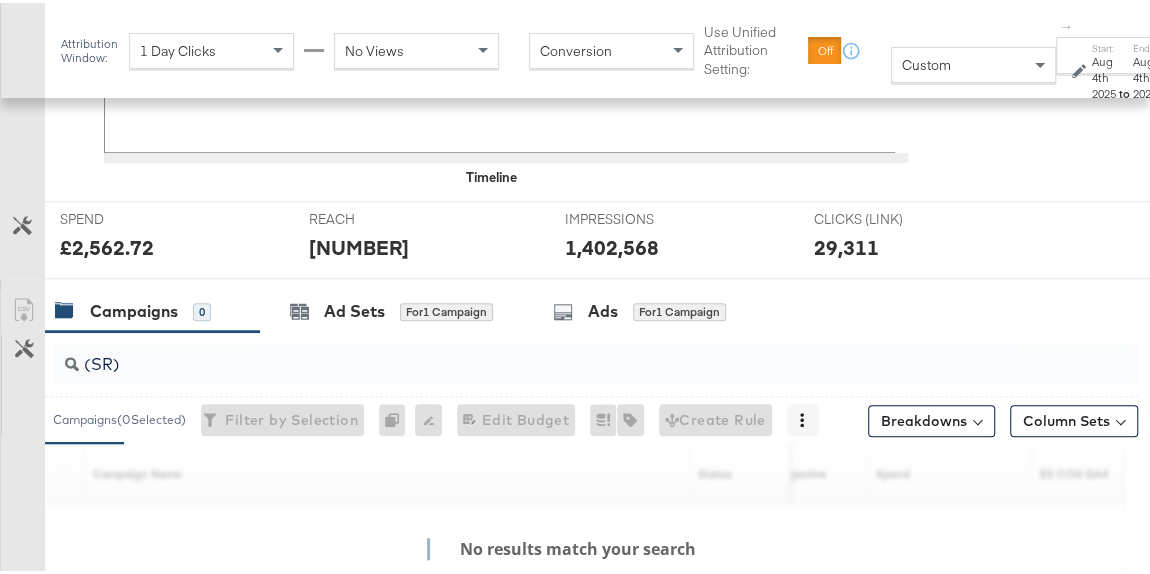scroll, scrollTop: 827, scrollLeft: 0, axis: vertical 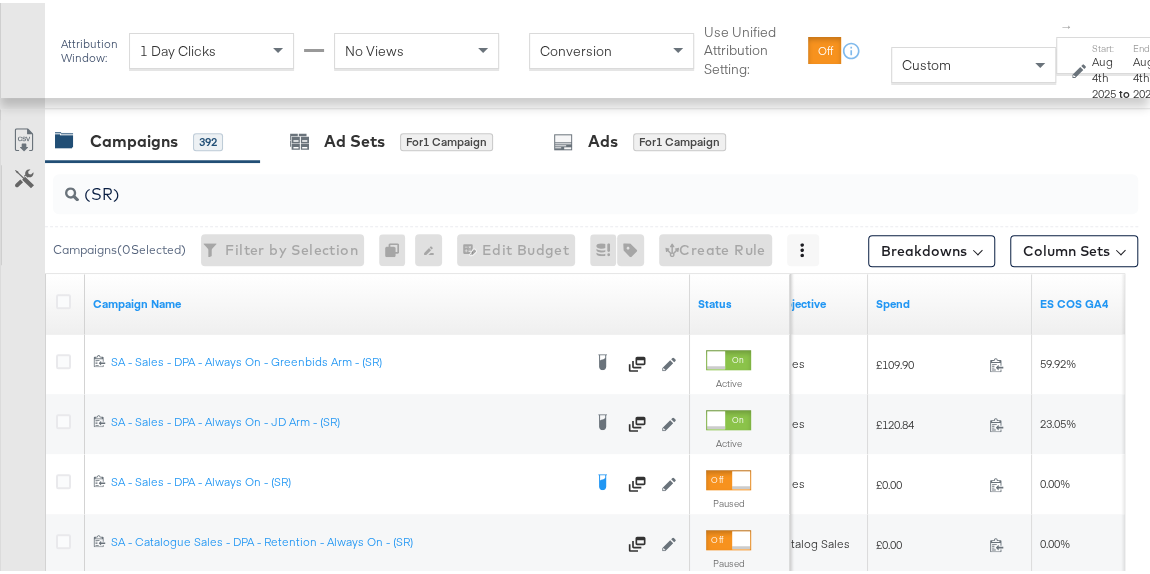 click on "Aug 4th 2025" at bounding box center (1103, 74) 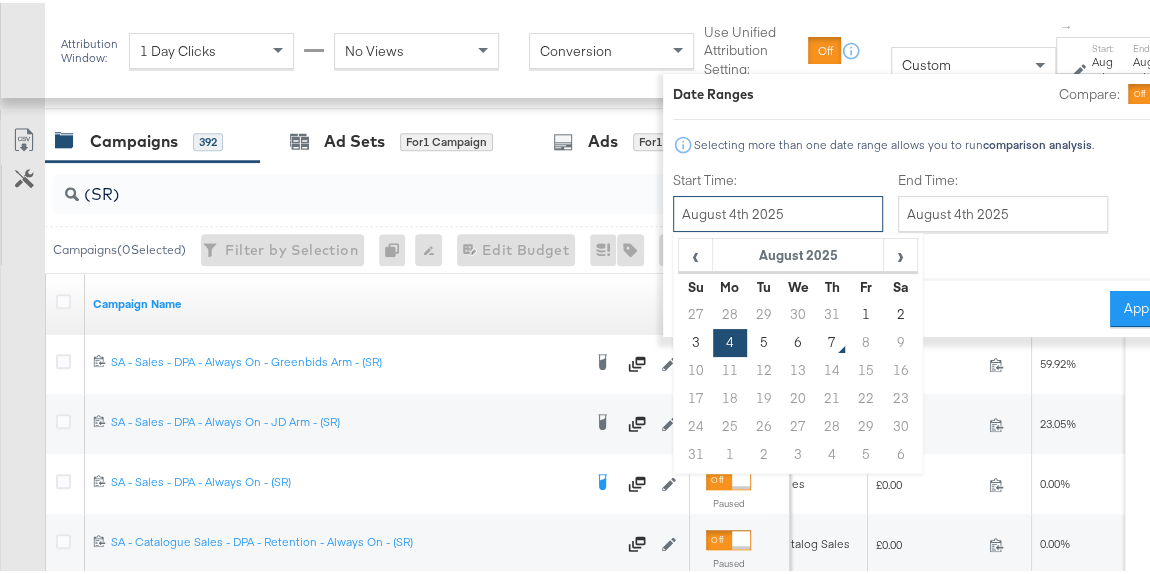 click on "August 4th 2025" at bounding box center (778, 211) 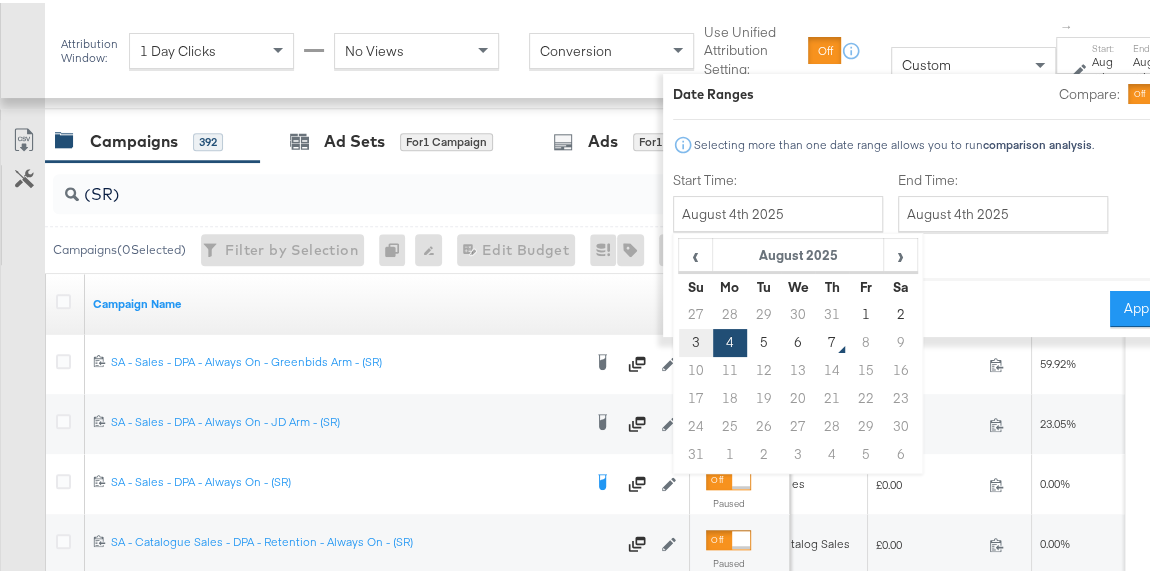 click on "3" at bounding box center [696, 340] 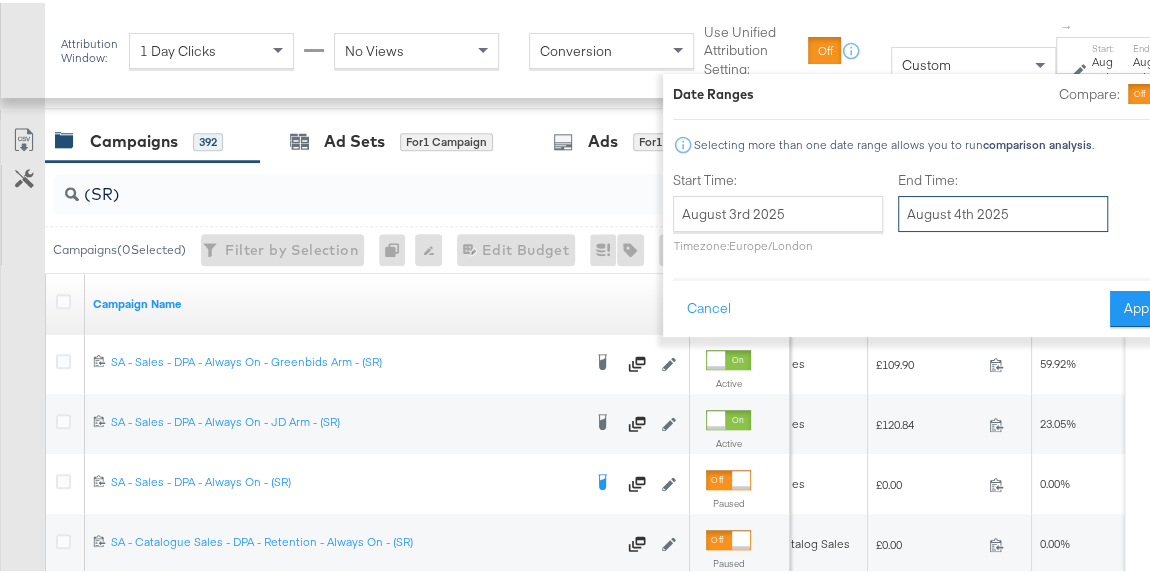 click on "August 4th 2025" at bounding box center (1003, 211) 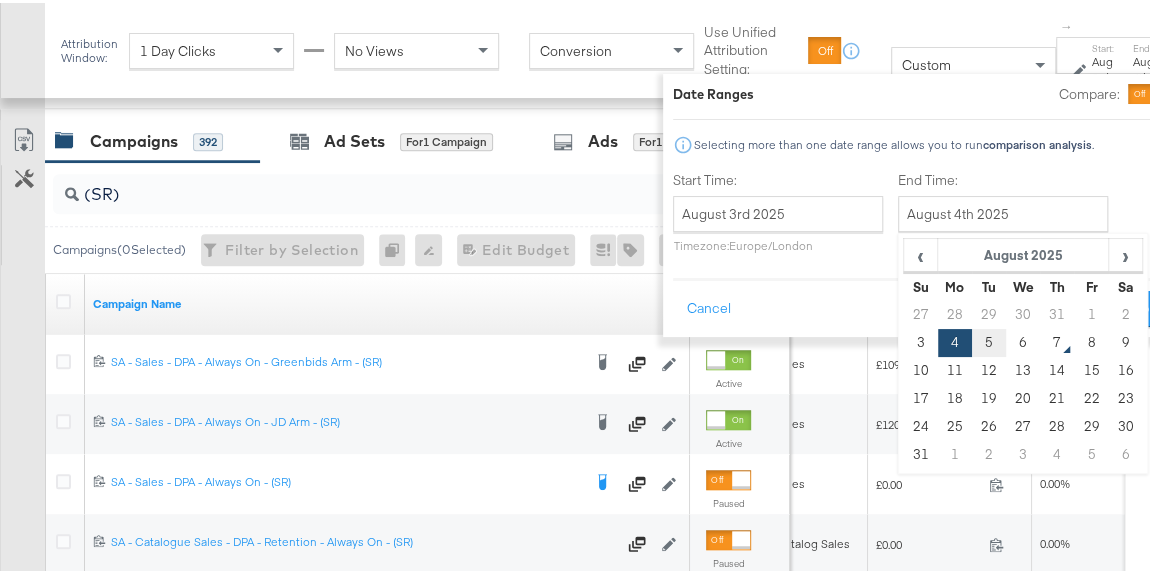 click on "5" at bounding box center (989, 340) 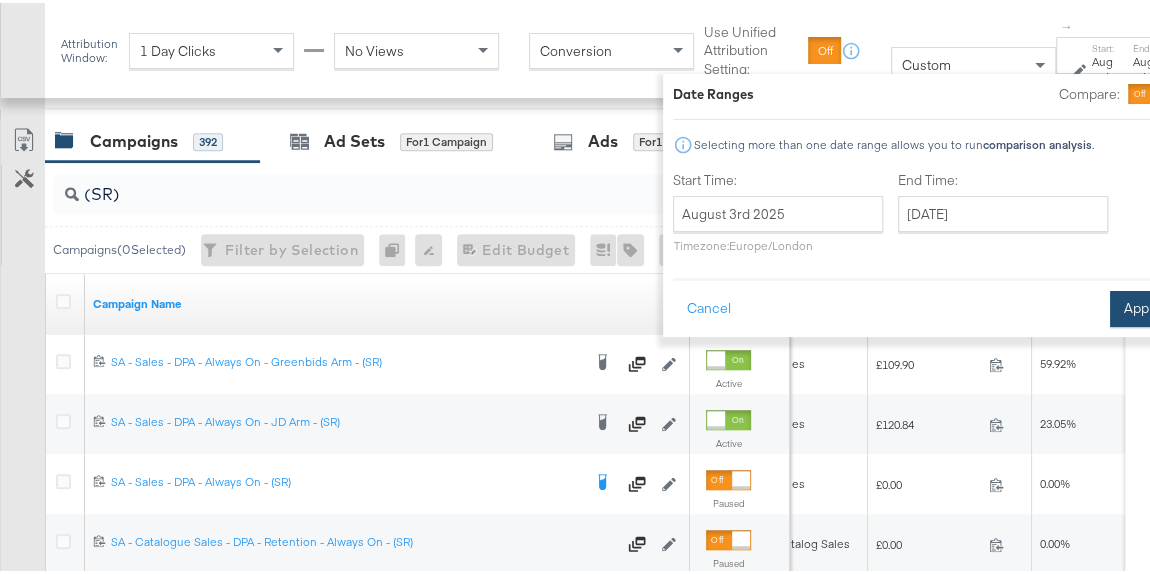 click on "Apply" at bounding box center (1141, 306) 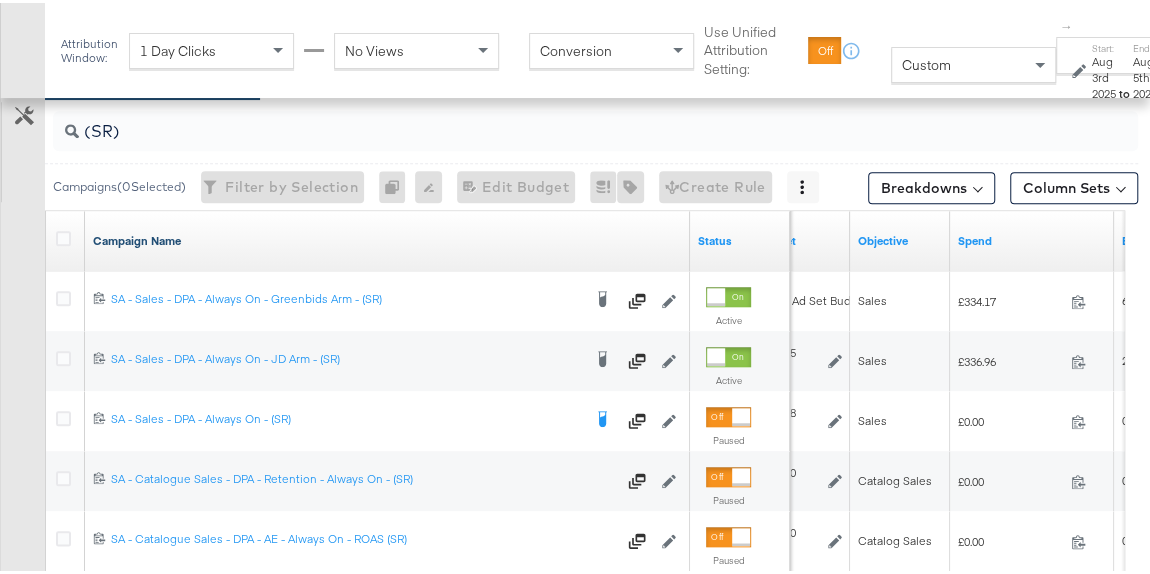 scroll, scrollTop: 876, scrollLeft: 0, axis: vertical 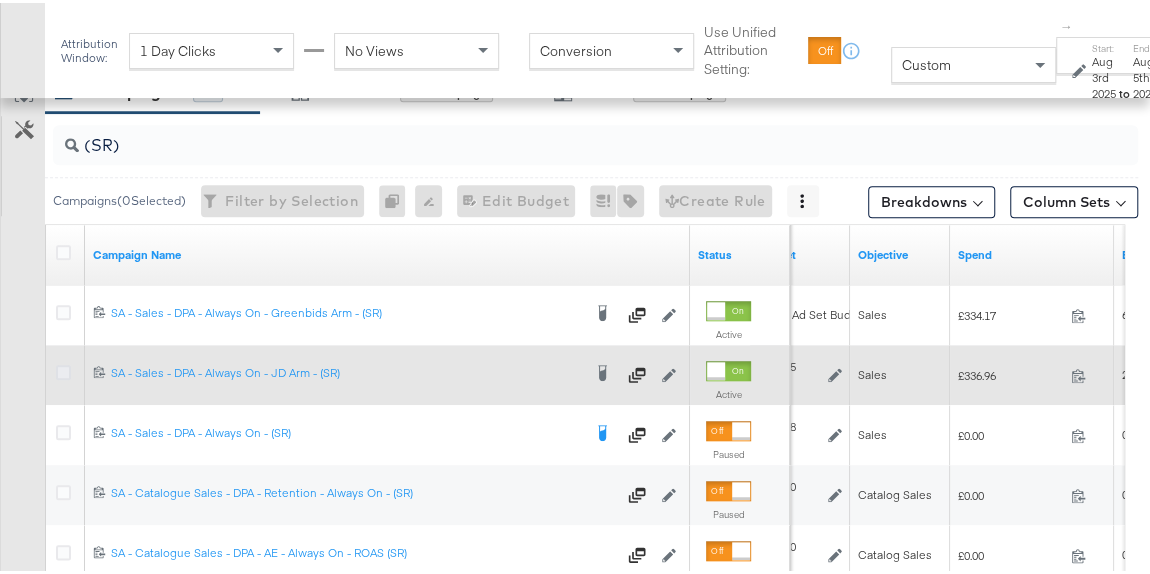 click at bounding box center [63, 369] 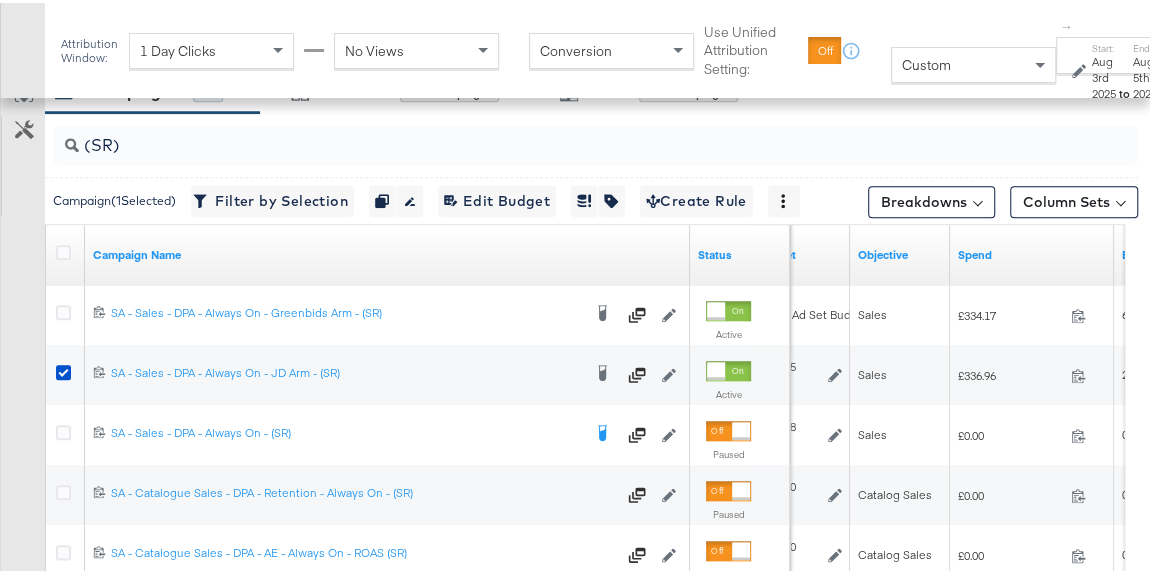 scroll, scrollTop: 749, scrollLeft: 0, axis: vertical 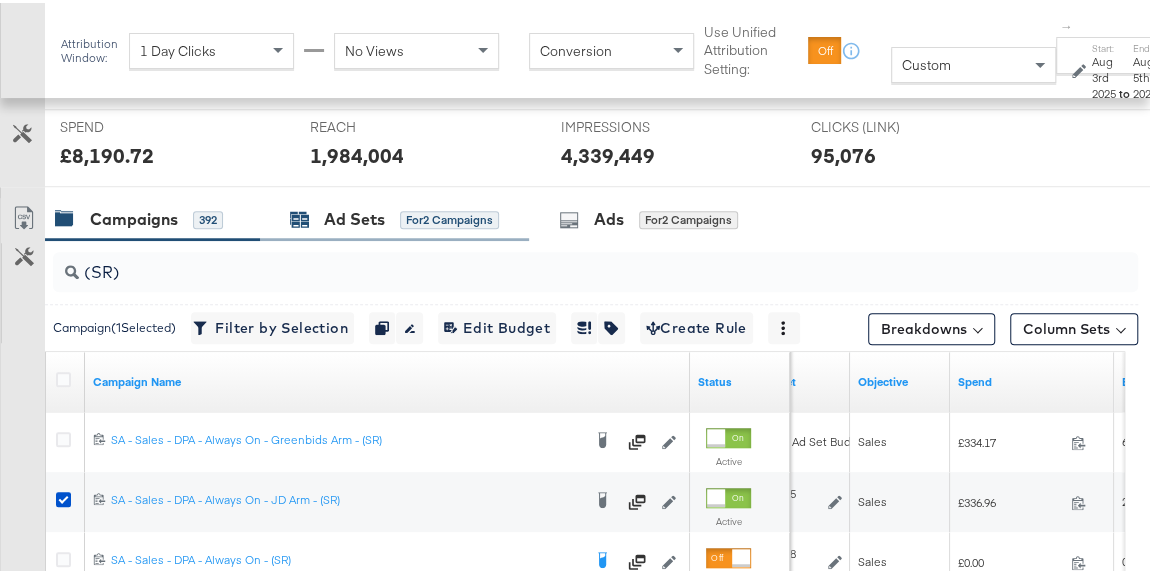 click on "Ad Sets" at bounding box center [354, 216] 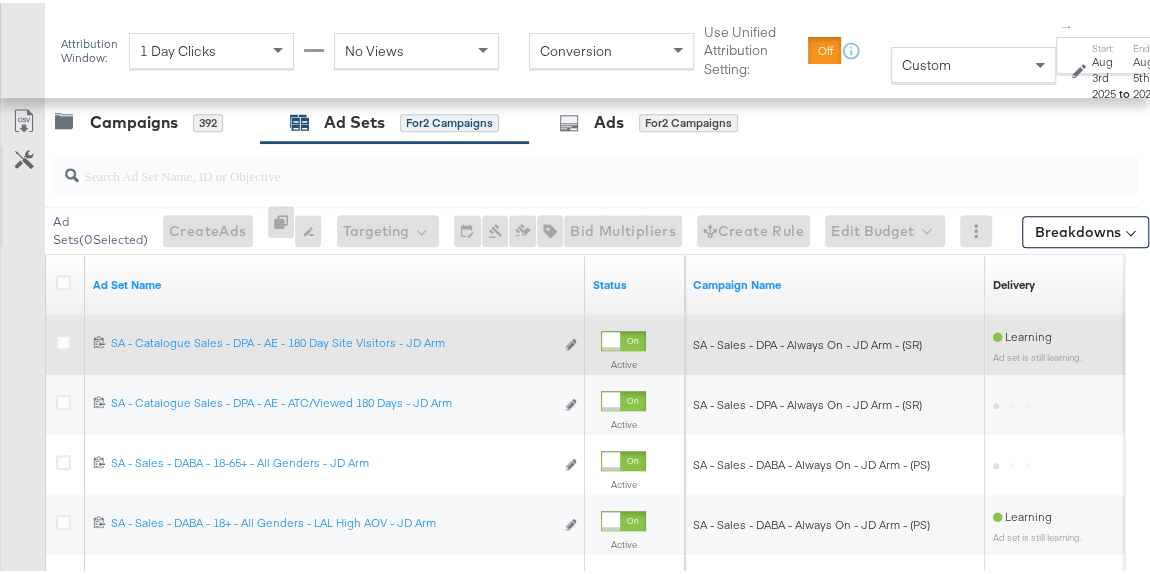 scroll, scrollTop: 847, scrollLeft: 0, axis: vertical 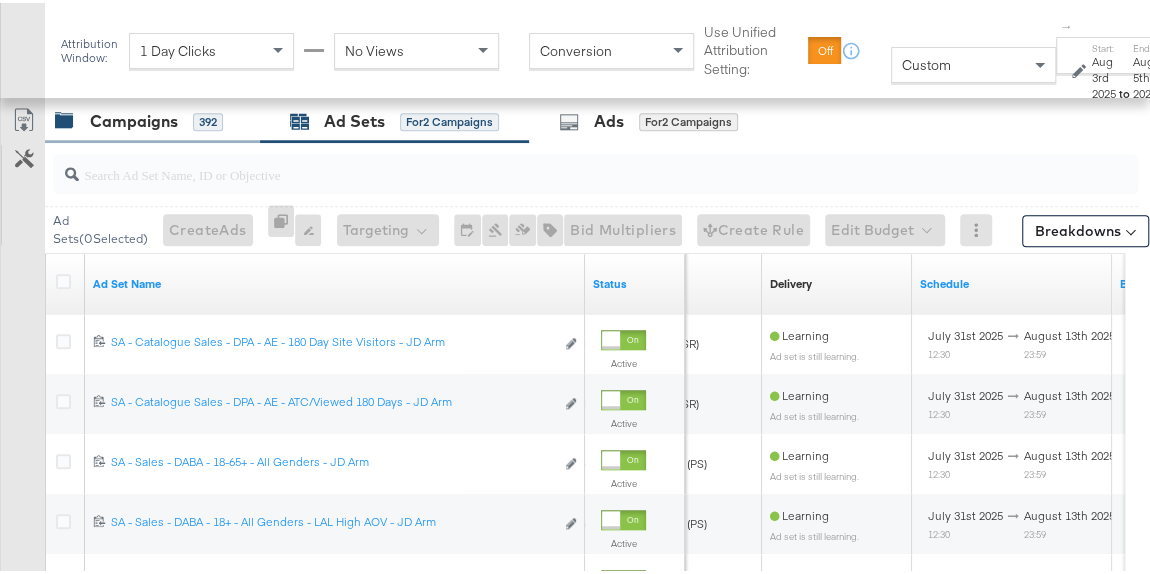 click on "Campaigns" at bounding box center [134, 118] 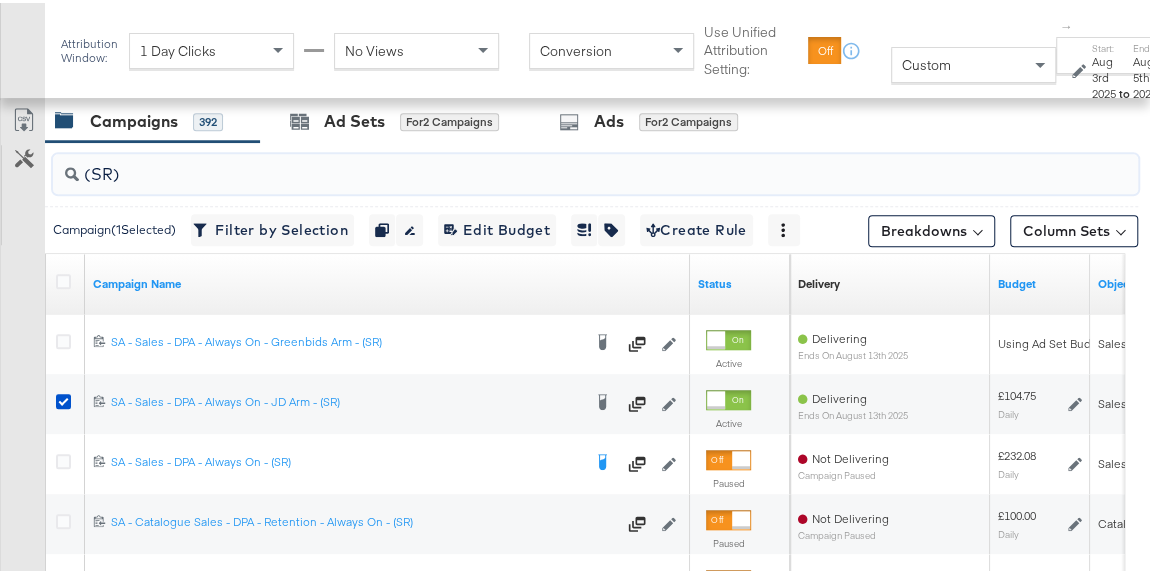 drag, startPoint x: 139, startPoint y: 171, endPoint x: 140, endPoint y: 220, distance: 49.010204 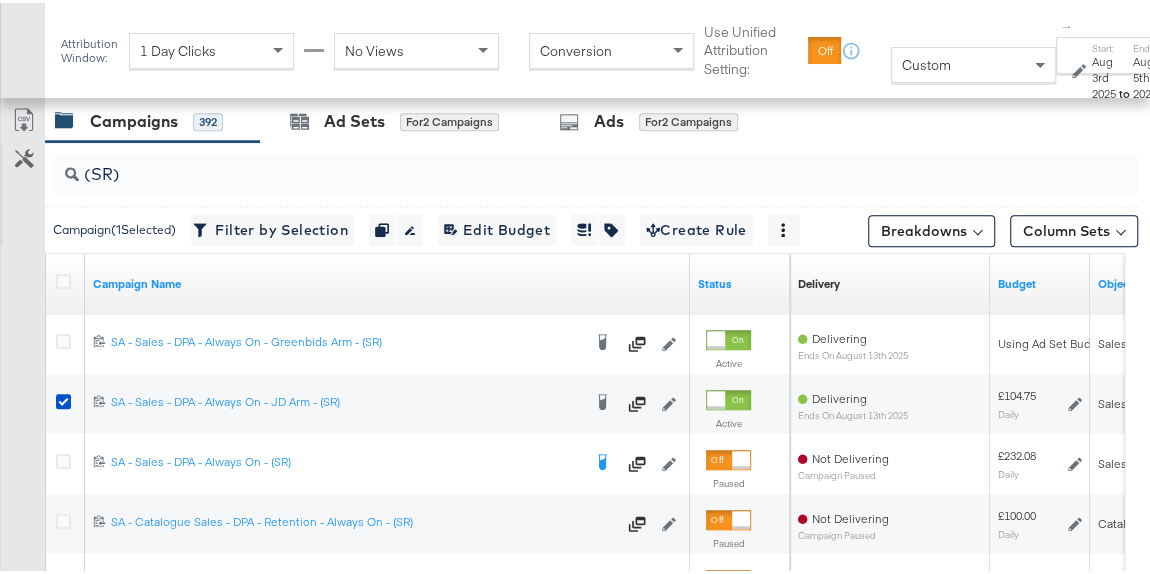 click on "Campaign  ( 1  Selected)" at bounding box center [114, 227] 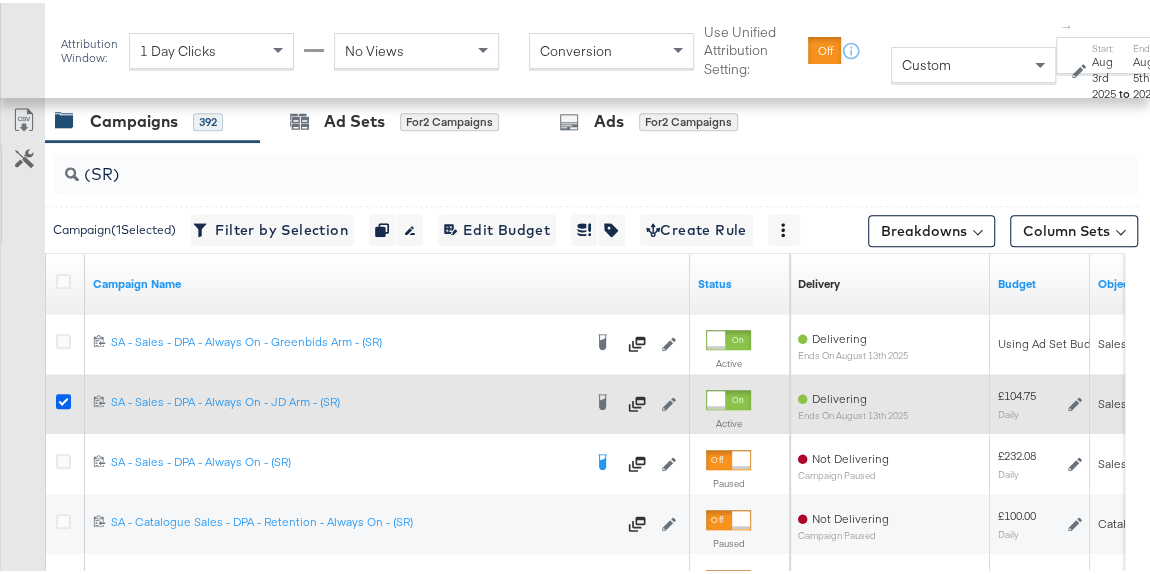click at bounding box center [63, 398] 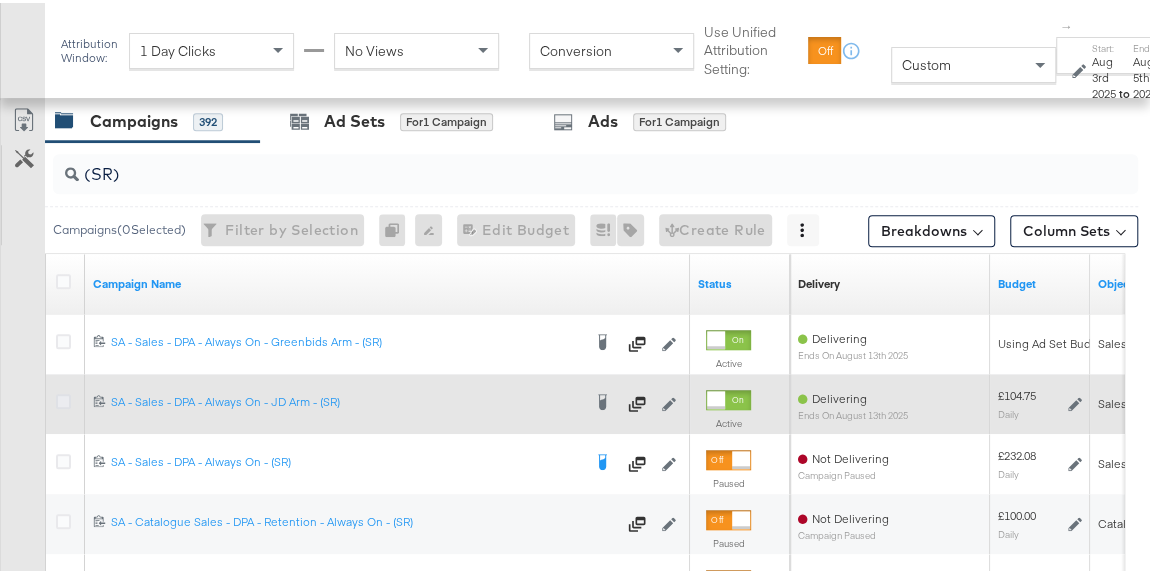 click at bounding box center [63, 398] 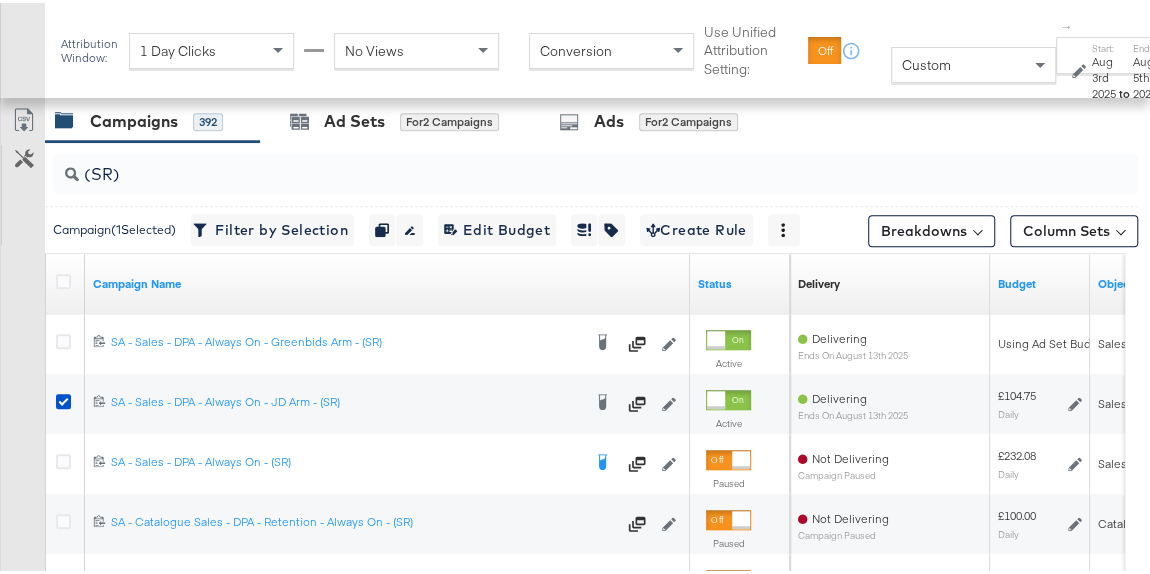 click on "Campaigns" at bounding box center [134, 118] 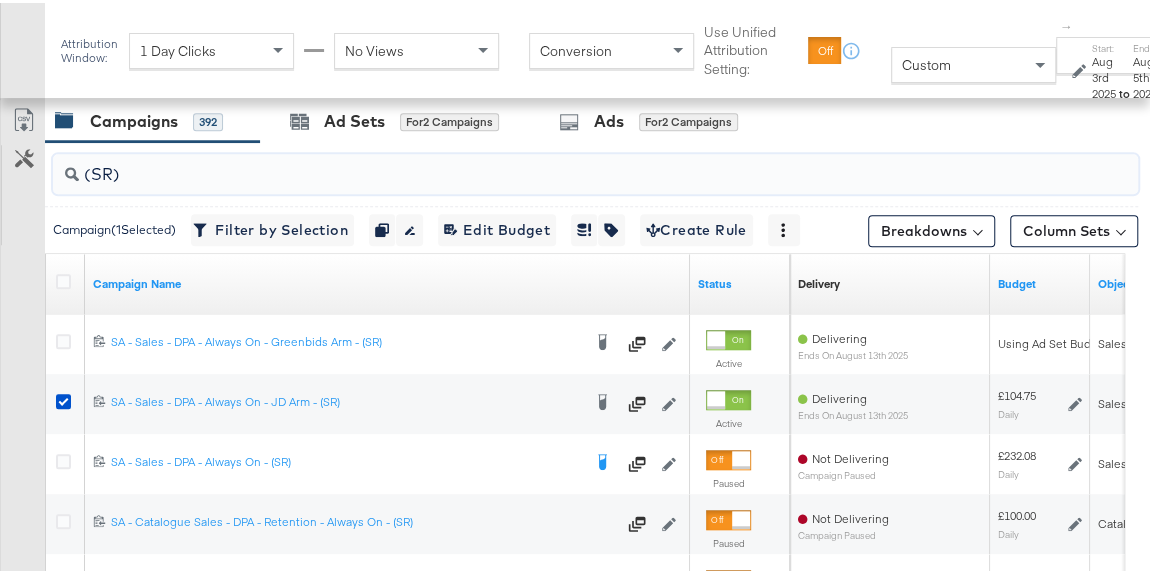 click on "(SR)" at bounding box center [562, 163] 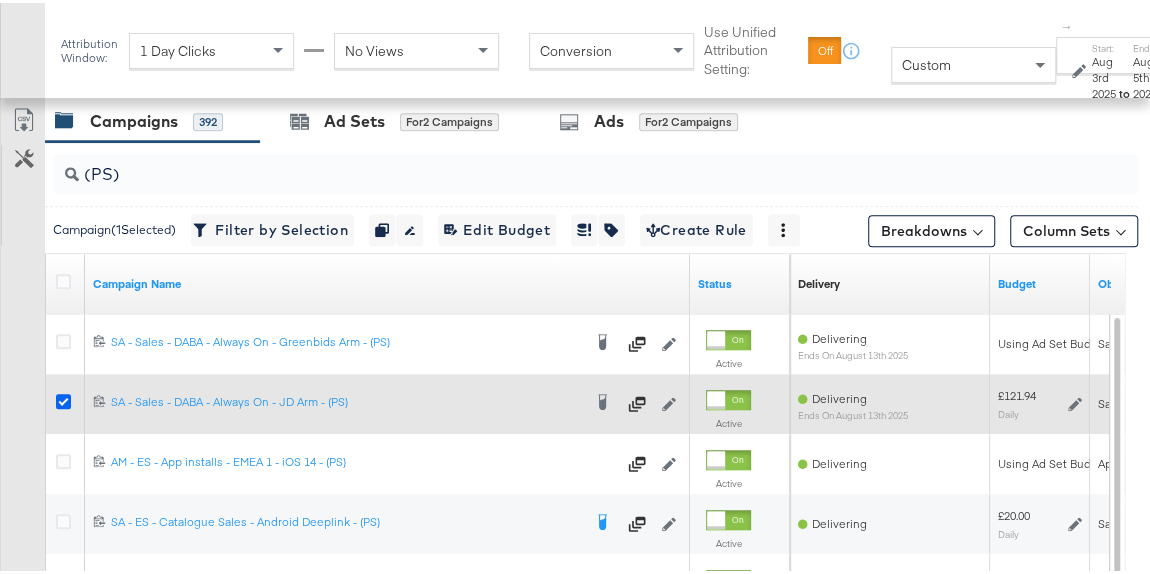 click at bounding box center [63, 398] 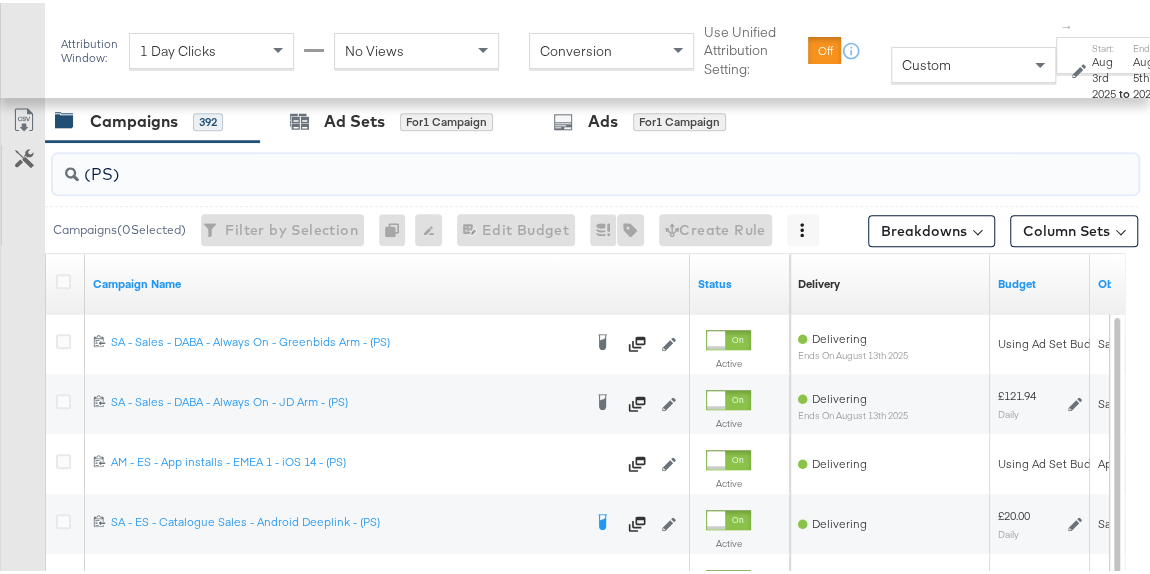 click on "(PS)" at bounding box center [562, 163] 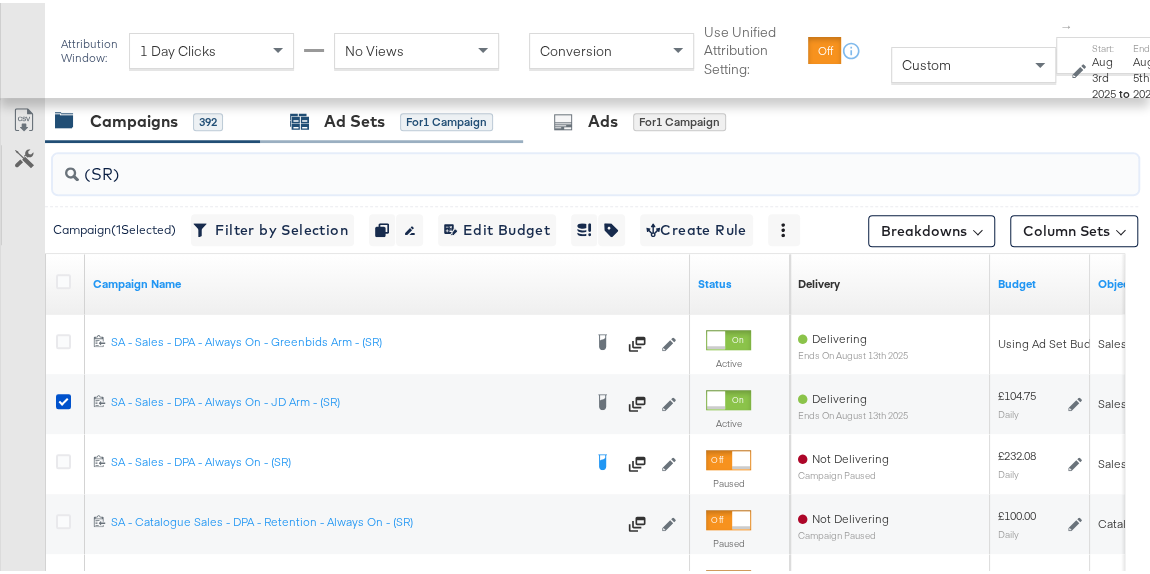 type on "(SR)" 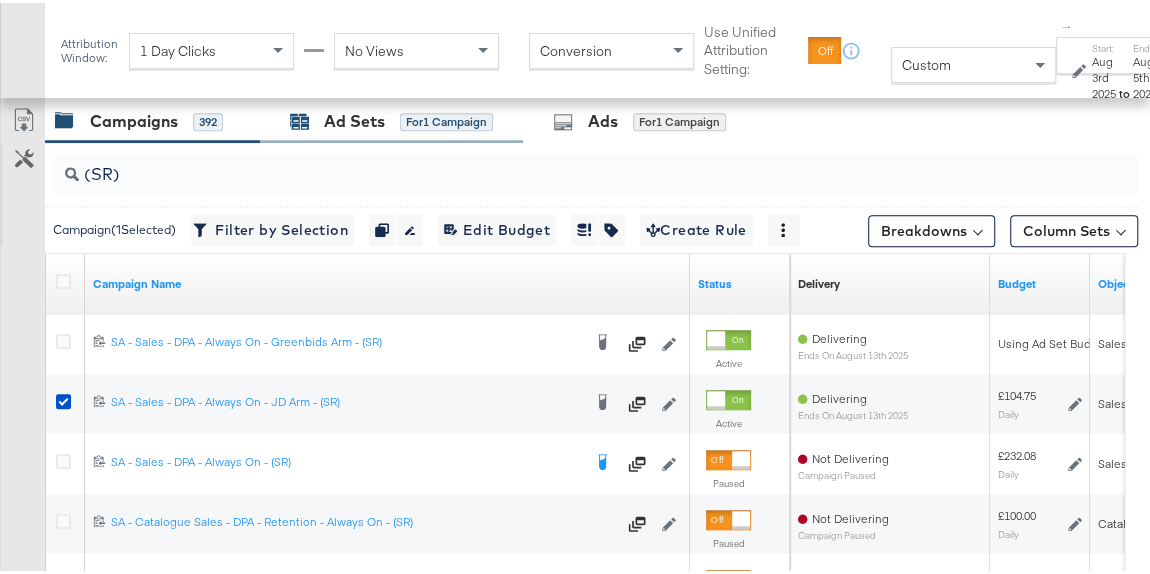 click on "Ad Sets" at bounding box center [354, 118] 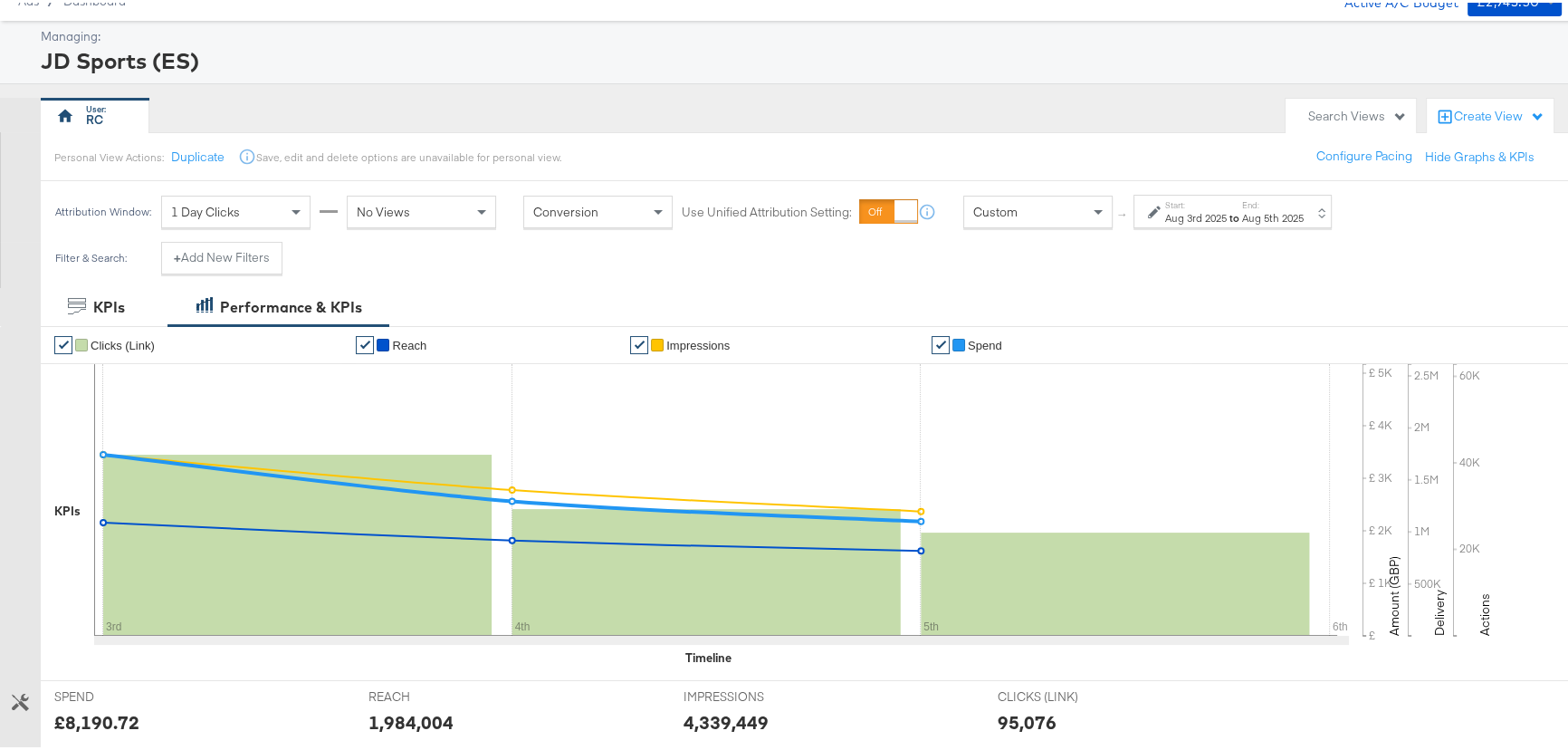 scroll, scrollTop: 0, scrollLeft: 0, axis: both 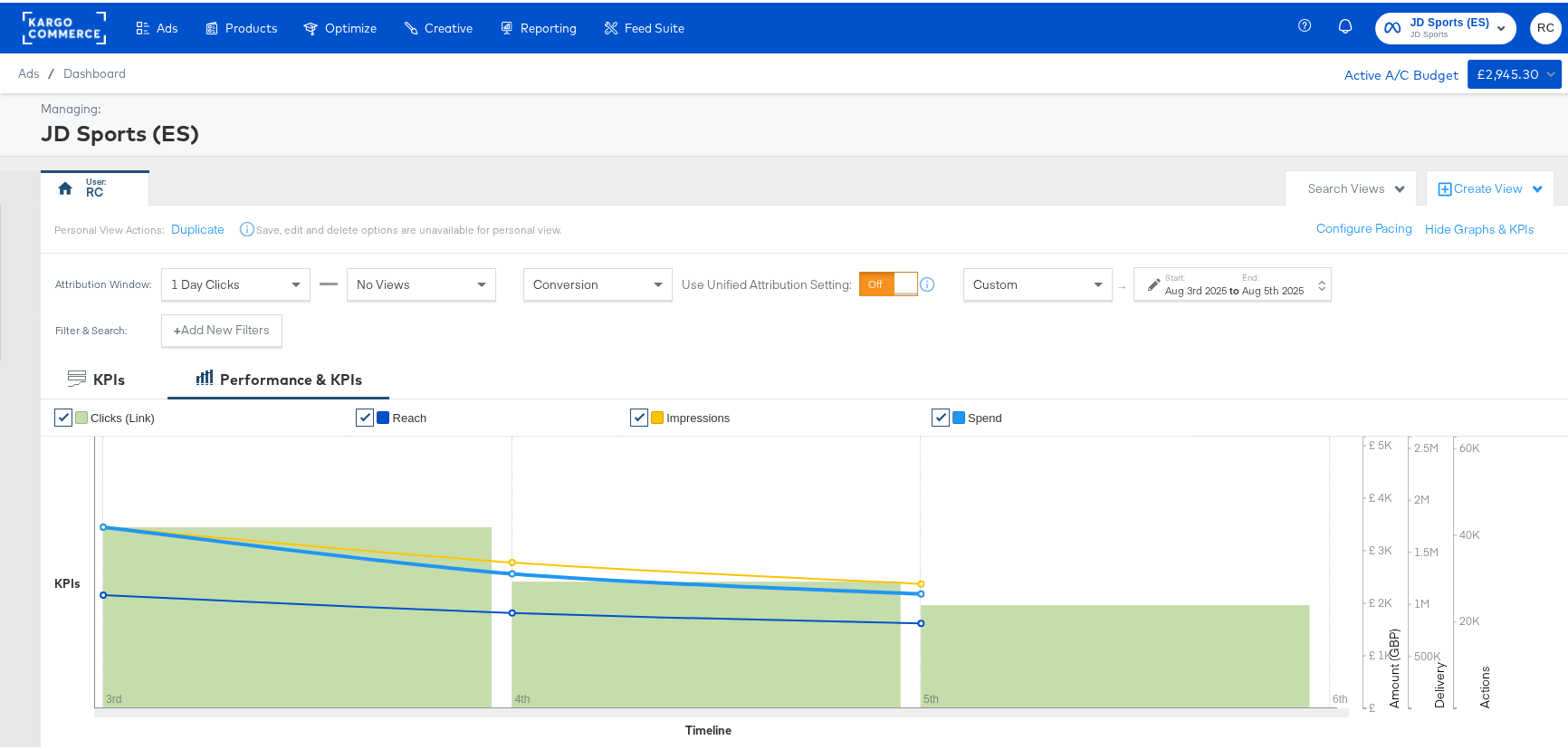 click on "JD Sports (ES) JD Sports RC" at bounding box center (1442, 25) 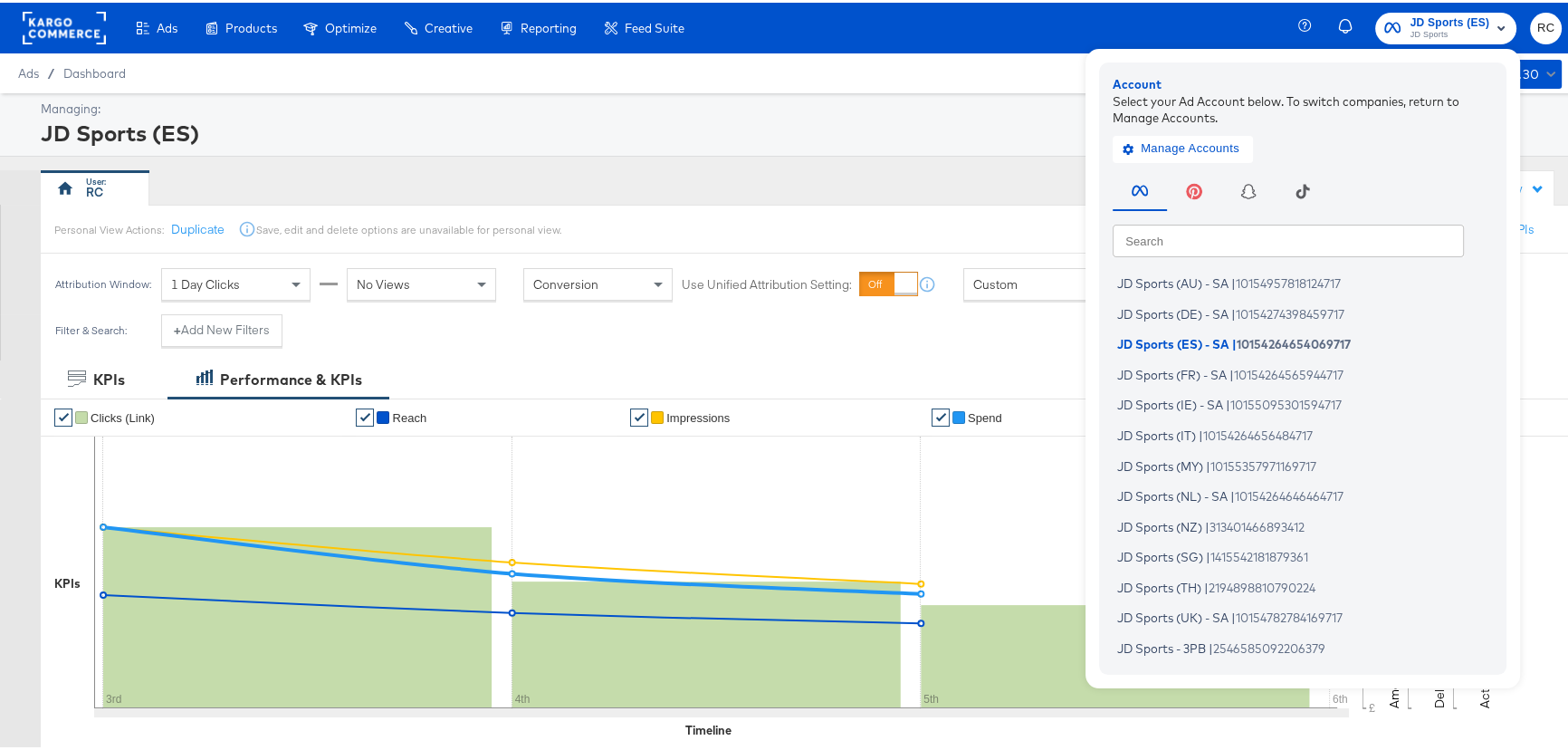 click at bounding box center [1288, 237] 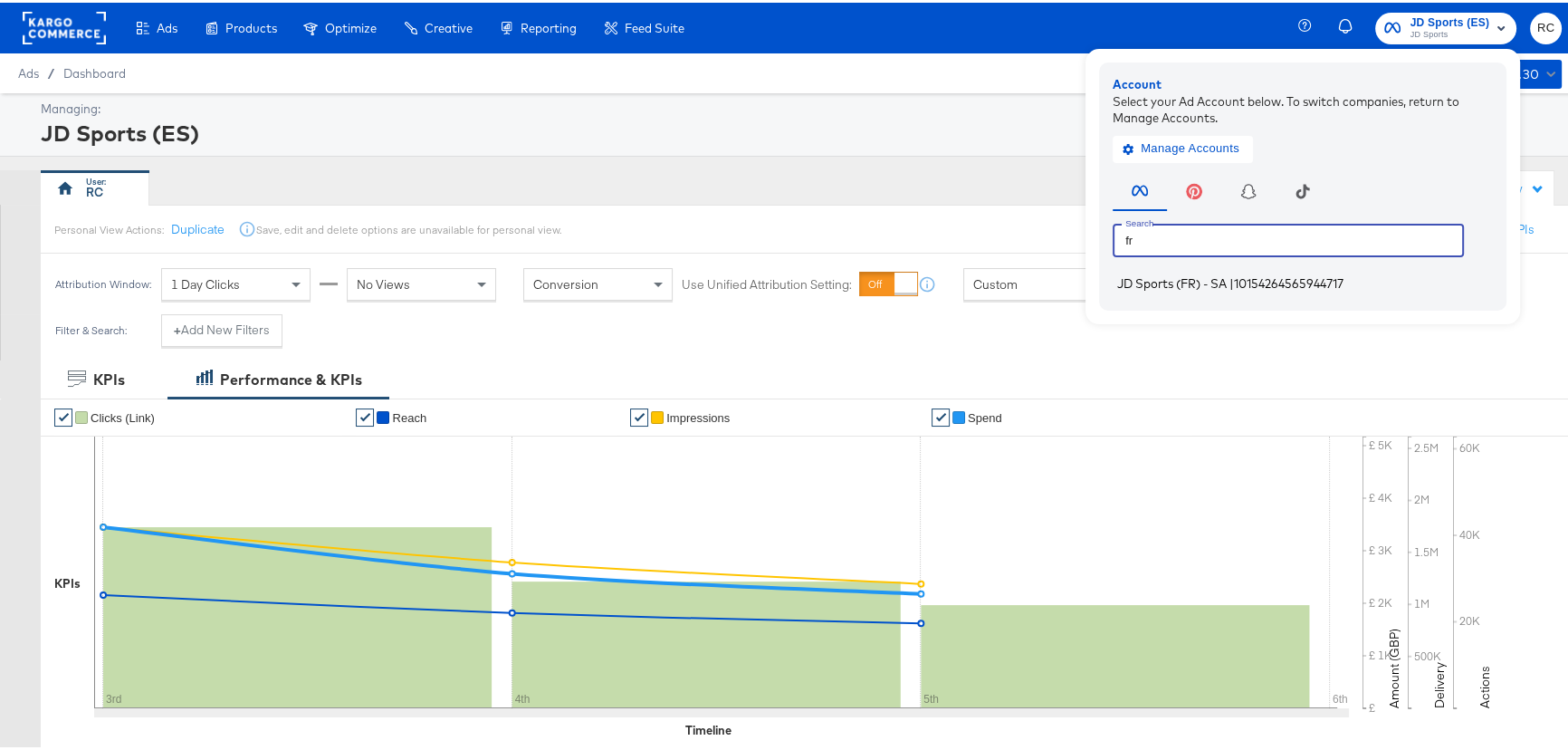 type on "fr" 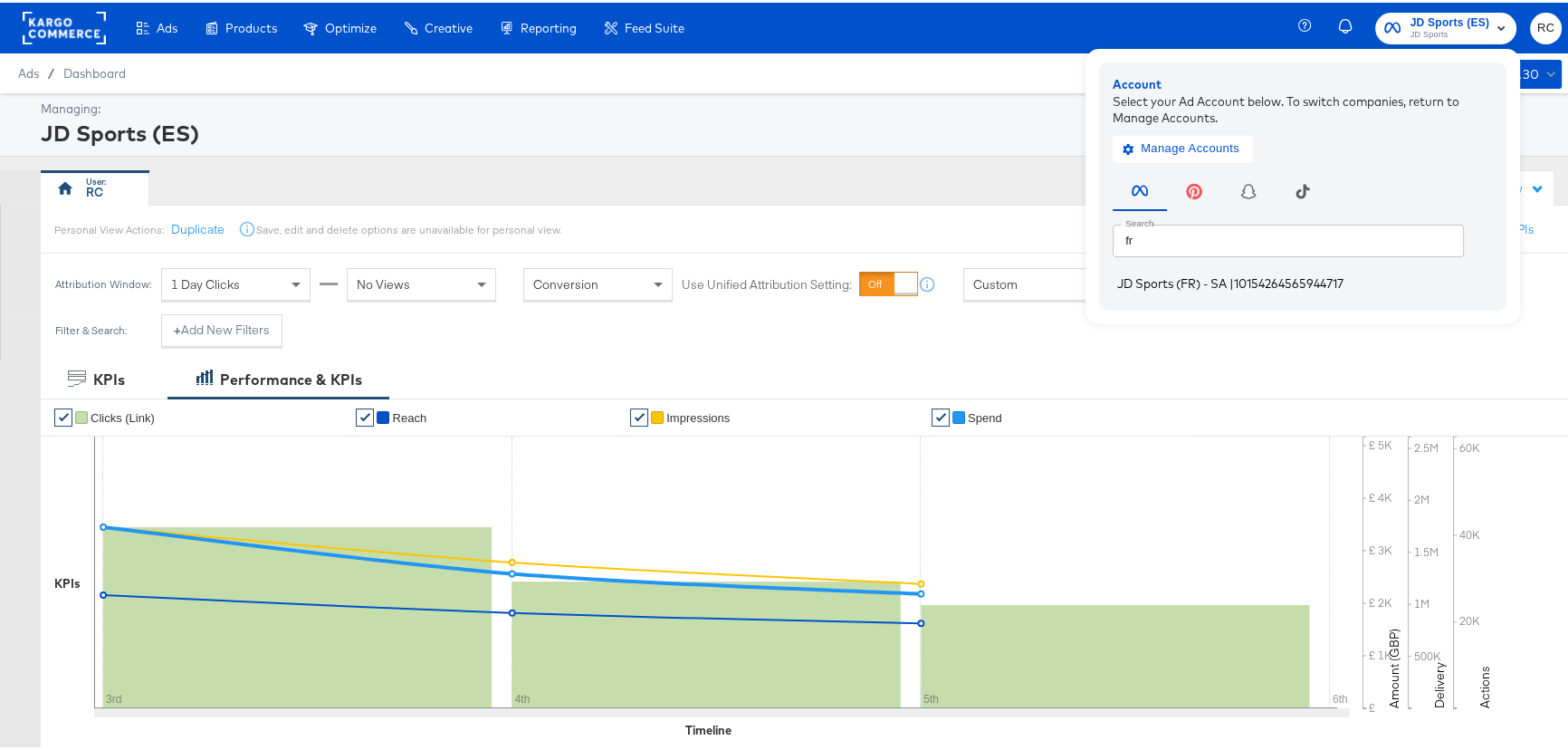 click on "JD Sports (FR) - SA" at bounding box center [1171, 281] 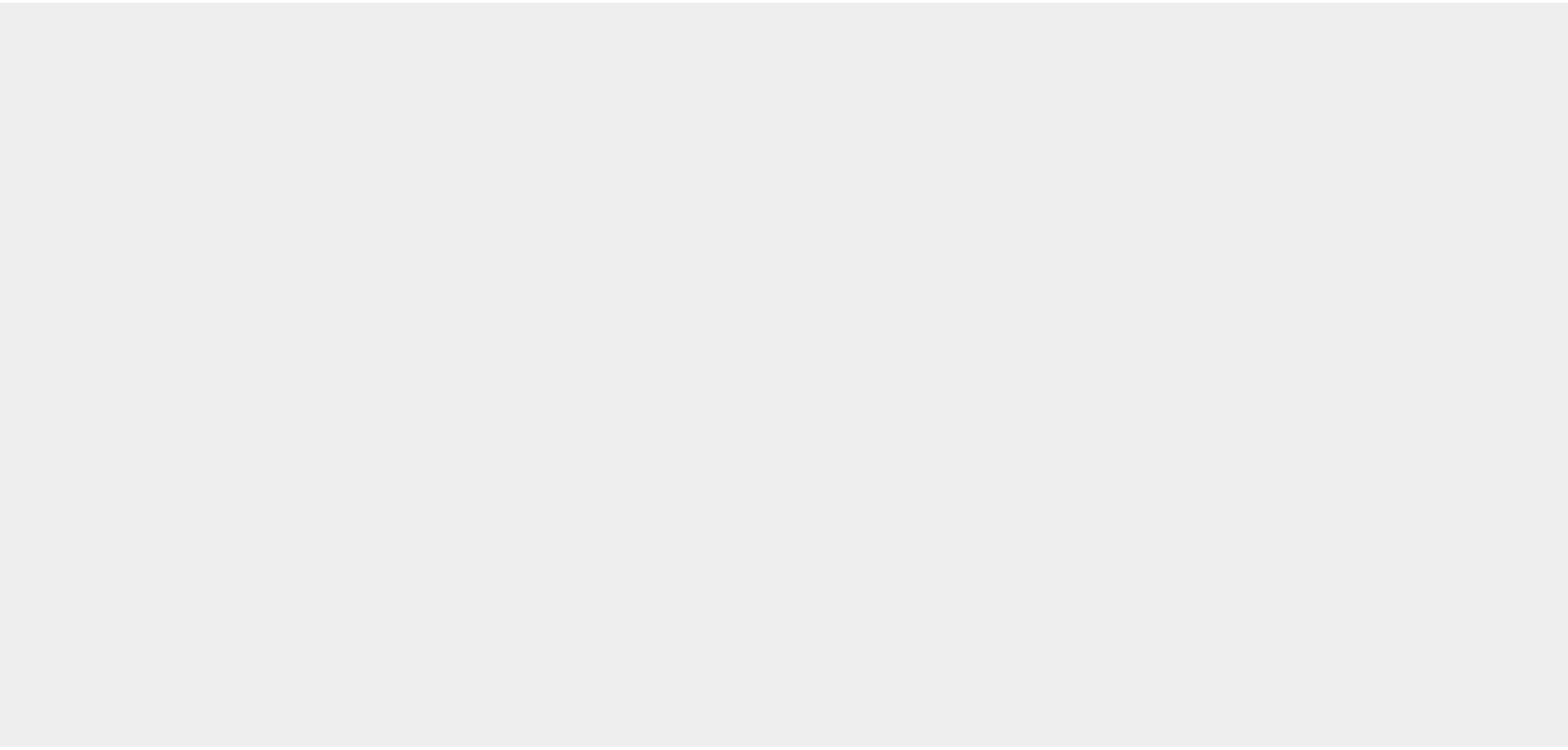 scroll, scrollTop: 0, scrollLeft: 0, axis: both 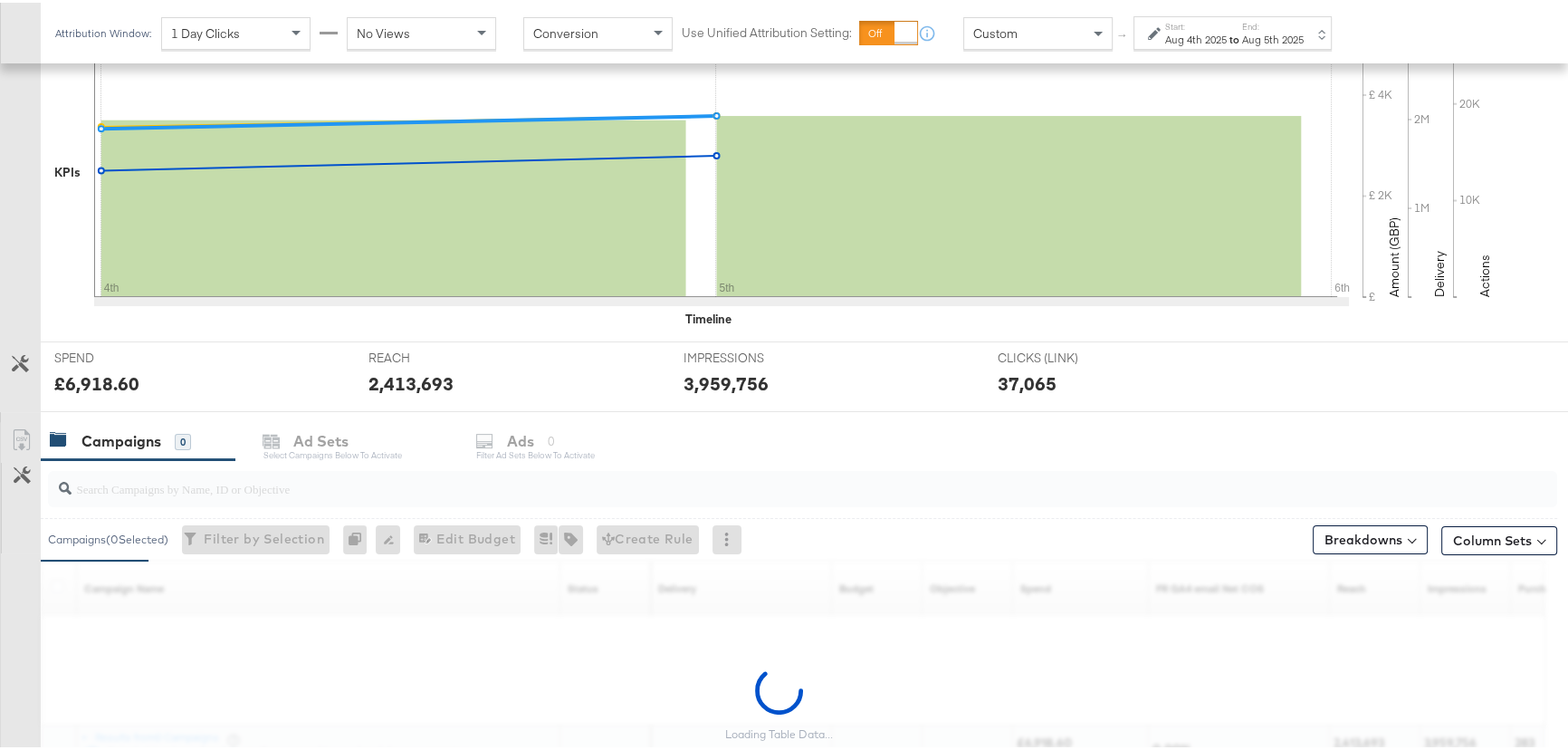 click at bounding box center [746, 478] 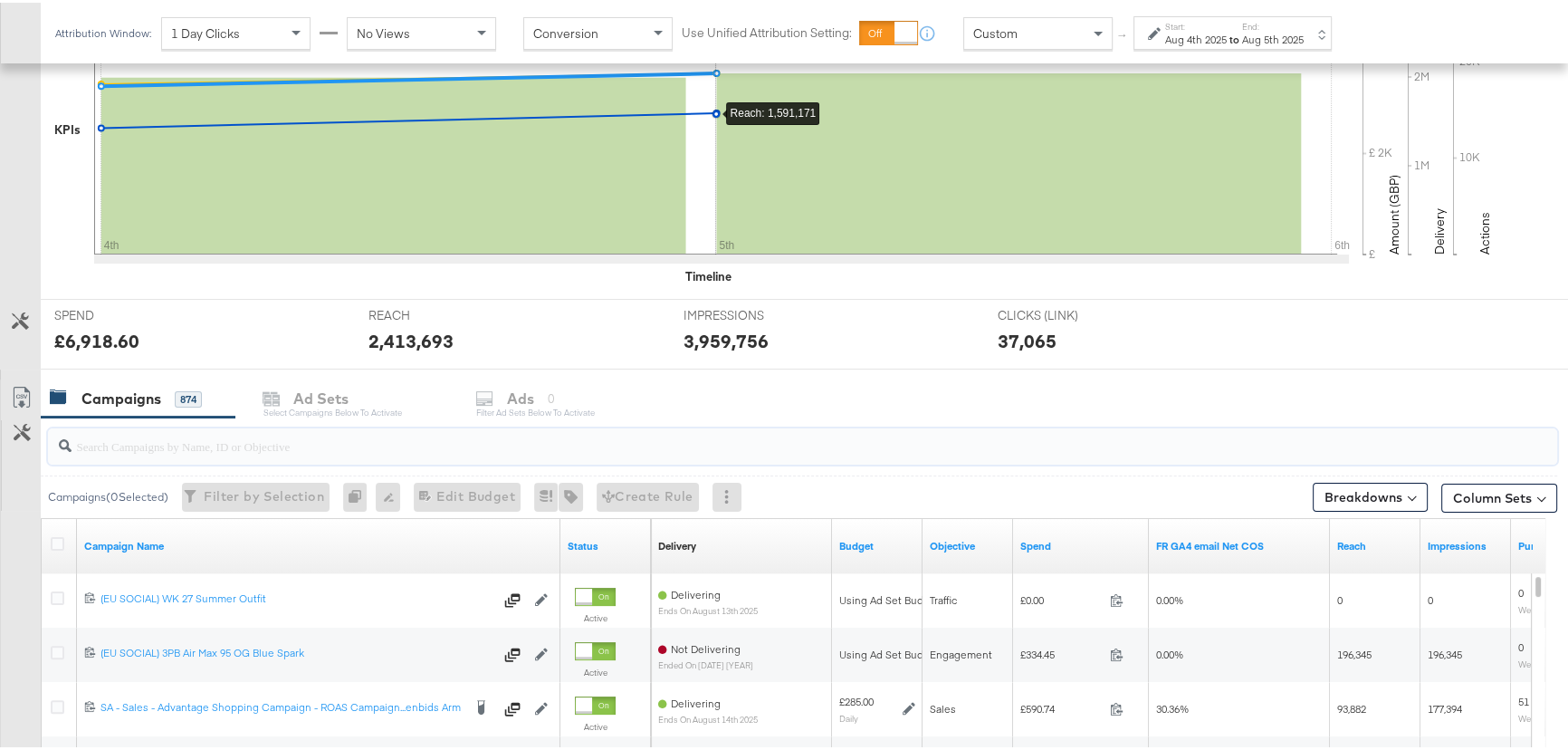 scroll, scrollTop: 576, scrollLeft: 0, axis: vertical 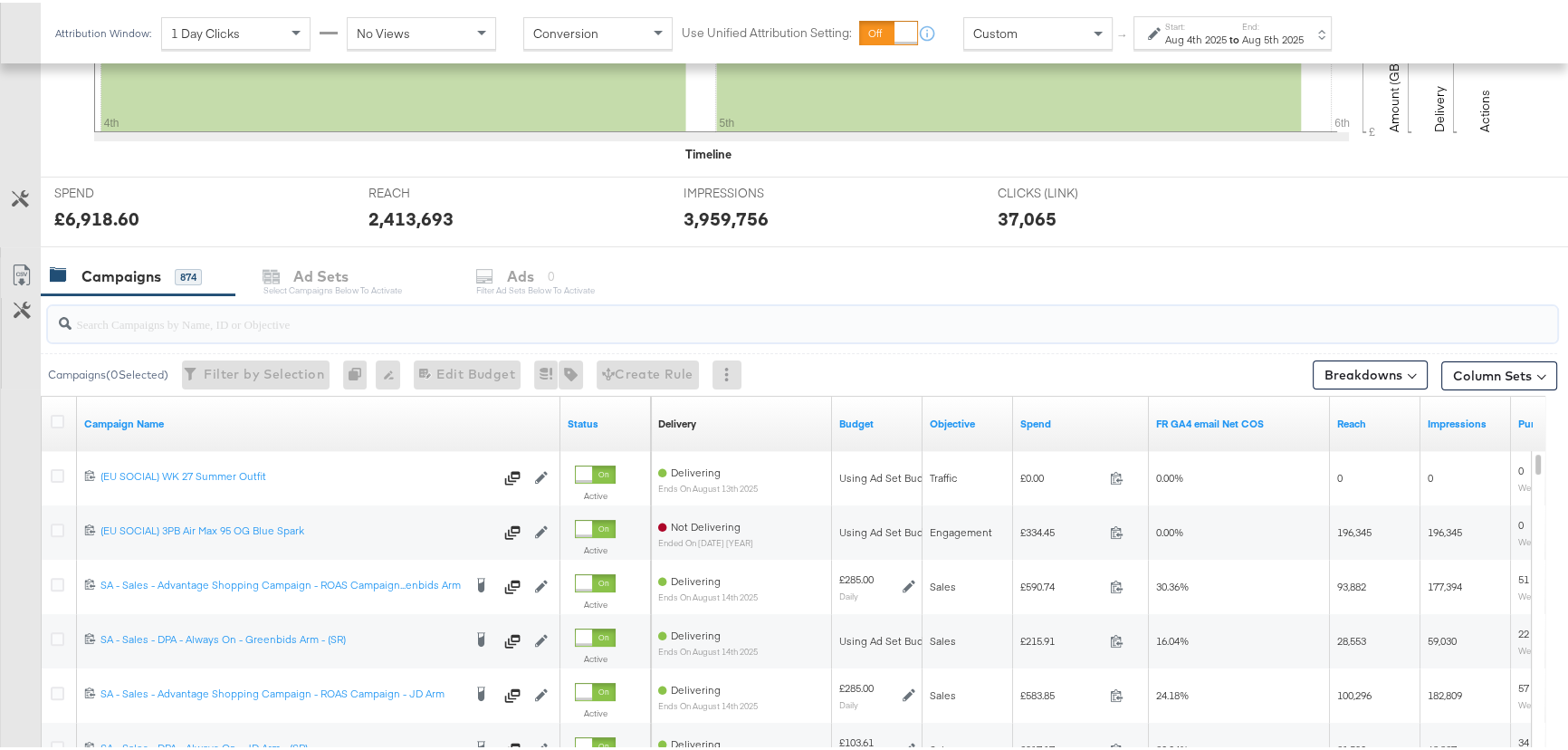 click at bounding box center [746, 313] 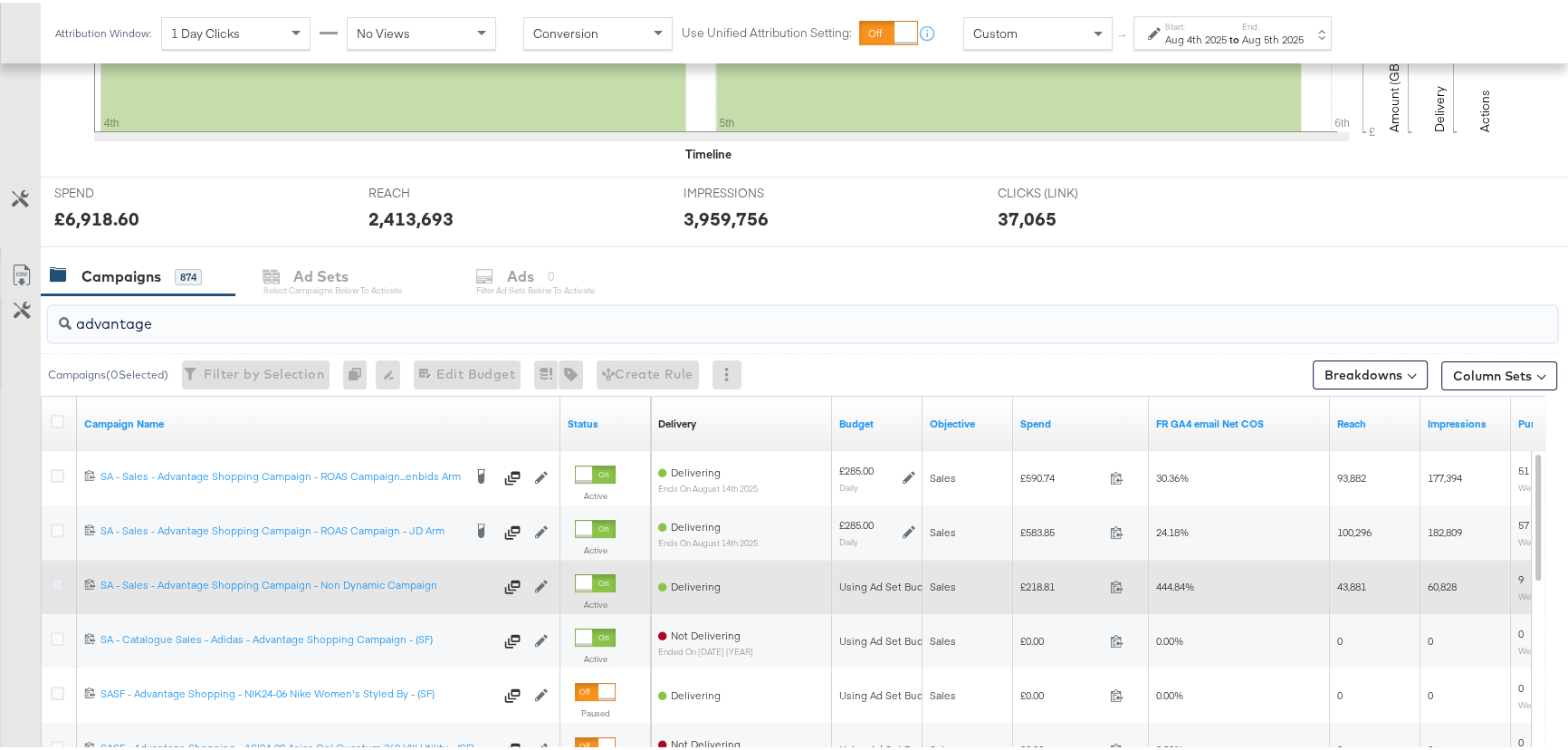 type on "advantage" 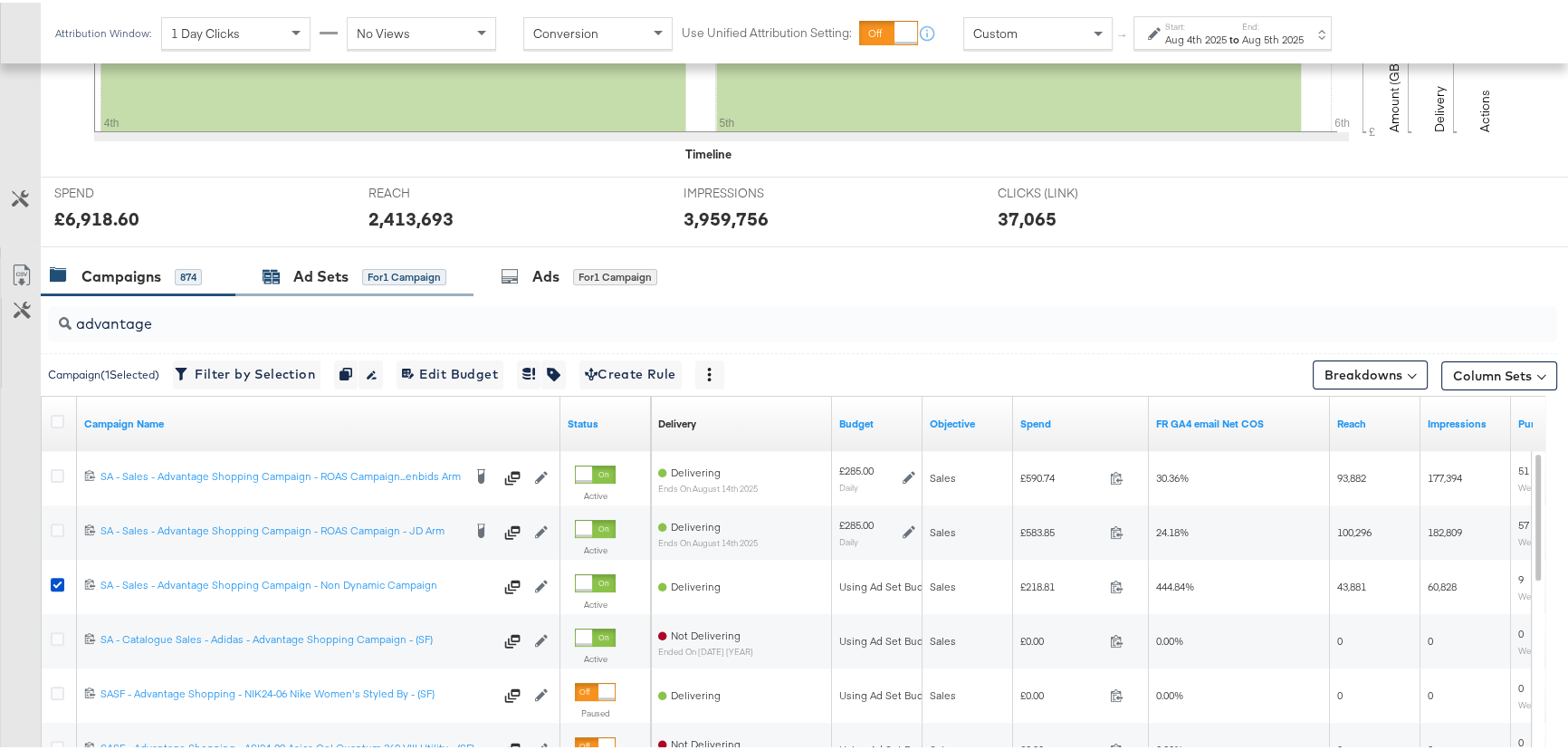 click on "Ad Sets" at bounding box center [320, 274] 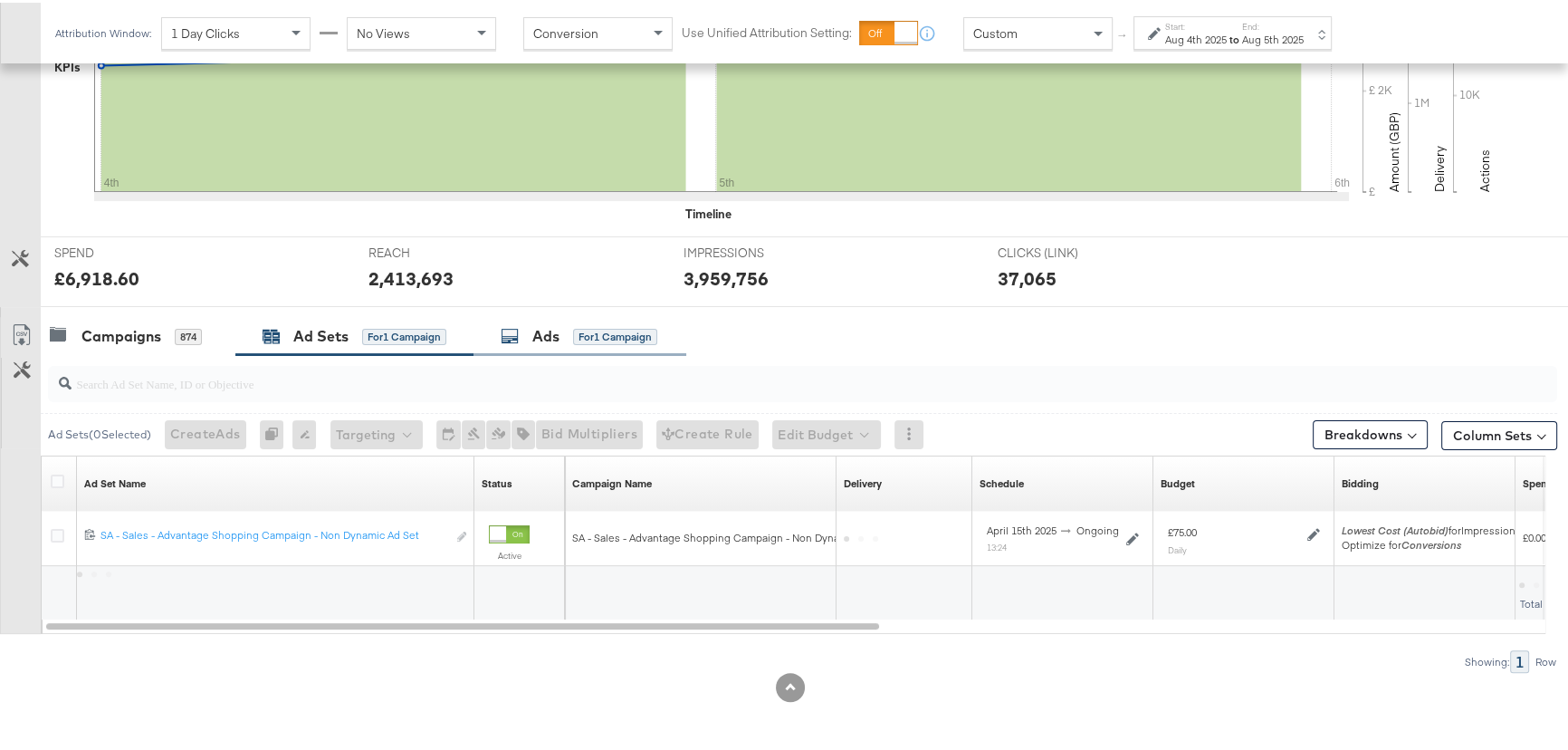 scroll, scrollTop: 514, scrollLeft: 0, axis: vertical 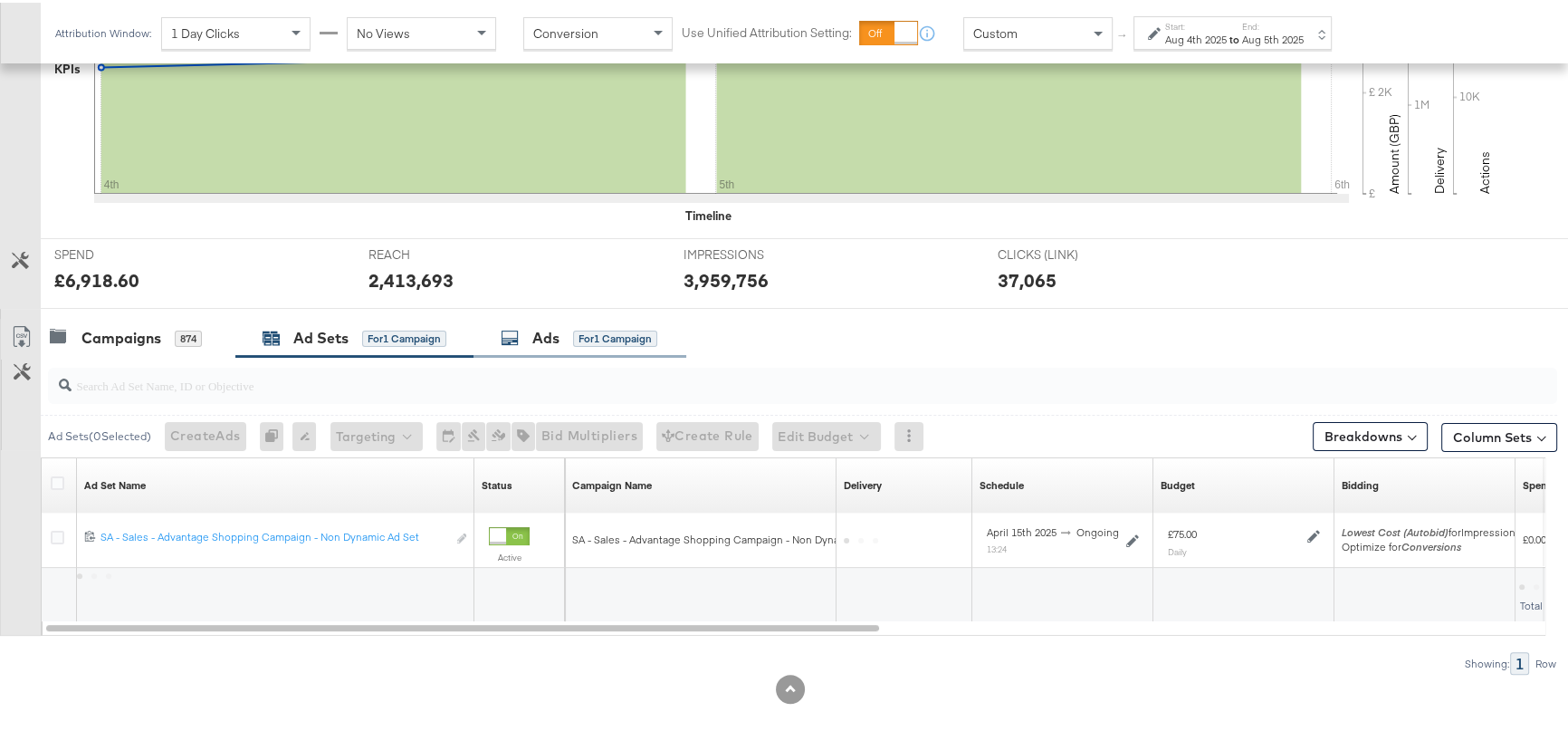 click on "KPIs Performance & KPIs Customize KPIs ✔ Clicks (Link) ✔ Reach ✔ Impressions ✔ Spend KPIs Tue, Aug 5th '25 Reach: 1,591,171 4th 5th 6th £  £ 2K £ 4K Amount (GBP) 1M 2M 3M Delivery 10K 20K Actions Timeline SPEND SPEND £6,918.60 REACH REACH 2,413,693 IMPRESSIONS IMPRESSIONS 3,959,756 CLICKS (LINK) CLICKS (LINK) 37,065 Campaigns 874 Ad Sets for  1   Campaign Ads for  1   Campaign Ad Sets  ( 0  Selected) Create  Ads At least one ad set must be selected 0 Rename  0 ad sets Edit  0 ad sets  targeting Targeting Edit Schedule for  0 ad sets Edit Bid for  0 ad sets Edit Bid Type for  0 ad sets Tags for  0 campaigns Bid Multipliers Bid Multipliers allow you to define bids separately by audience segments without splitting them into different ad sets.   Create Rule Edit  0  Ad Set  Budgets Edit Budget Breakdowns Column Sets Customize KPIs Export as CSV Ad Set Name Sorting Unavailable Status Sorting Unavailable Campaign Name Sorting Unavailable Delivery Sorting Unavailable Schedule Sorting Unavailable Budget" at bounding box center (789, 297) 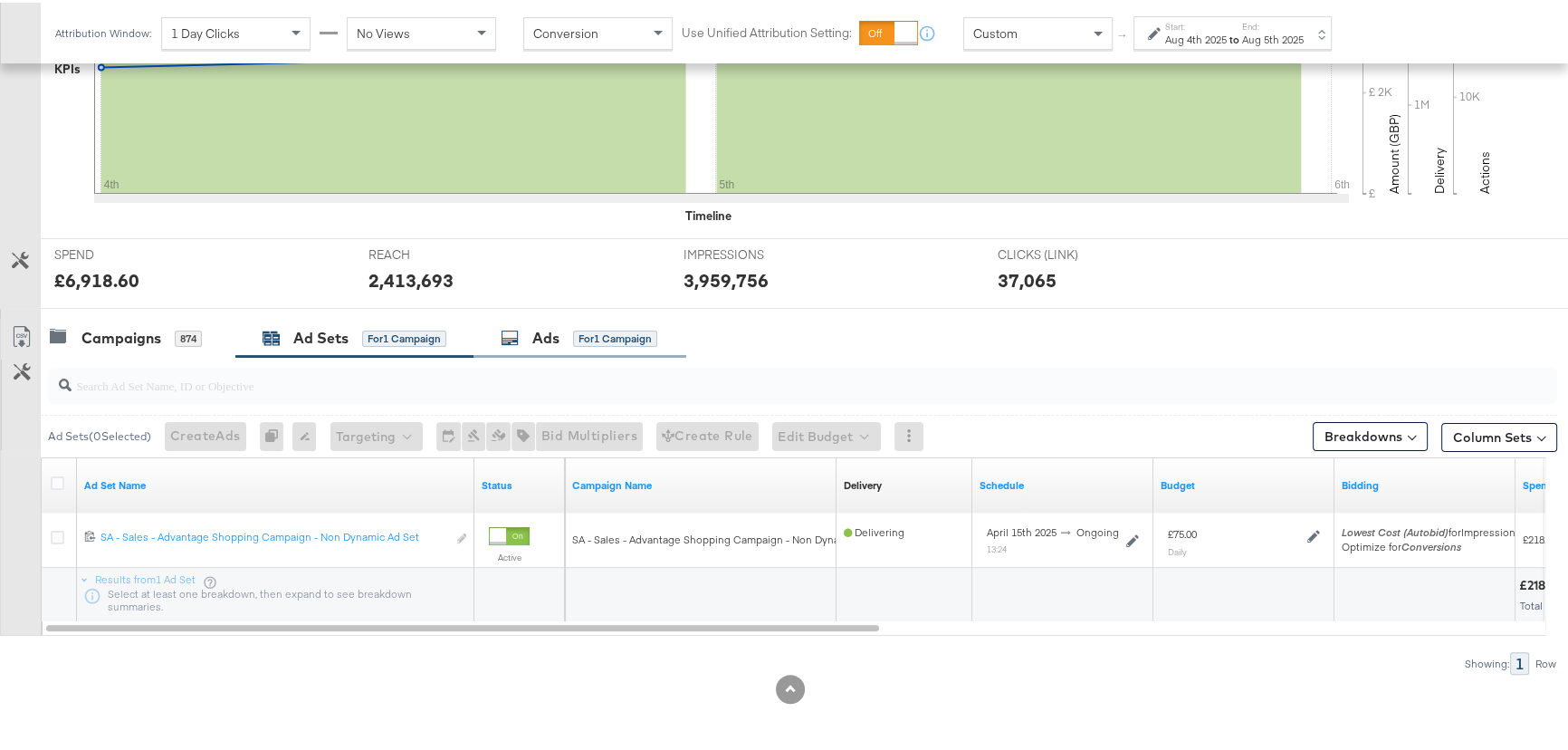 click on "Ads for  1   Campaign" at bounding box center [578, 335] 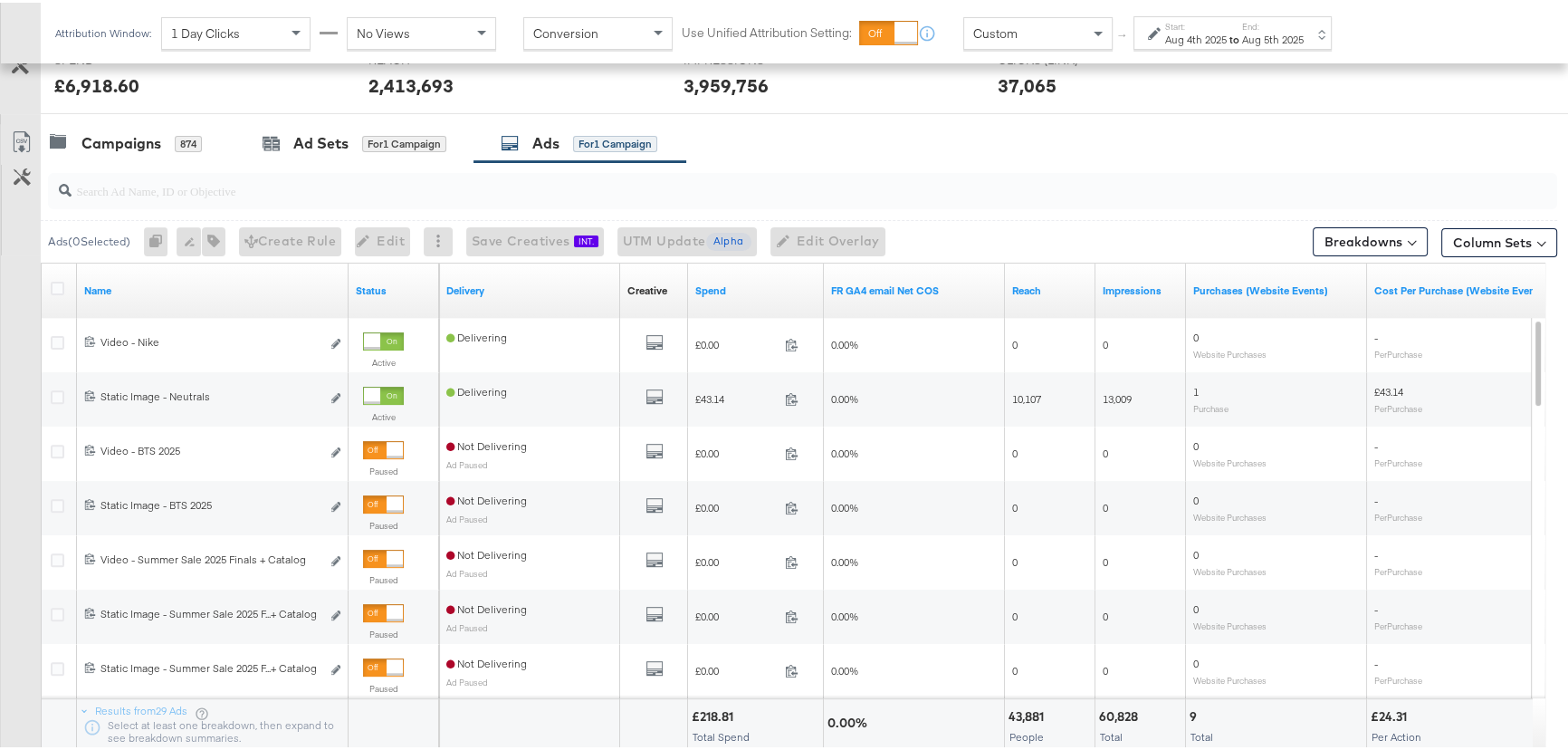 scroll, scrollTop: 741, scrollLeft: 0, axis: vertical 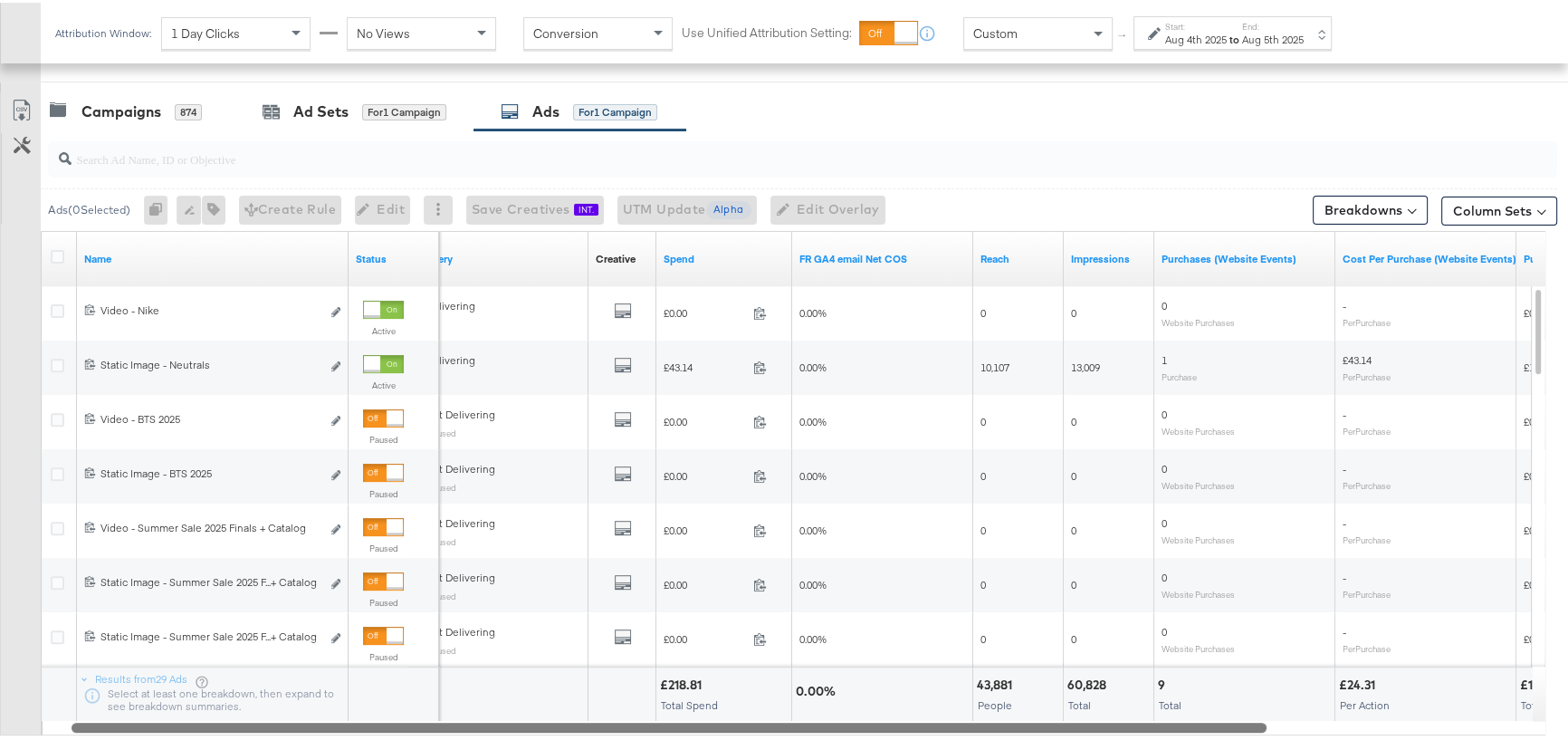 drag, startPoint x: 1179, startPoint y: 725, endPoint x: 1204, endPoint y: 724, distance: 25.01999 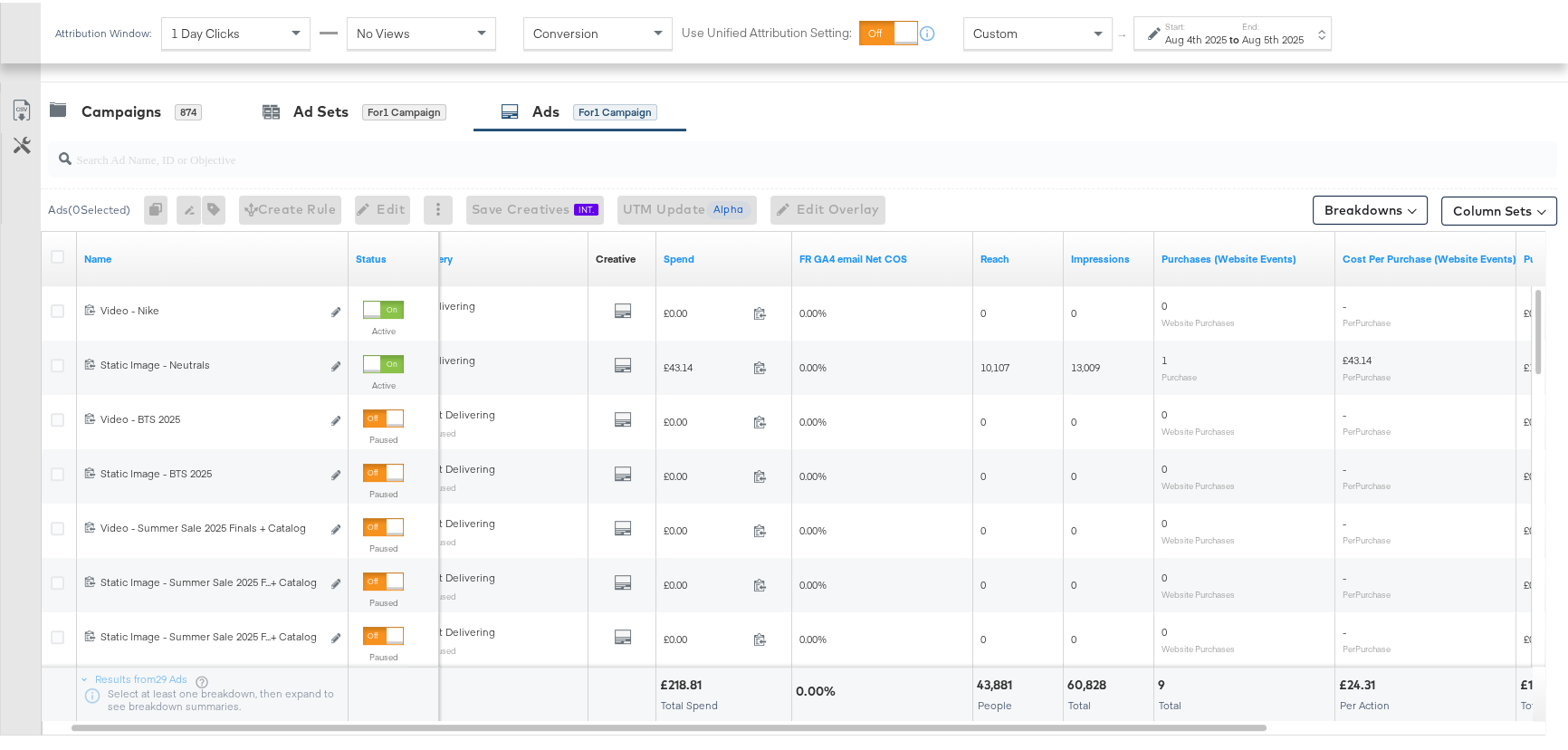 click on "Aug 5th 2025" at bounding box center [1273, 37] 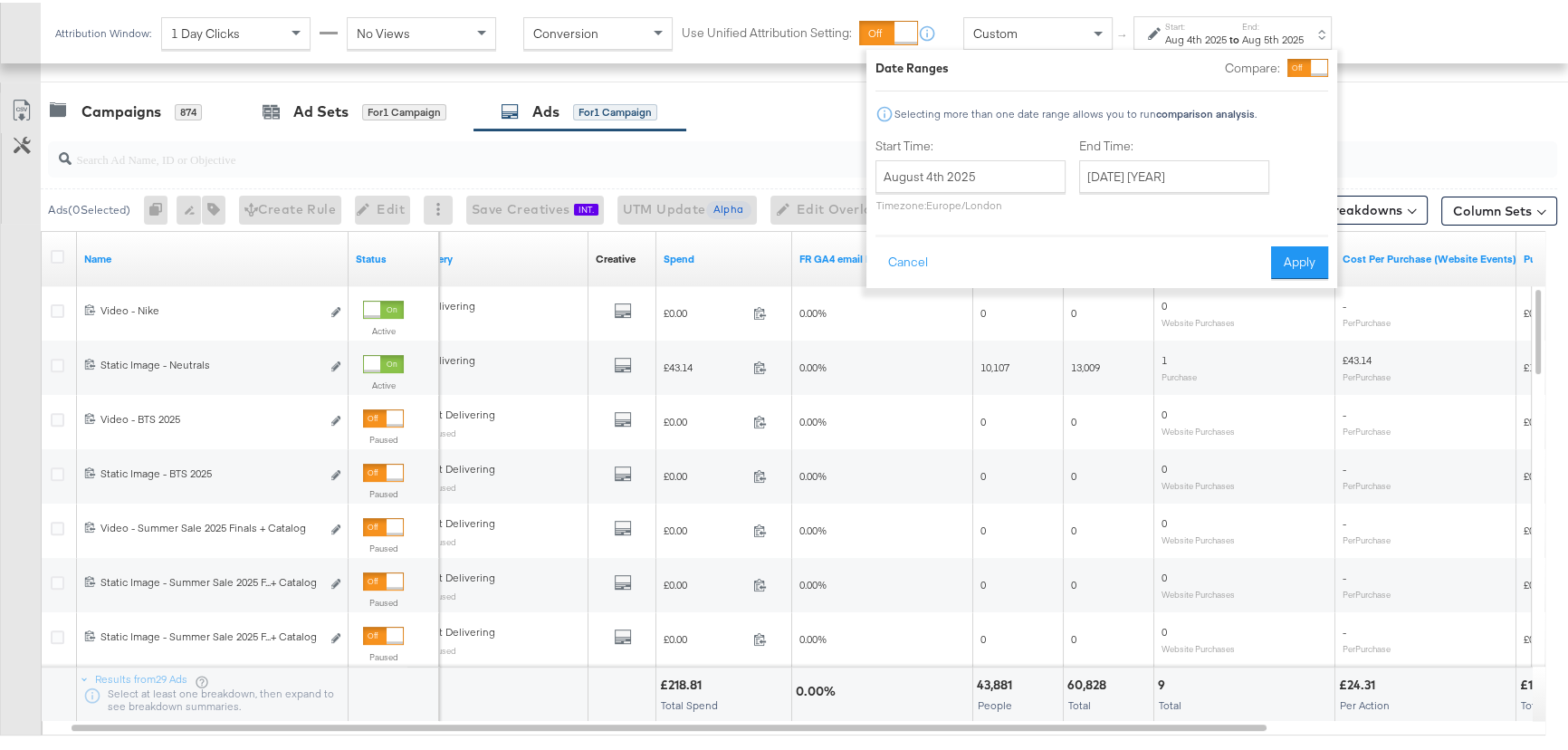 click at bounding box center (789, 87) 